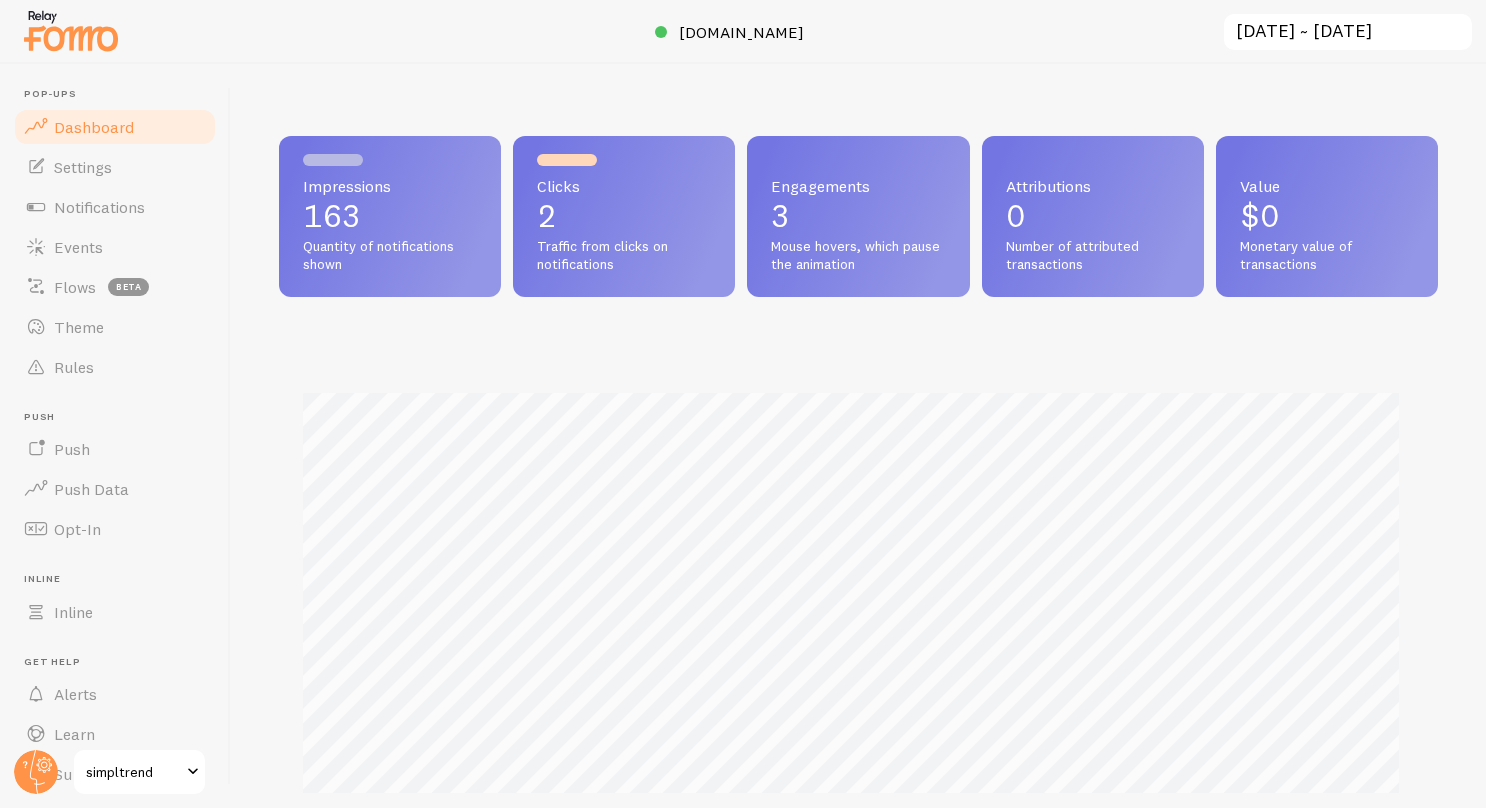 scroll, scrollTop: 0, scrollLeft: 0, axis: both 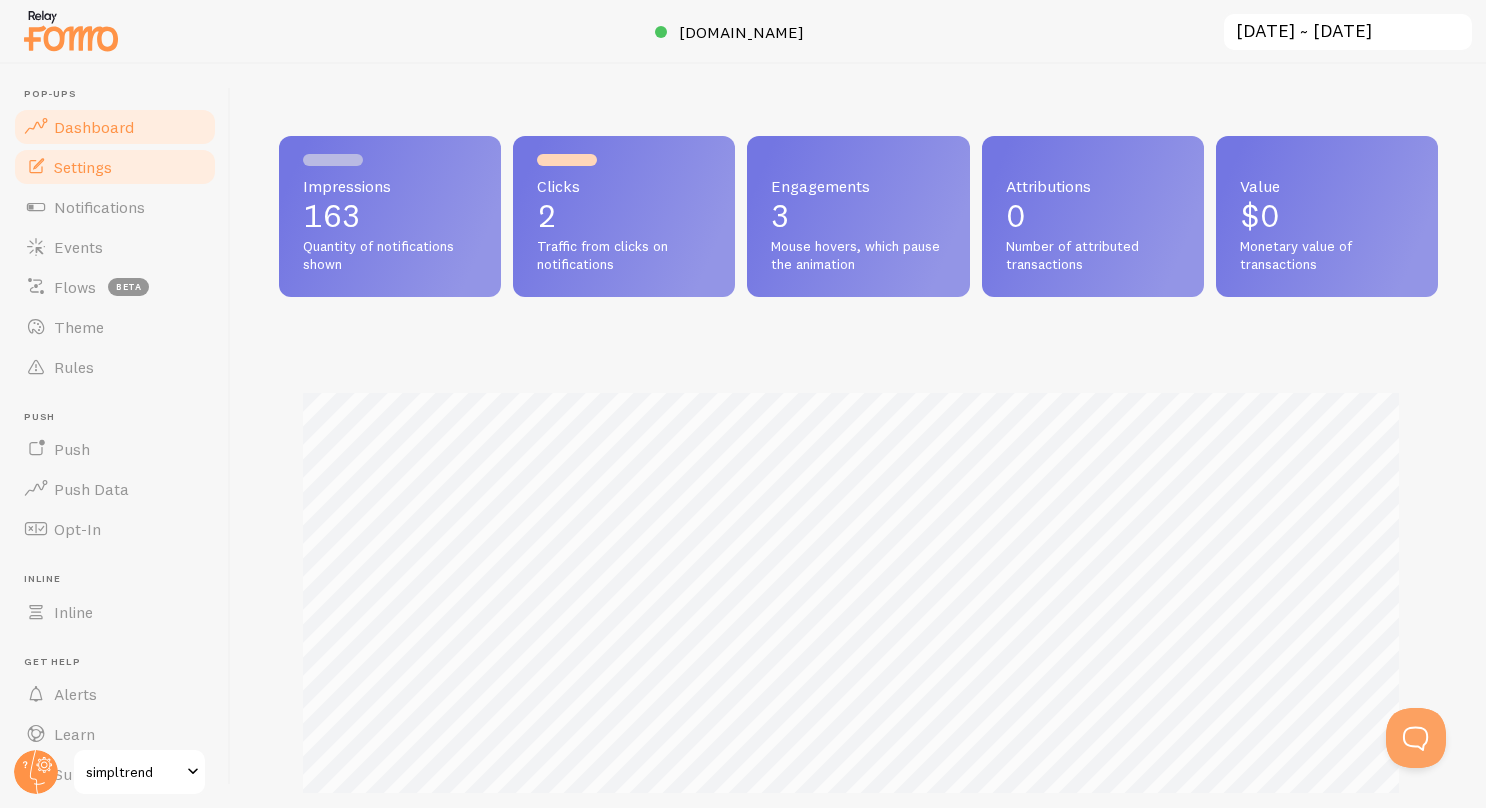 click on "Settings" at bounding box center [83, 167] 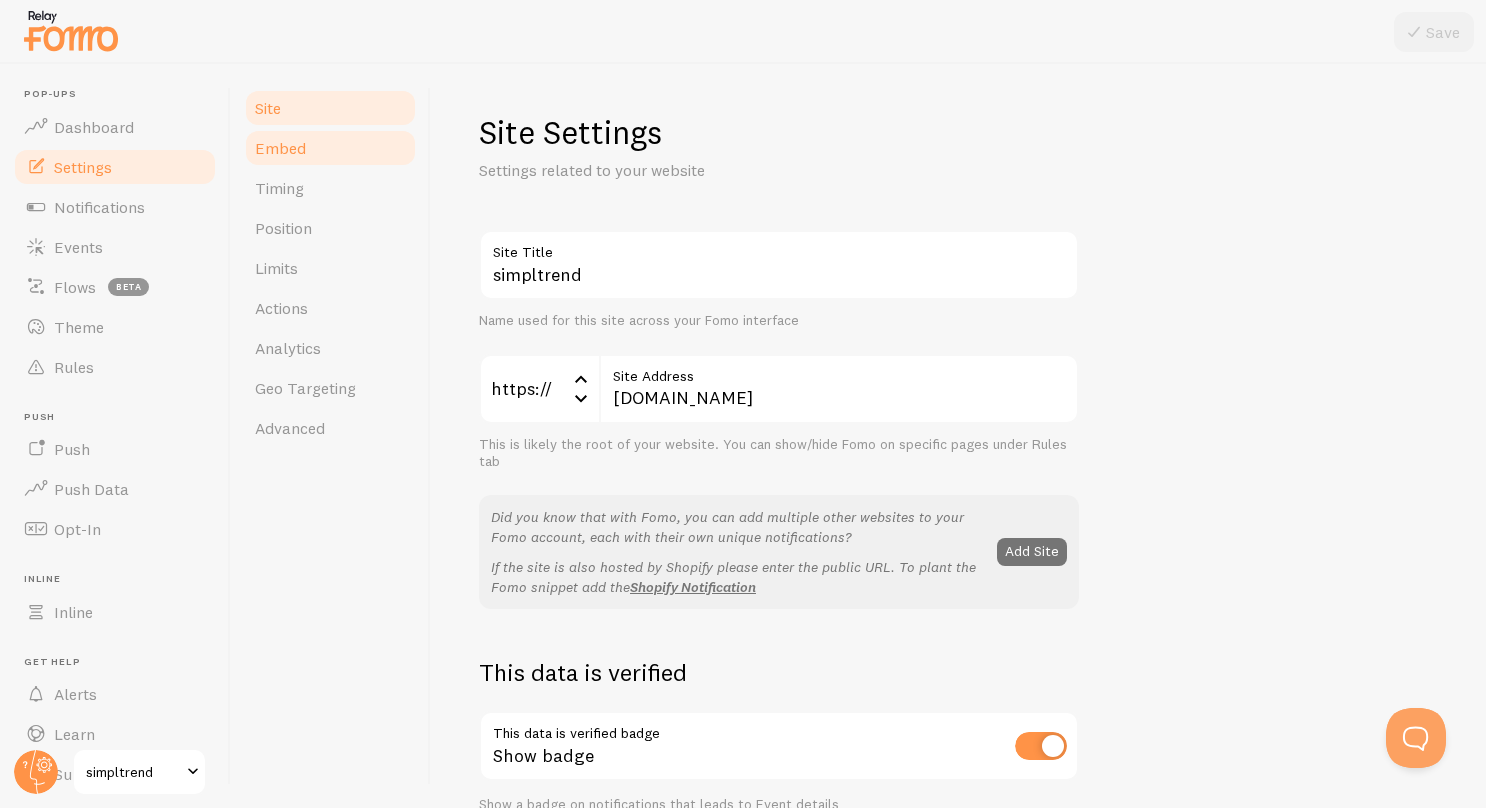 click on "Embed" at bounding box center (330, 148) 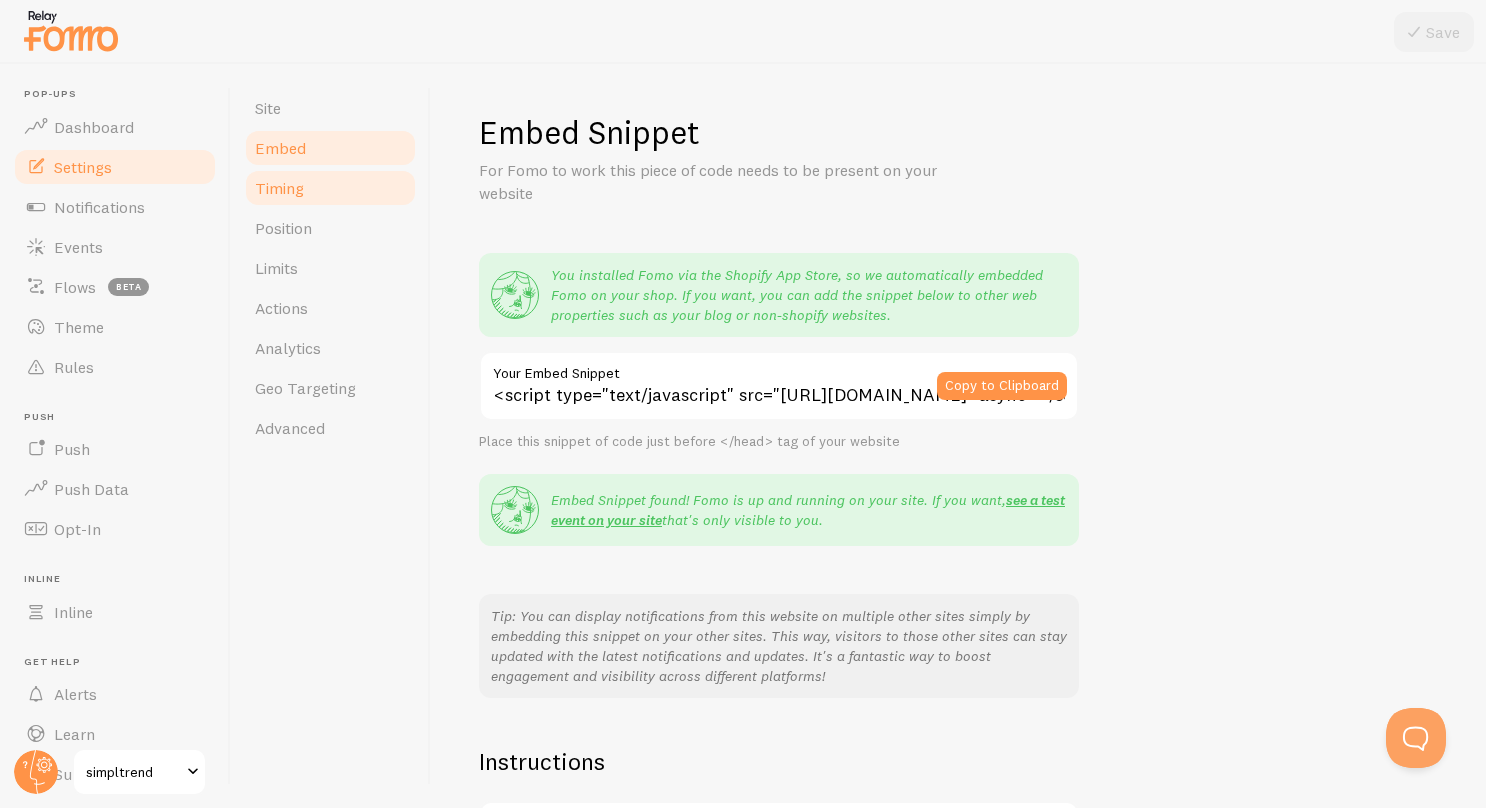 click on "Timing" at bounding box center (279, 188) 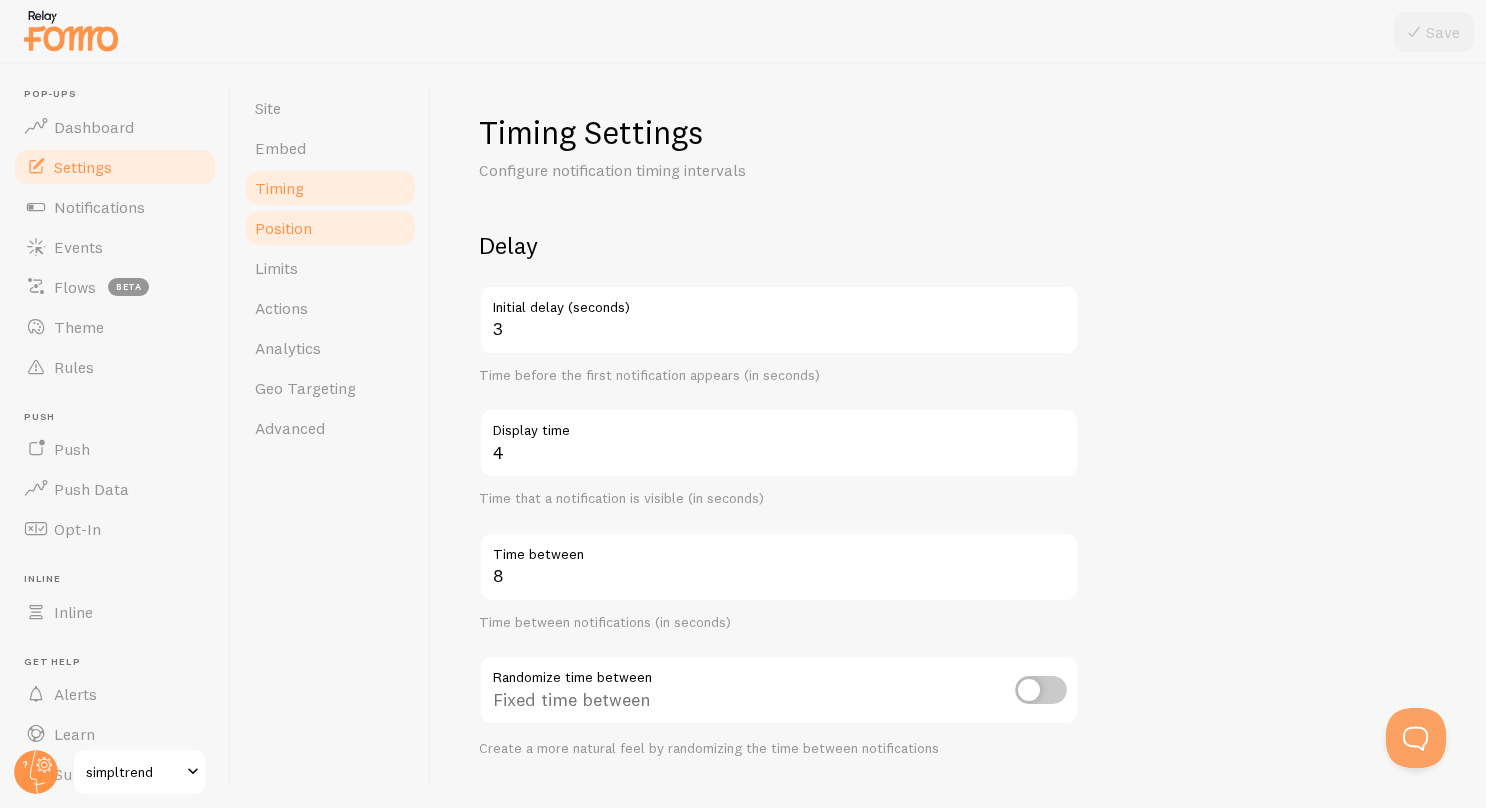 click on "Position" at bounding box center (283, 228) 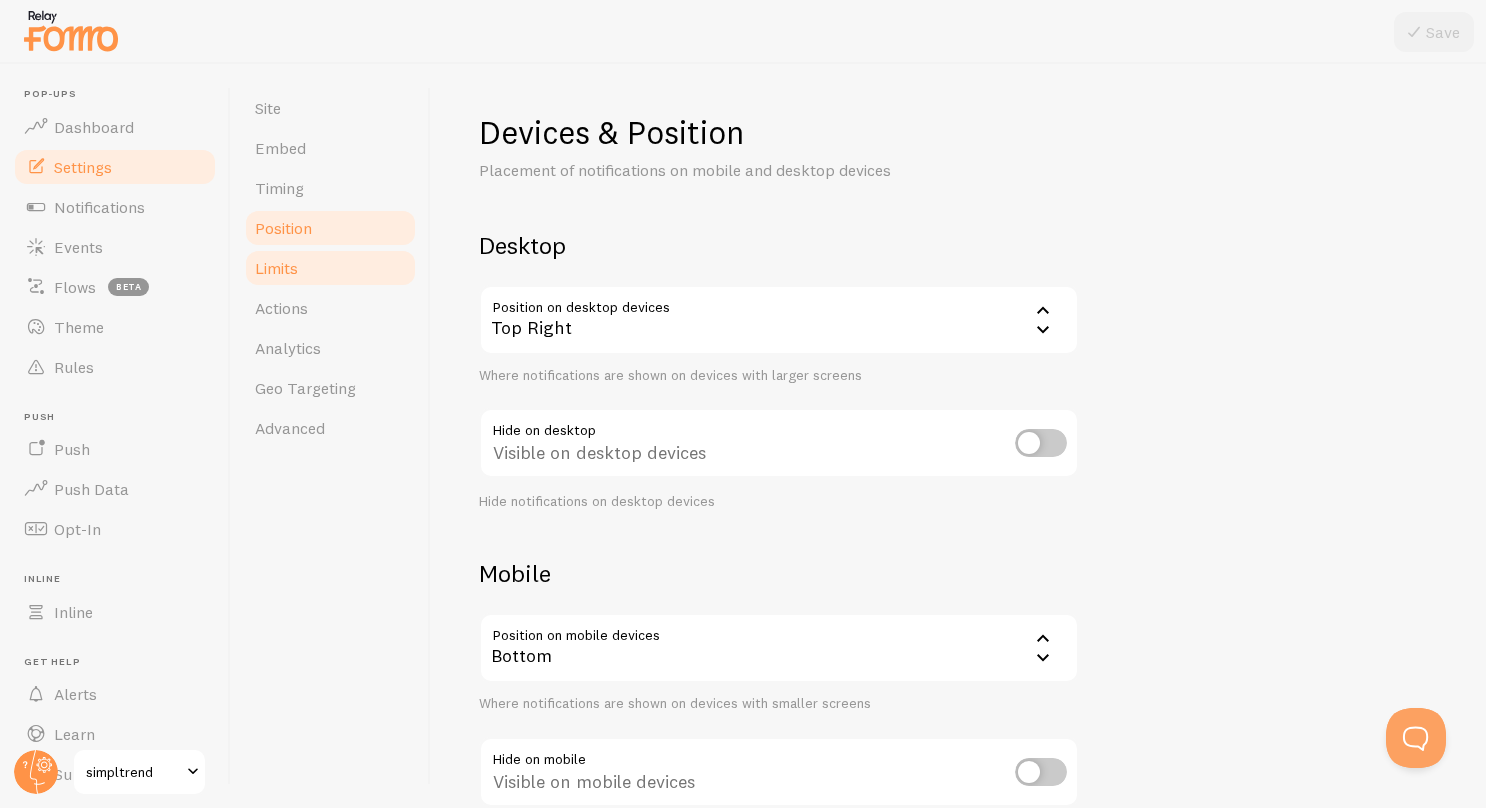 click on "Limits" at bounding box center (276, 268) 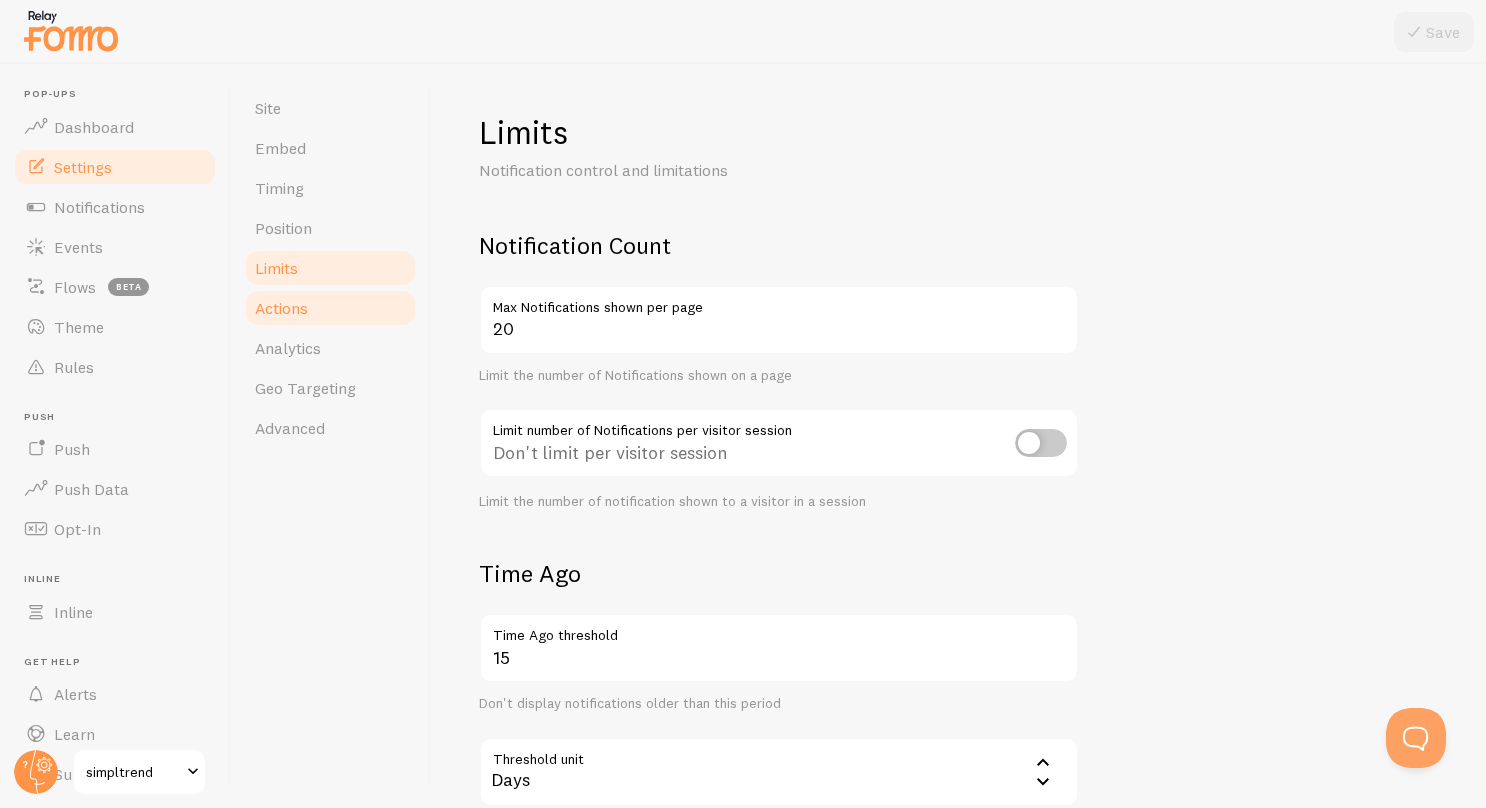 click on "Actions" at bounding box center [281, 308] 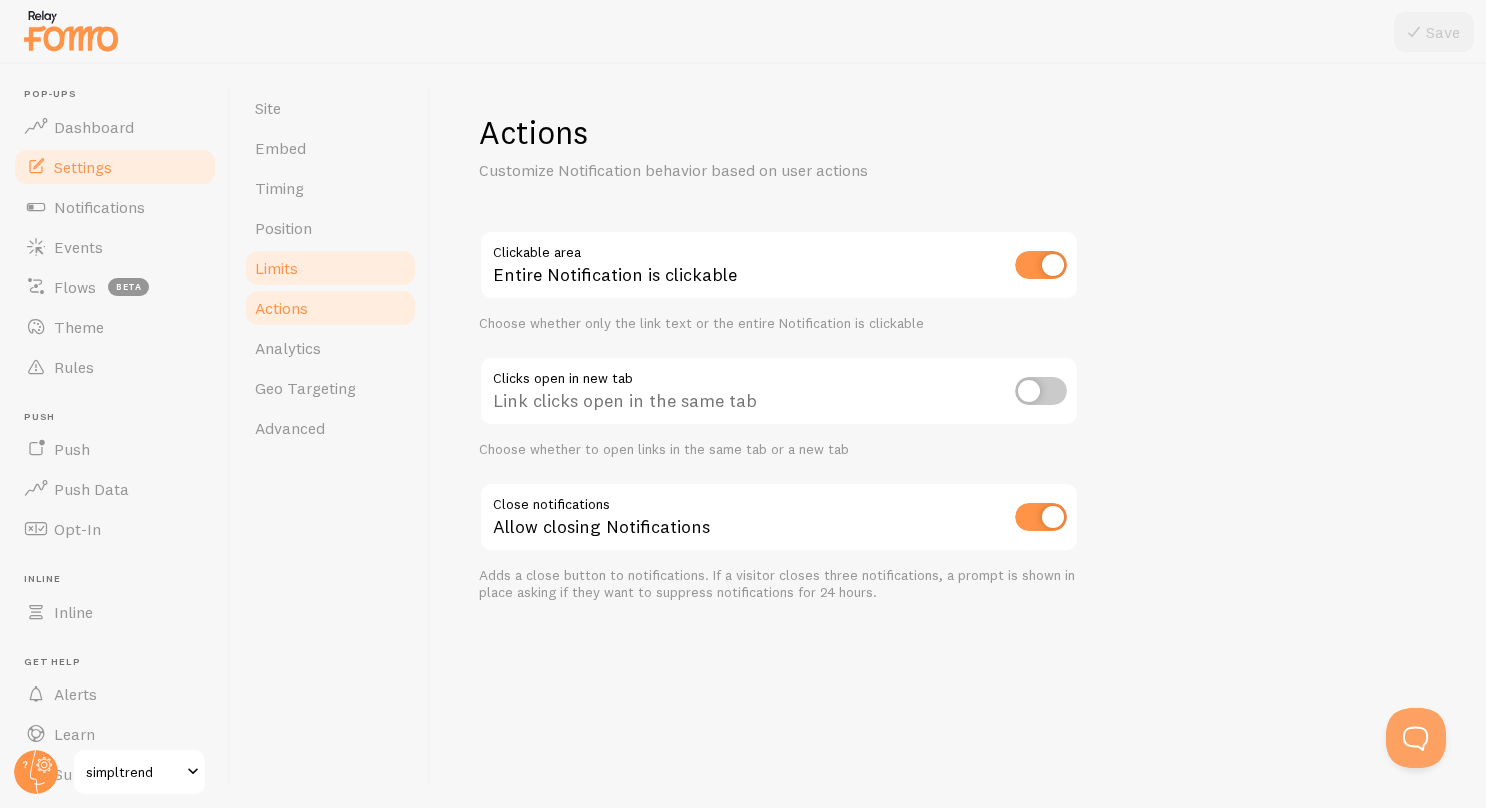 click on "Limits" at bounding box center [330, 268] 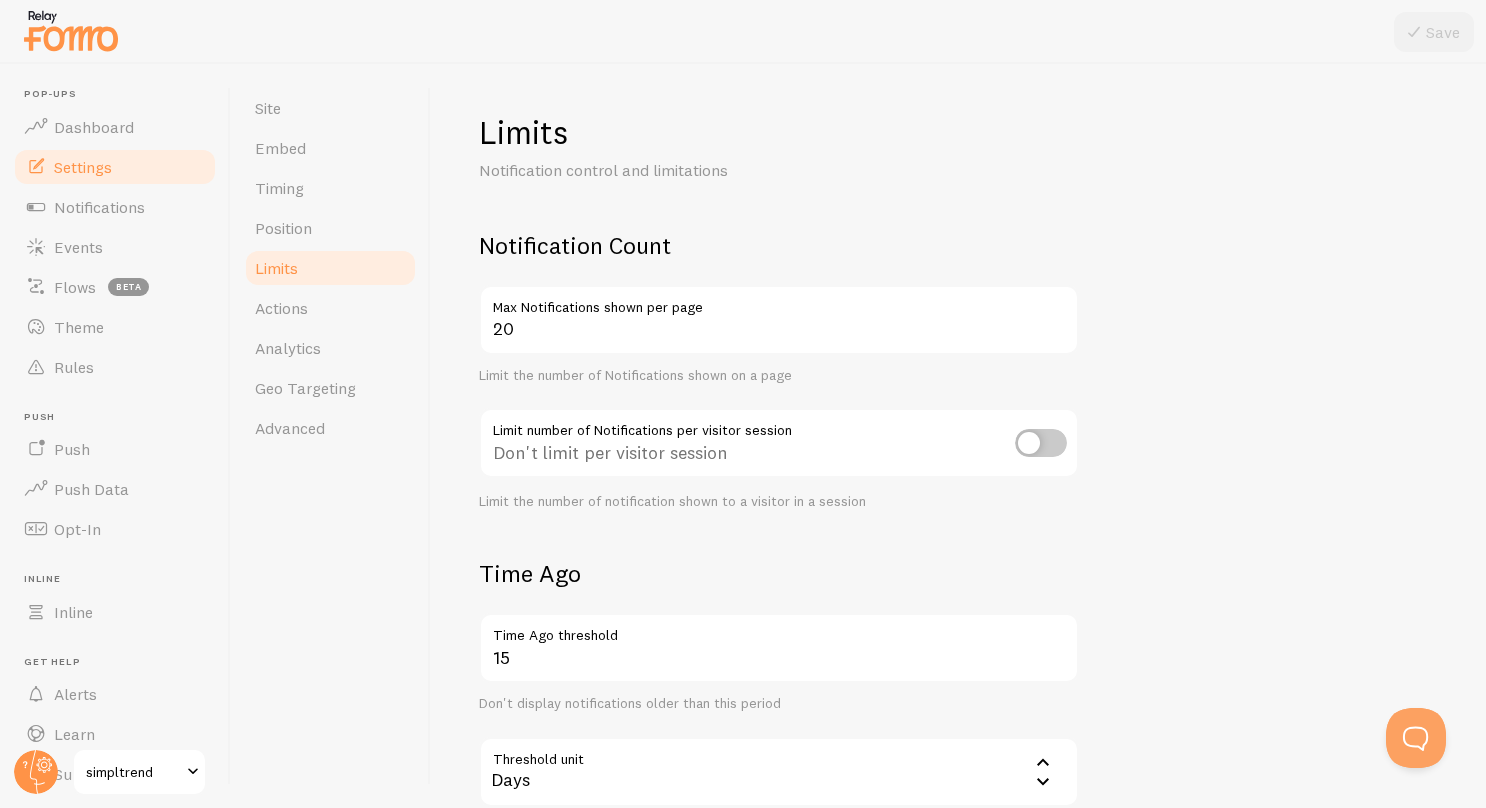 click at bounding box center (1041, 443) 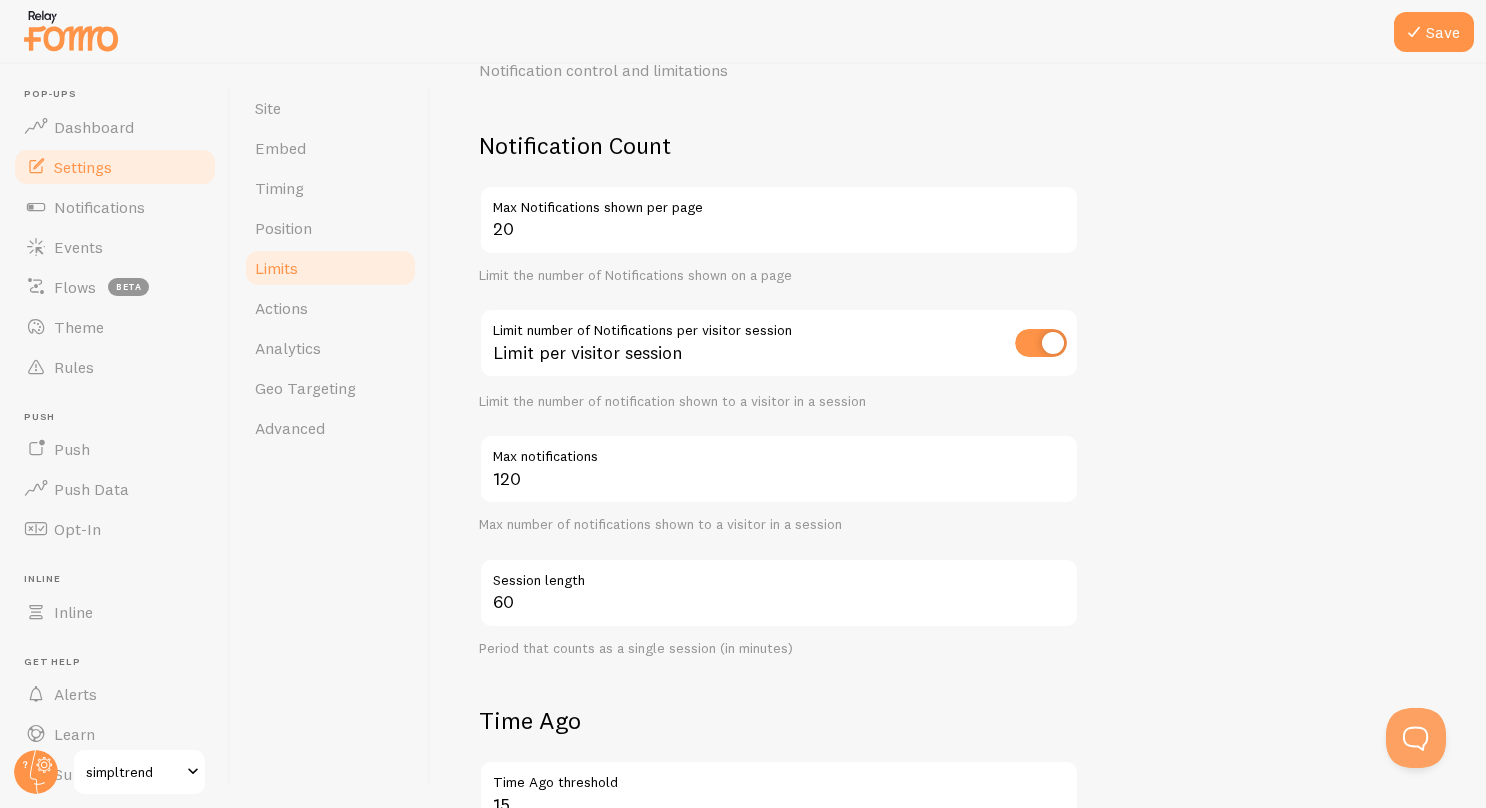 scroll, scrollTop: 0, scrollLeft: 0, axis: both 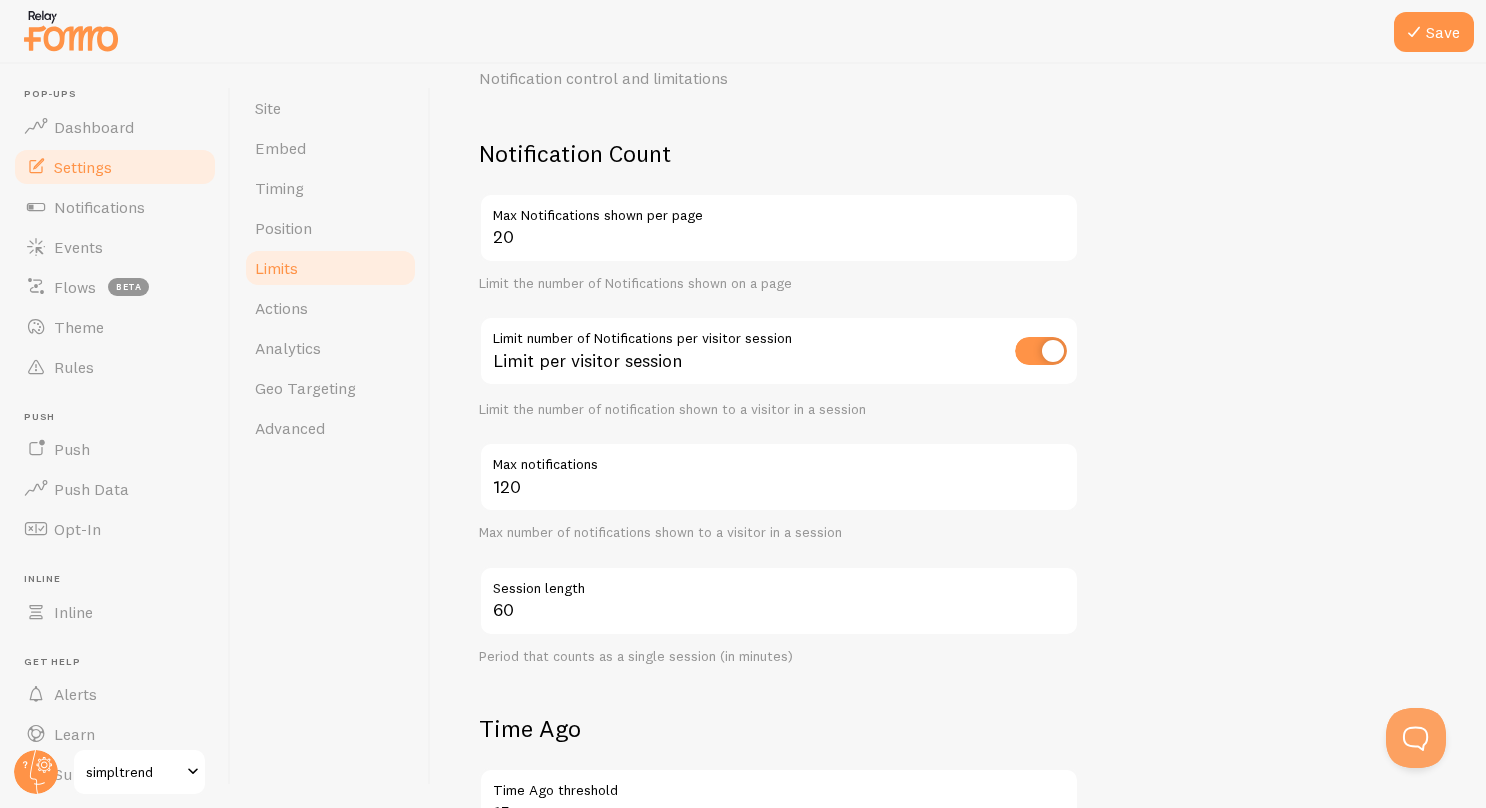 drag, startPoint x: 456, startPoint y: 120, endPoint x: 1042, endPoint y: 566, distance: 736.41833 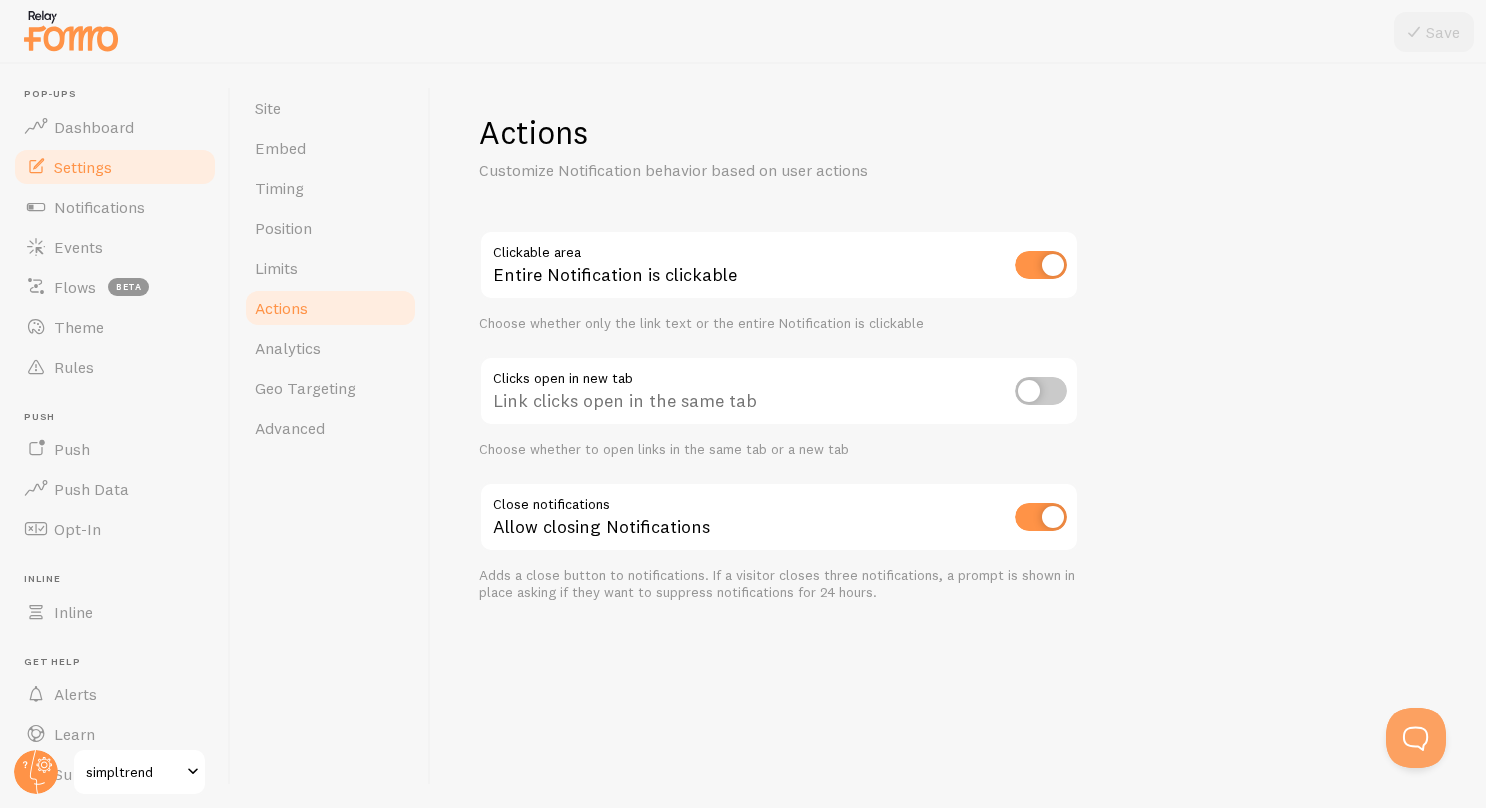 scroll, scrollTop: 0, scrollLeft: 0, axis: both 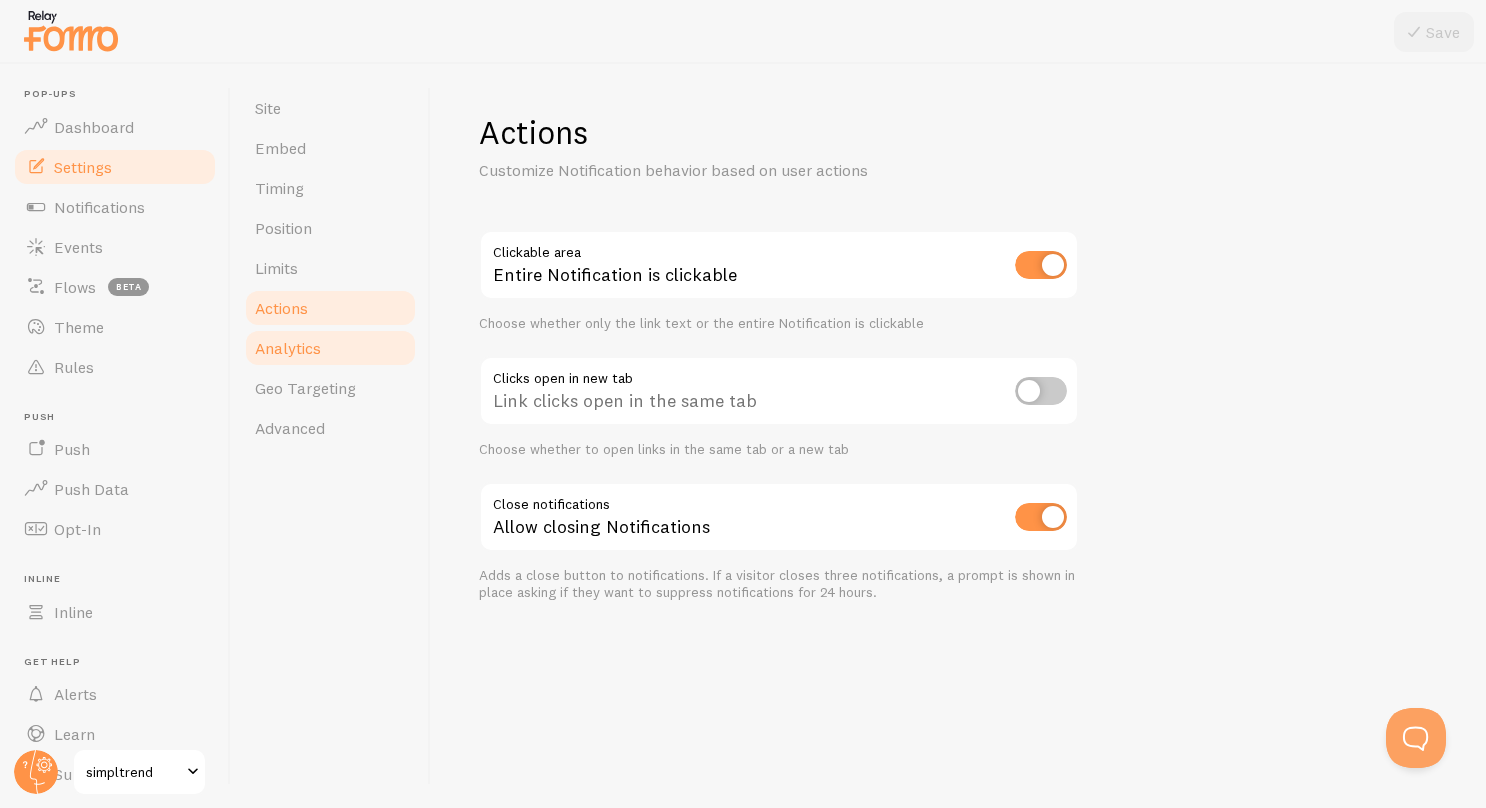 click on "Analytics" at bounding box center [288, 348] 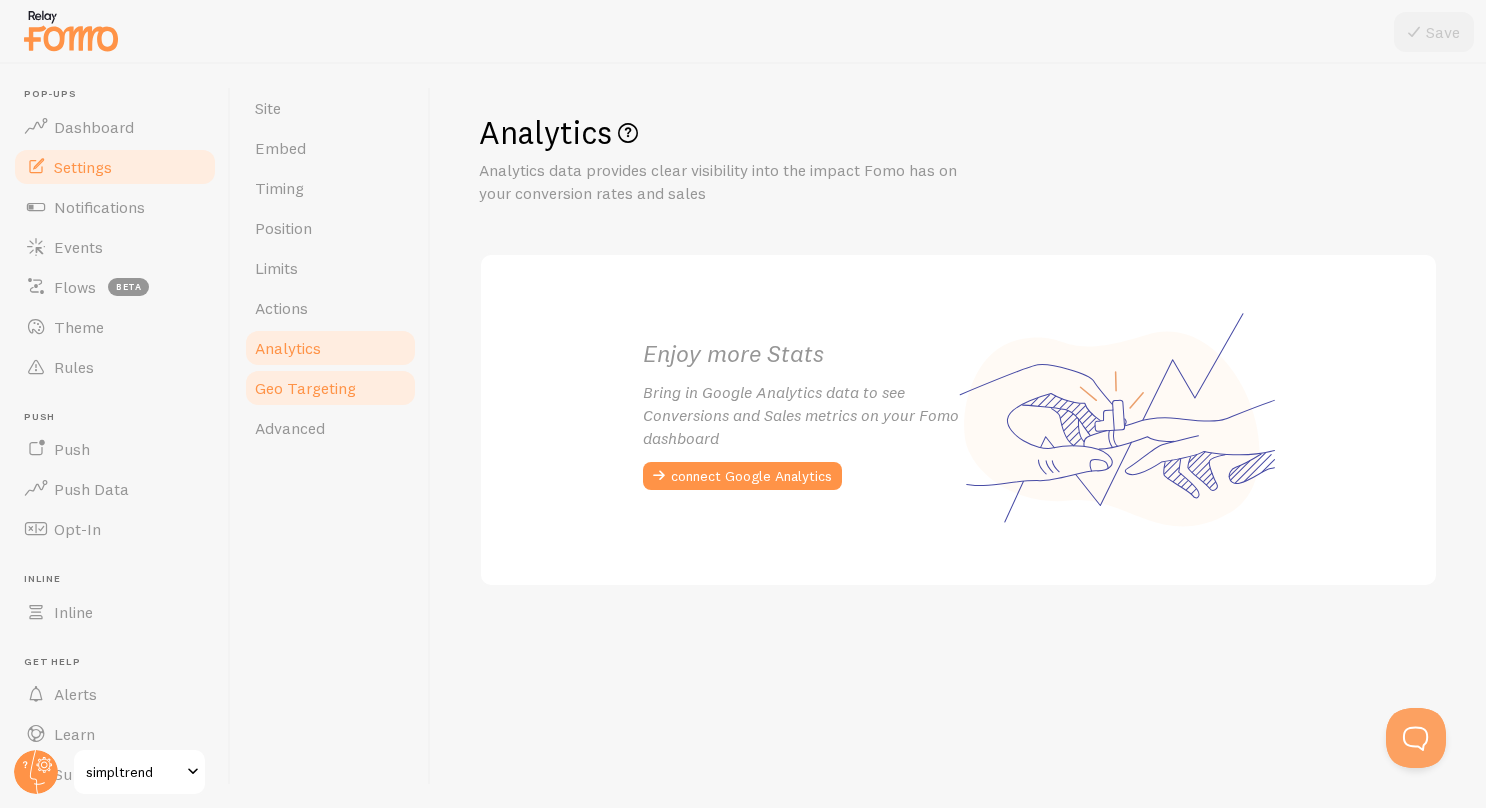 click on "Geo Targeting" at bounding box center [330, 388] 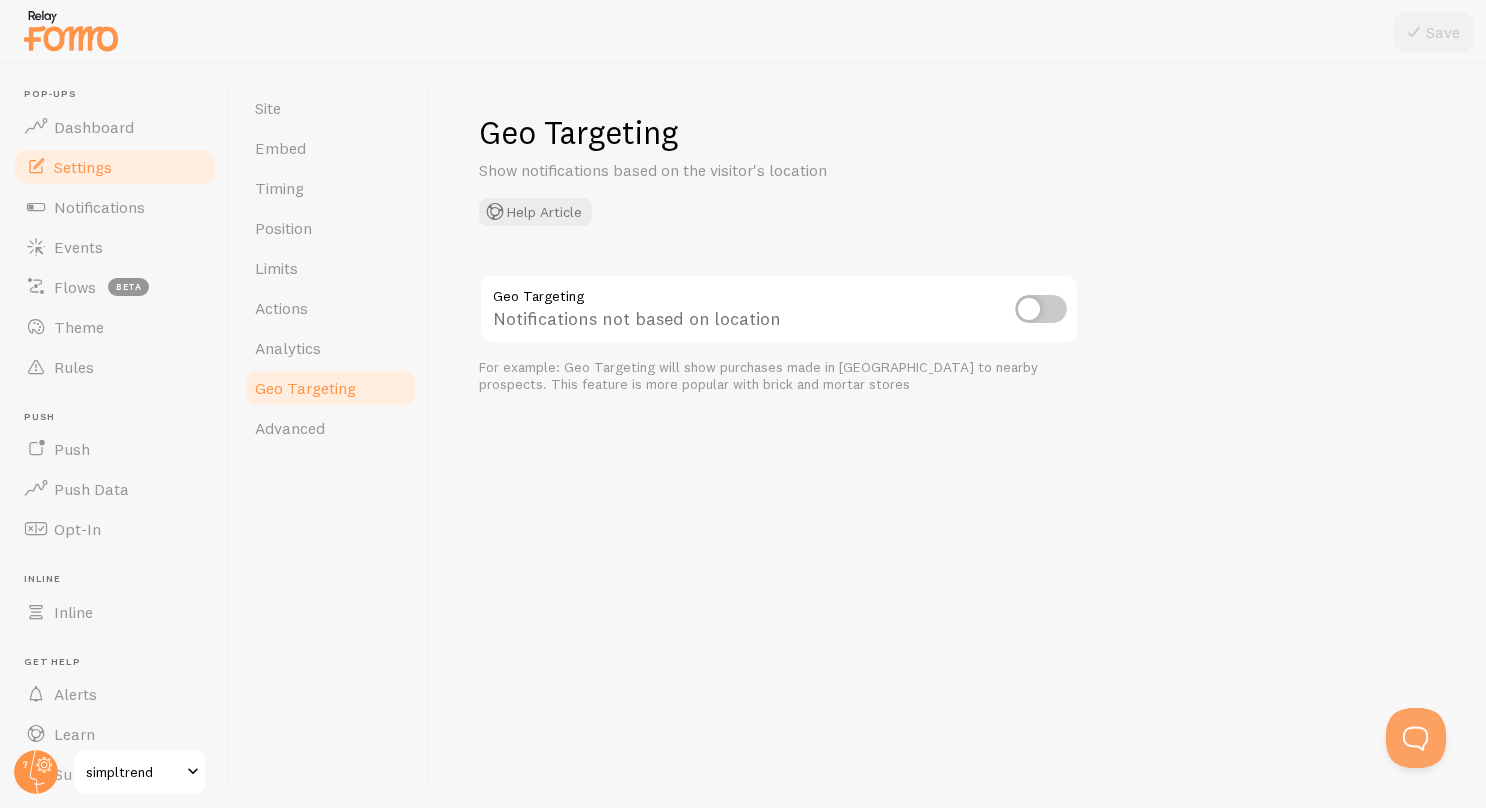 click on "Geo Targeting" at bounding box center [330, 388] 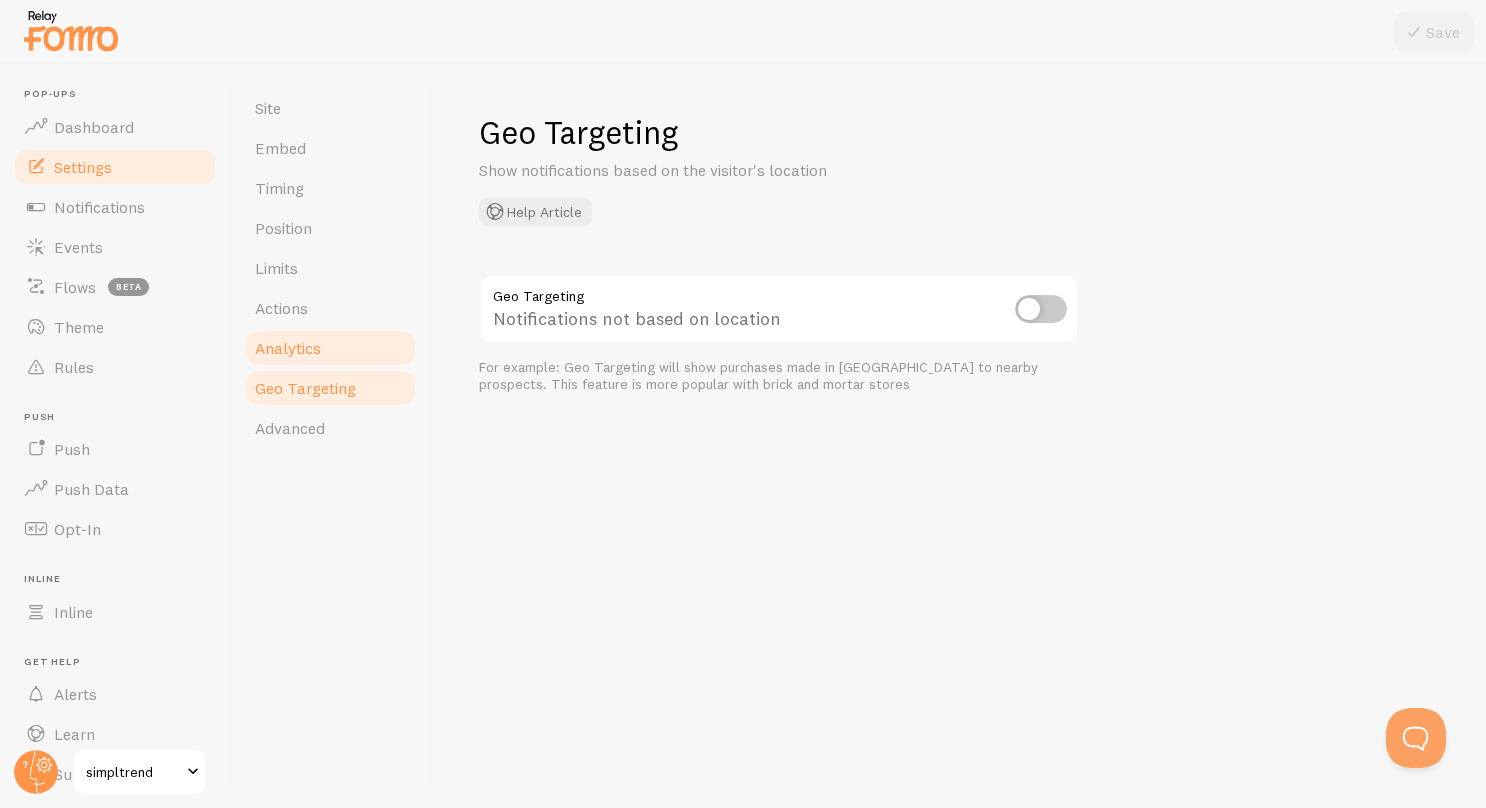click on "Analytics" at bounding box center [288, 348] 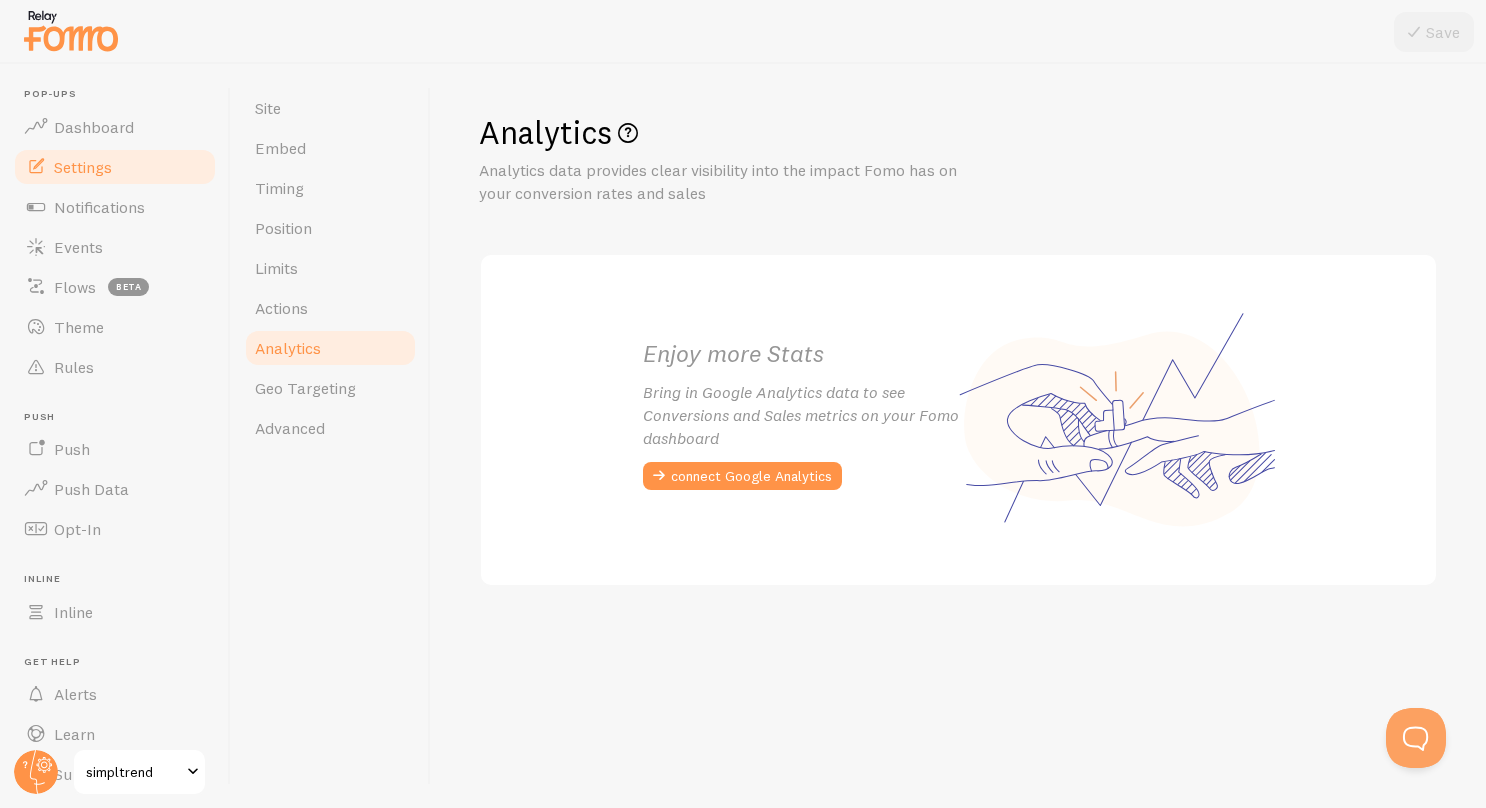 click on "Site
Embed
Timing
Position
Limits
Actions
Analytics
Geo Targeting
Advanced" at bounding box center (331, 436) 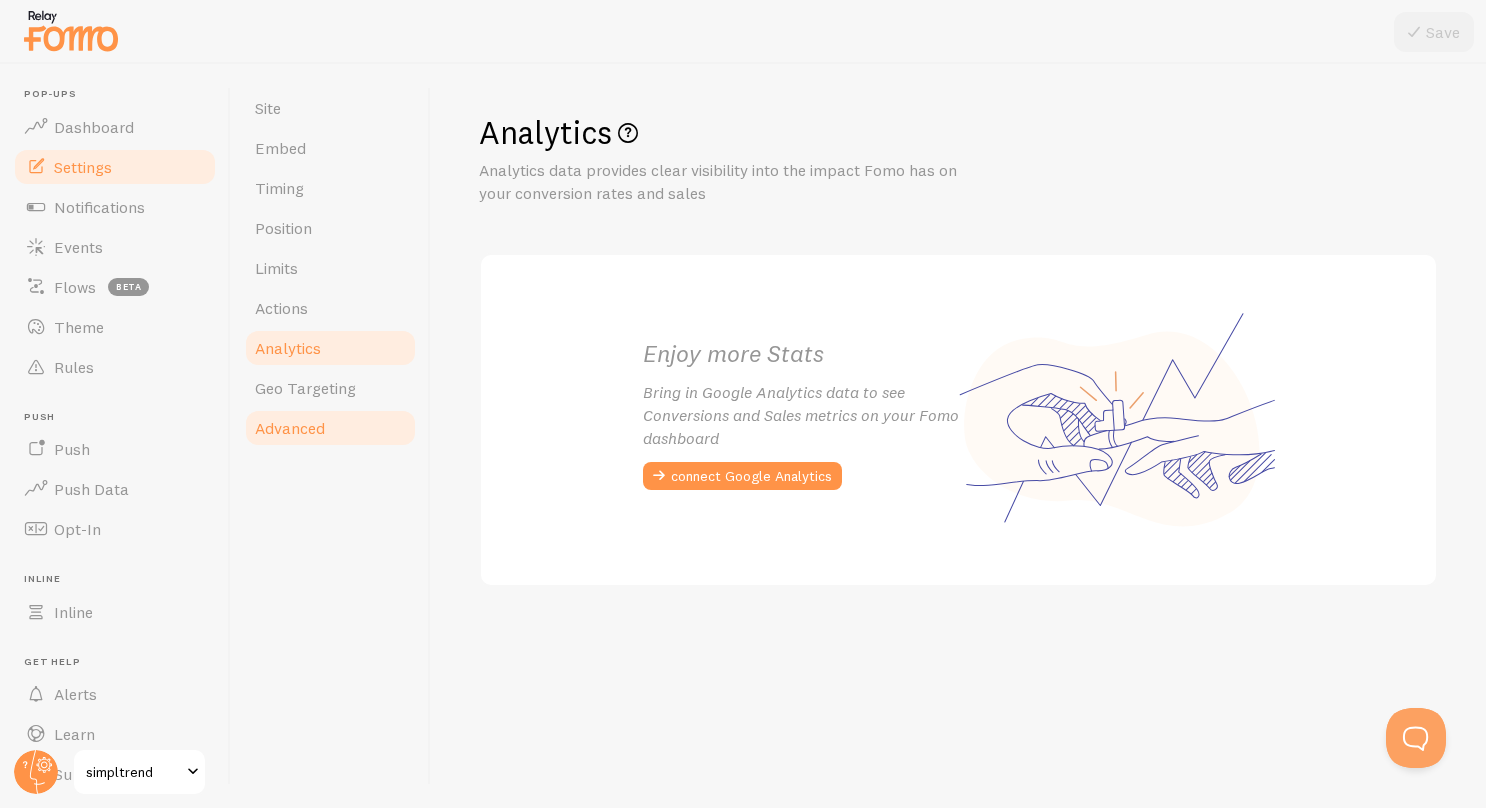click on "Advanced" at bounding box center [330, 428] 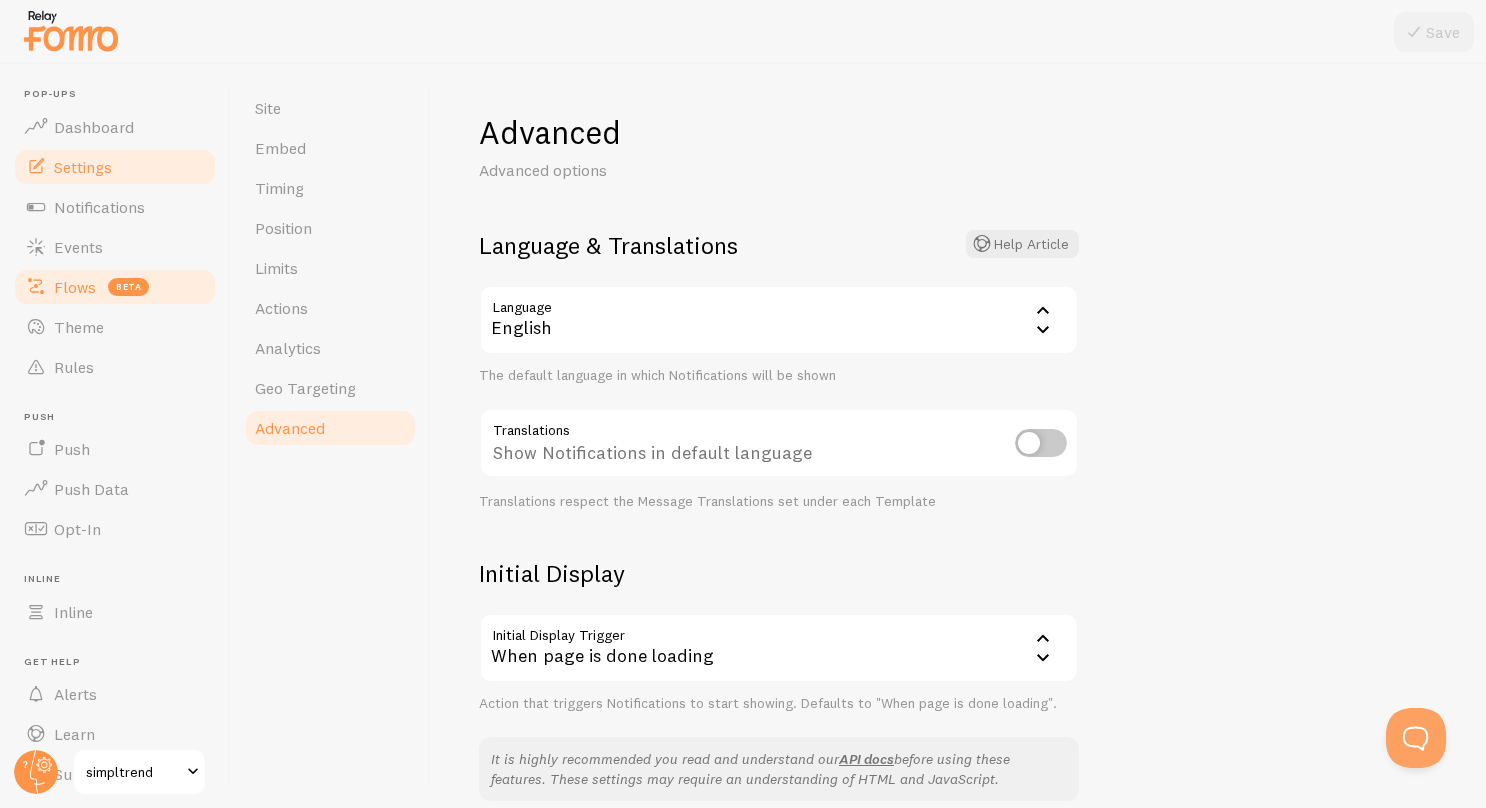 click on "Flows" at bounding box center [75, 287] 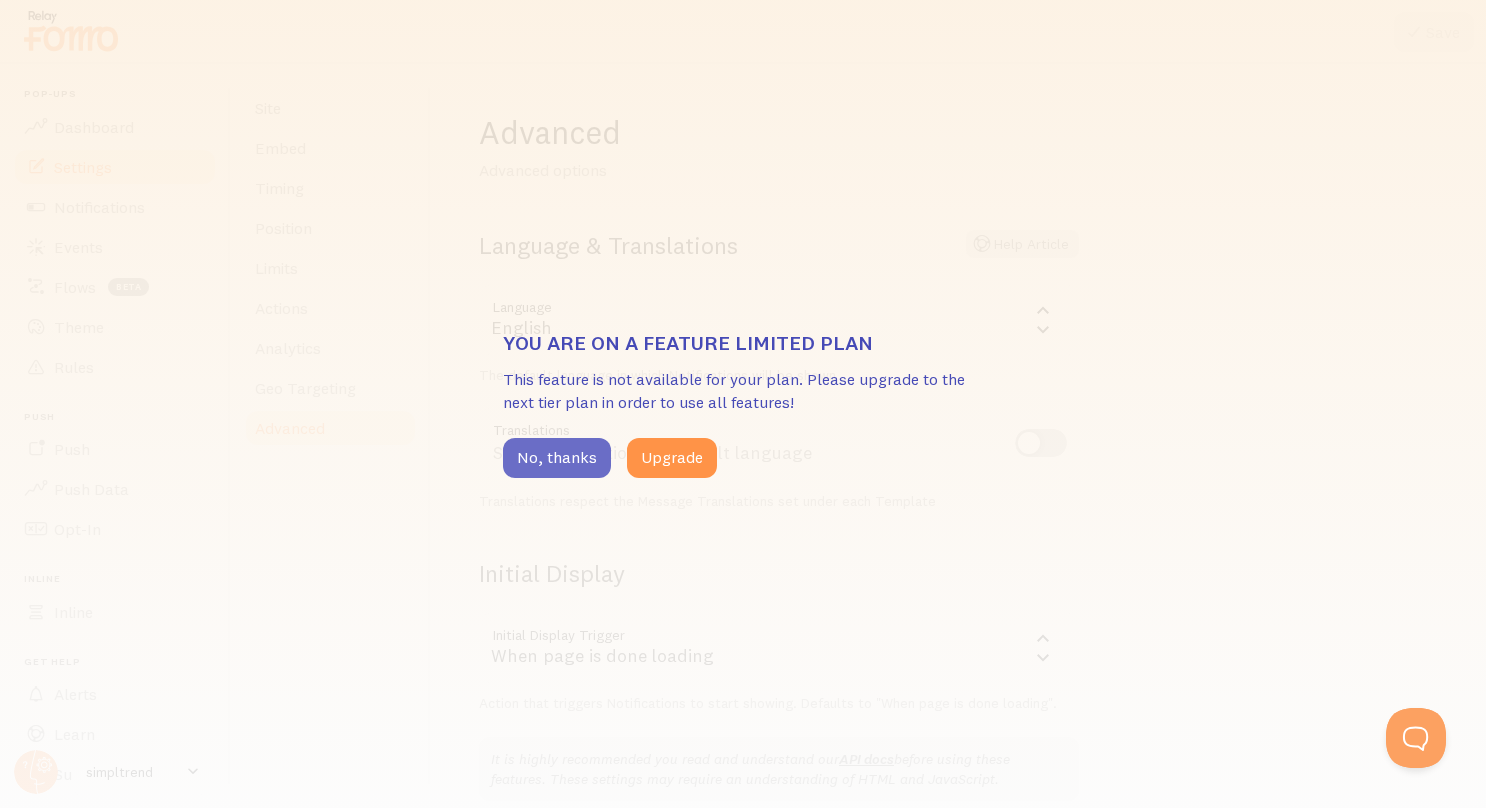 click on "No, thanks" at bounding box center [557, 458] 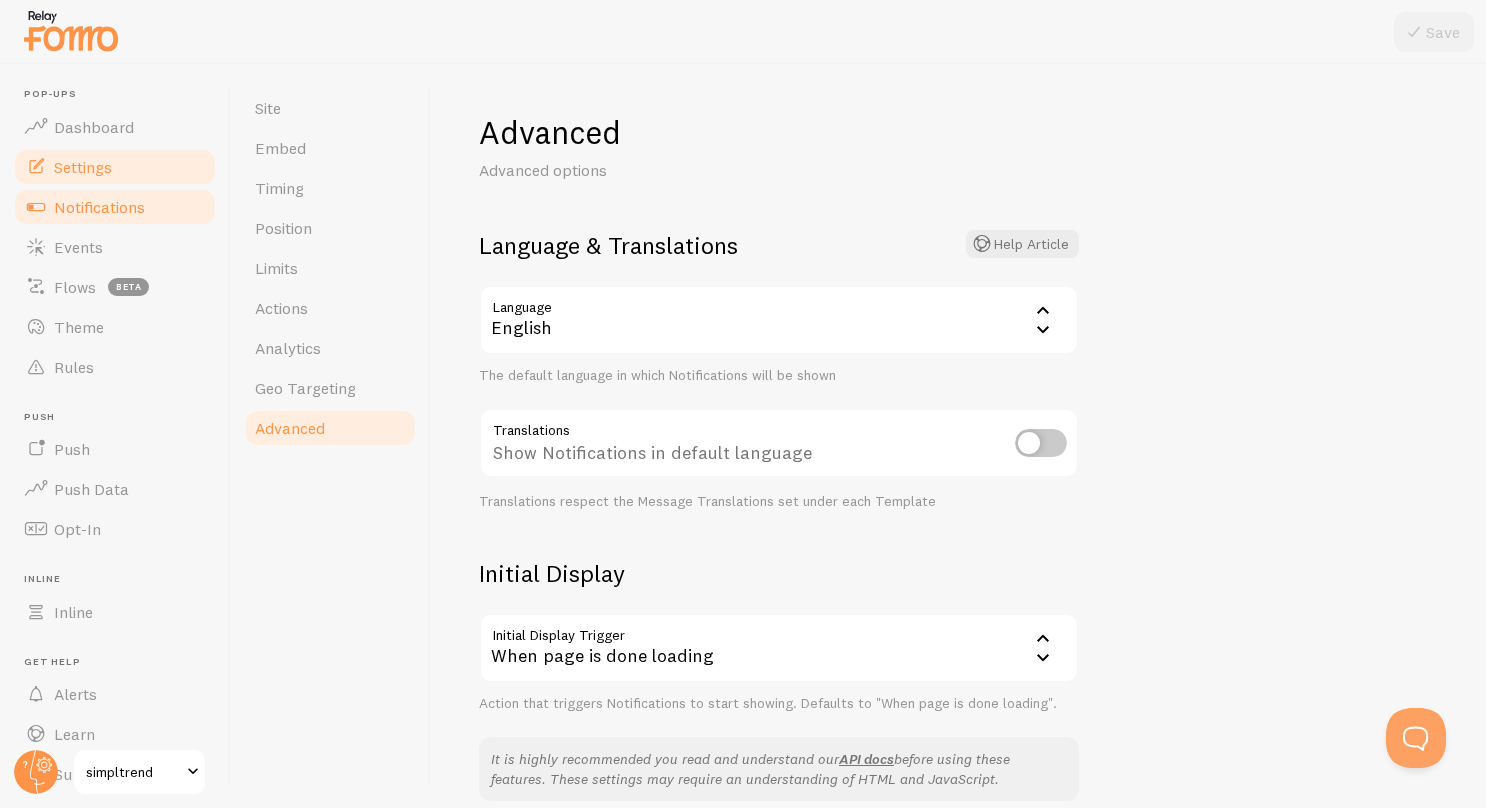 click on "Notifications" at bounding box center (99, 207) 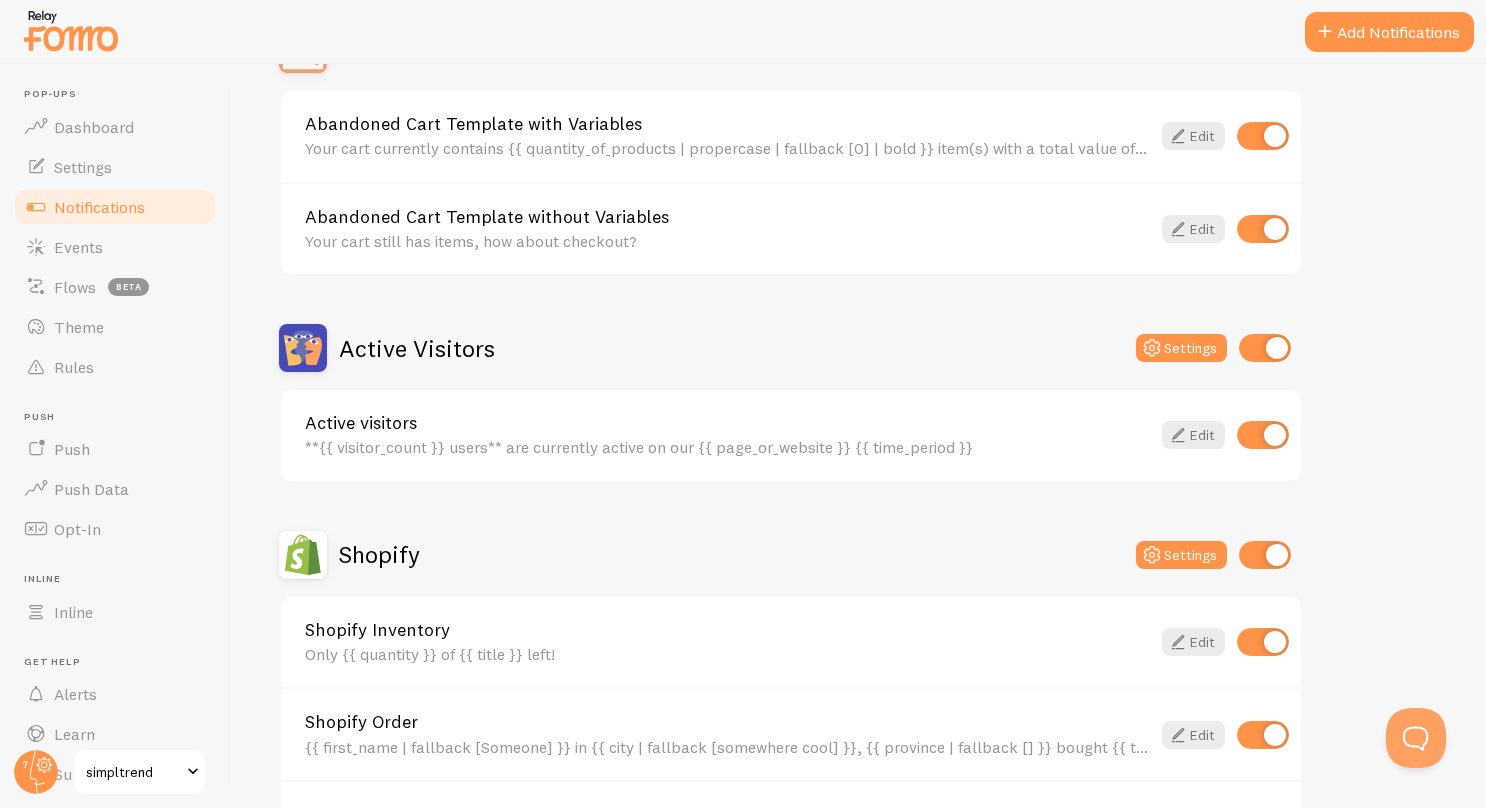 scroll, scrollTop: 300, scrollLeft: 0, axis: vertical 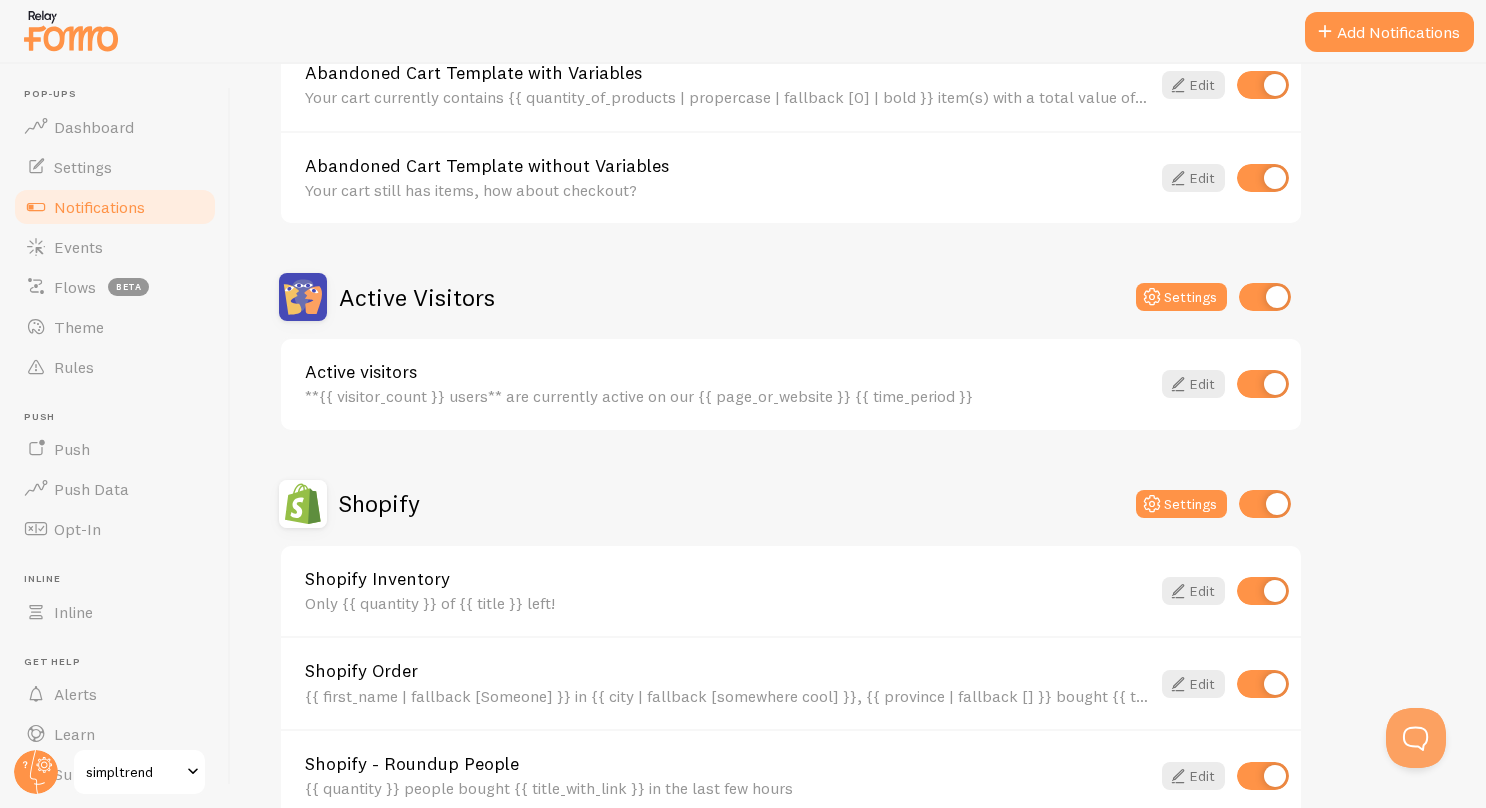drag, startPoint x: 283, startPoint y: 248, endPoint x: 1023, endPoint y: 422, distance: 760.1816 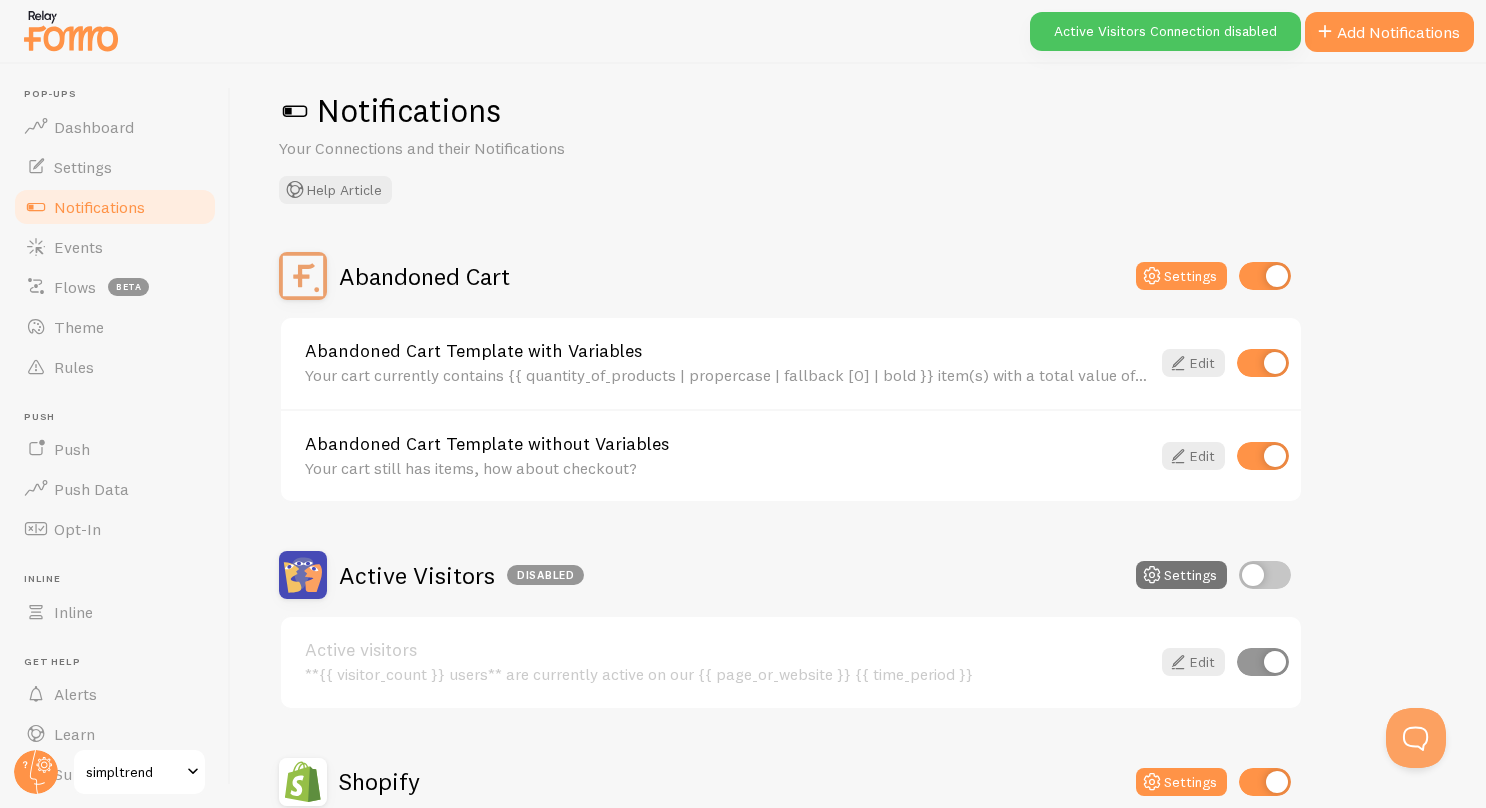 scroll, scrollTop: 0, scrollLeft: 0, axis: both 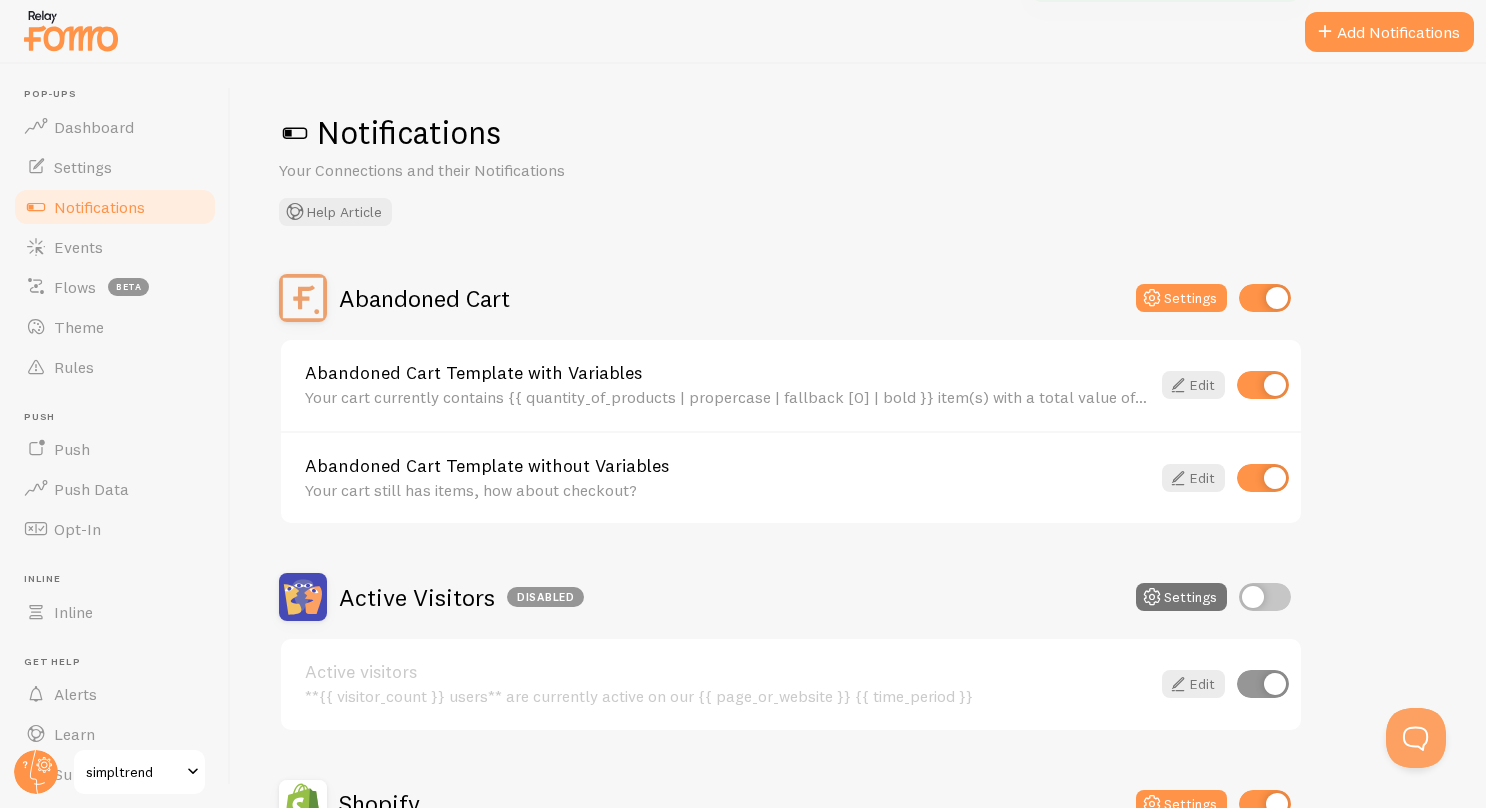 drag, startPoint x: 1205, startPoint y: 297, endPoint x: 1230, endPoint y: 358, distance: 65.9242 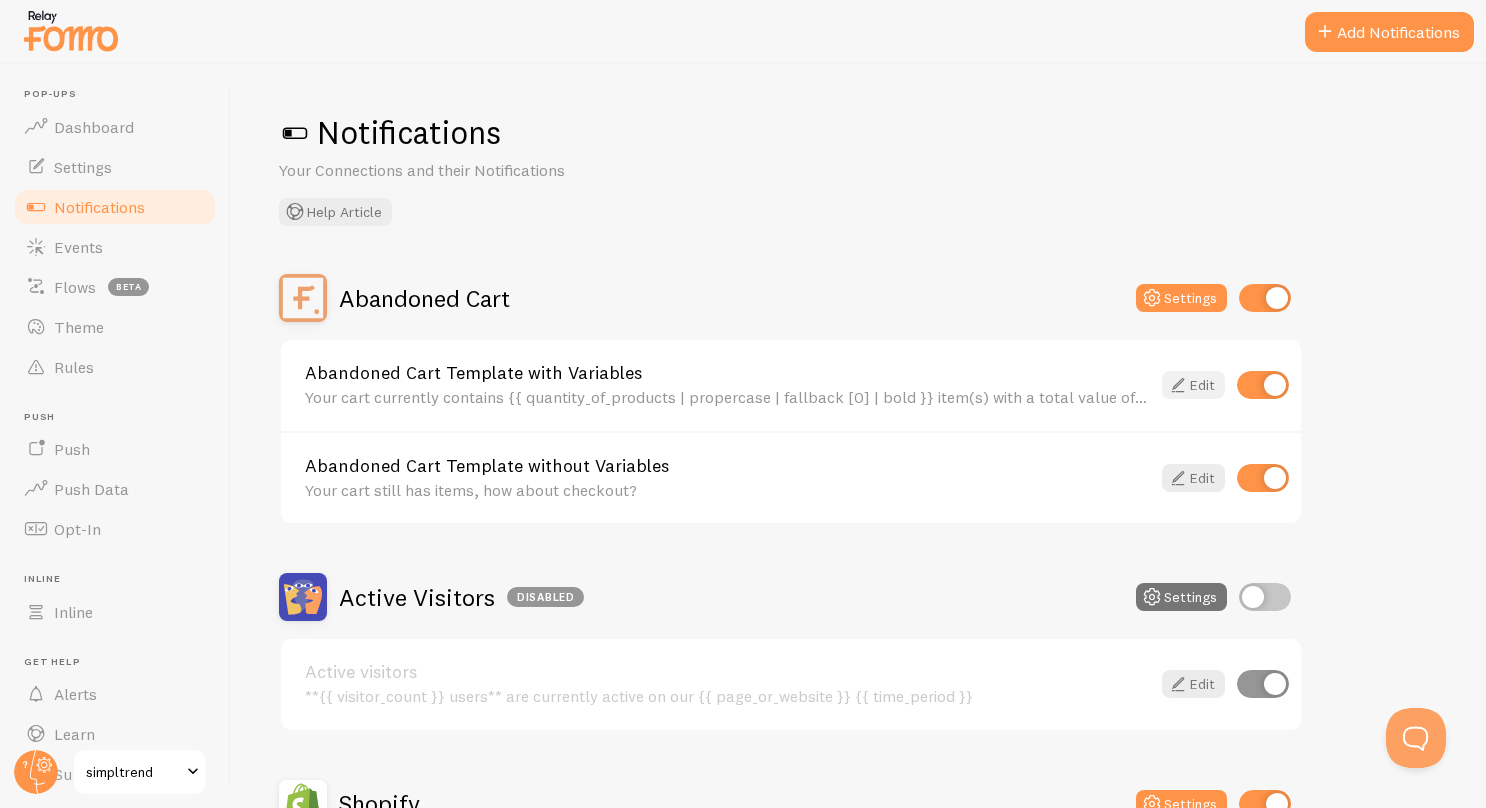 click at bounding box center [1178, 385] 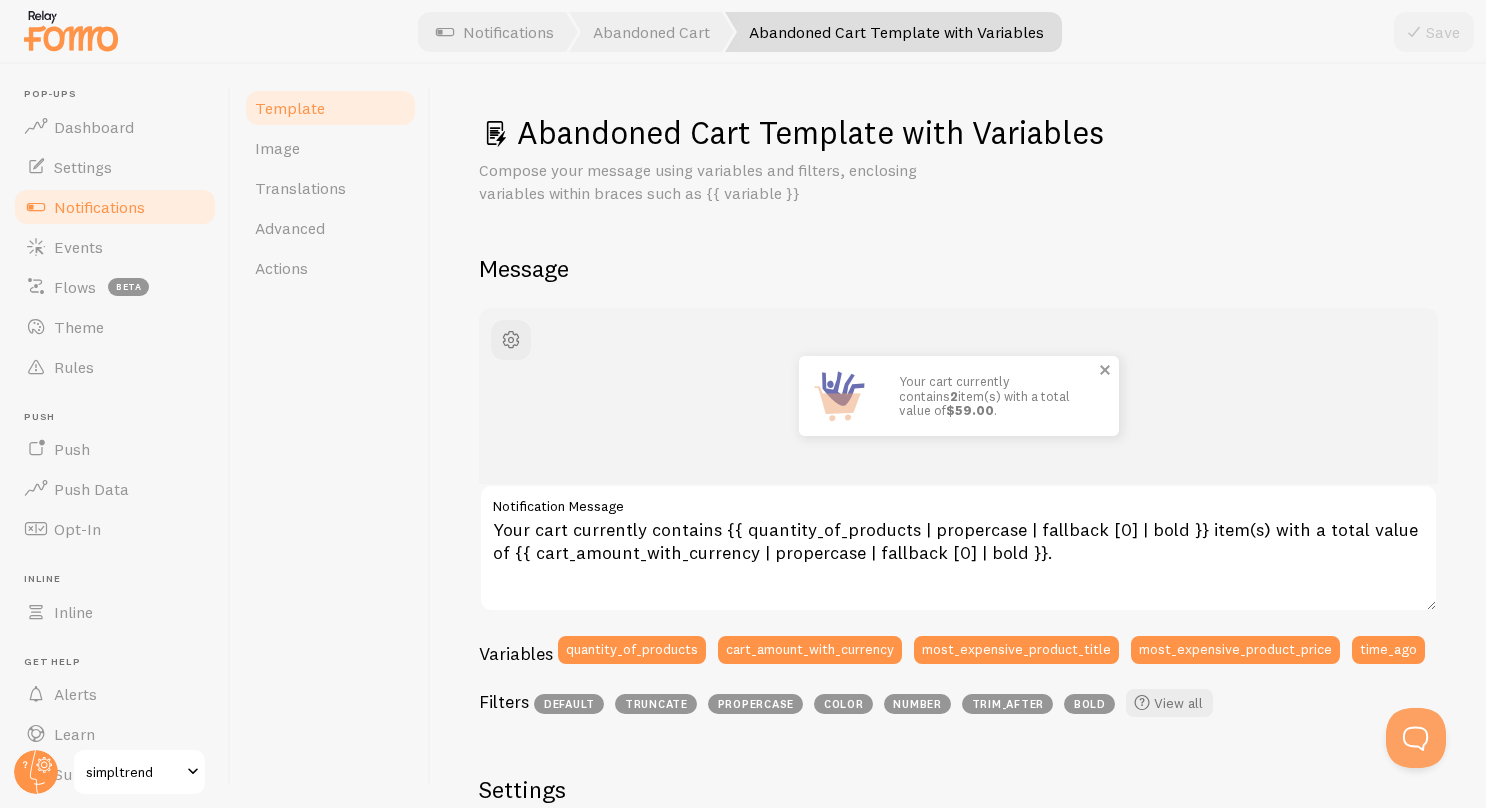 scroll, scrollTop: 100, scrollLeft: 0, axis: vertical 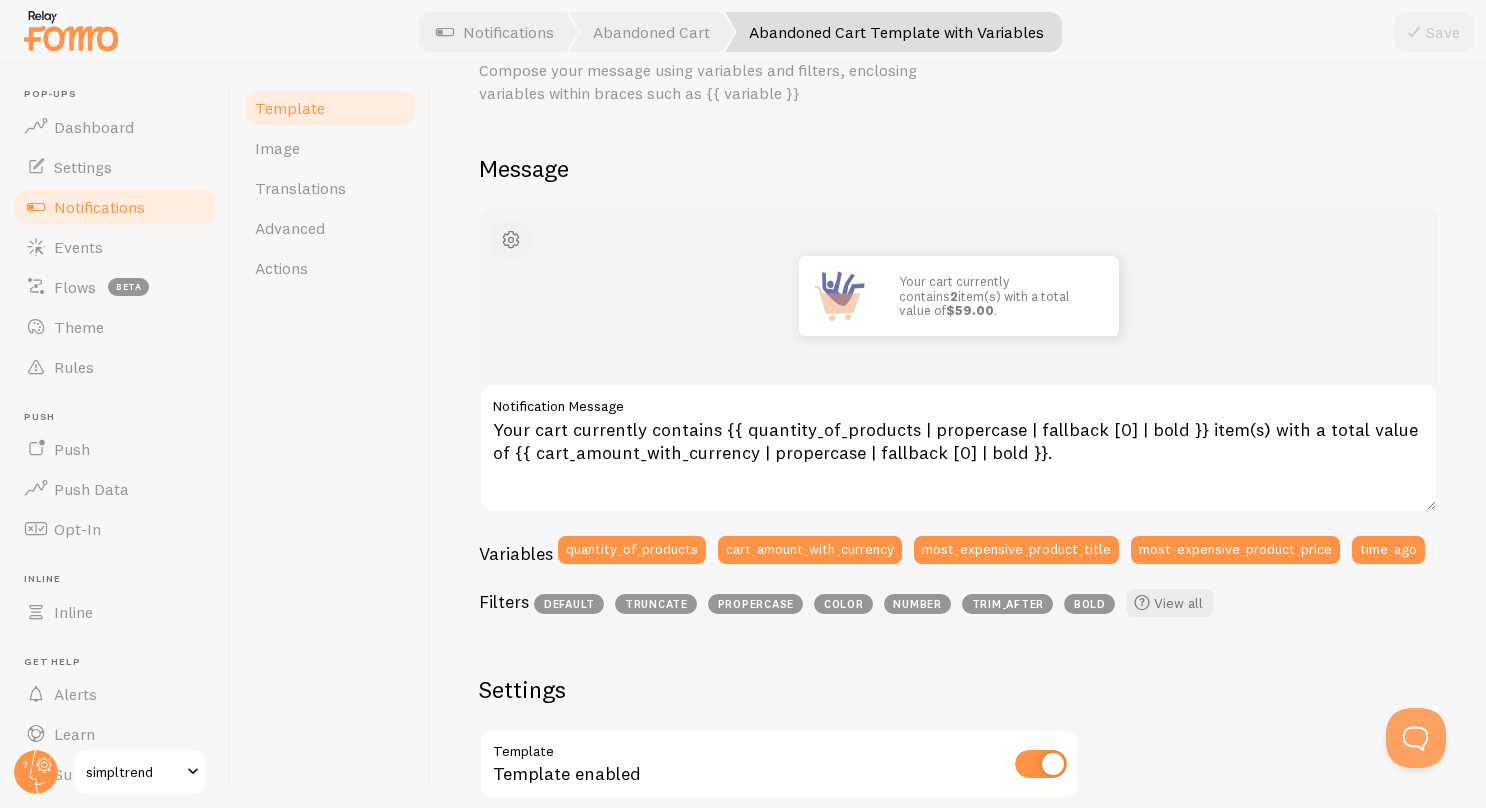 click at bounding box center [511, 240] 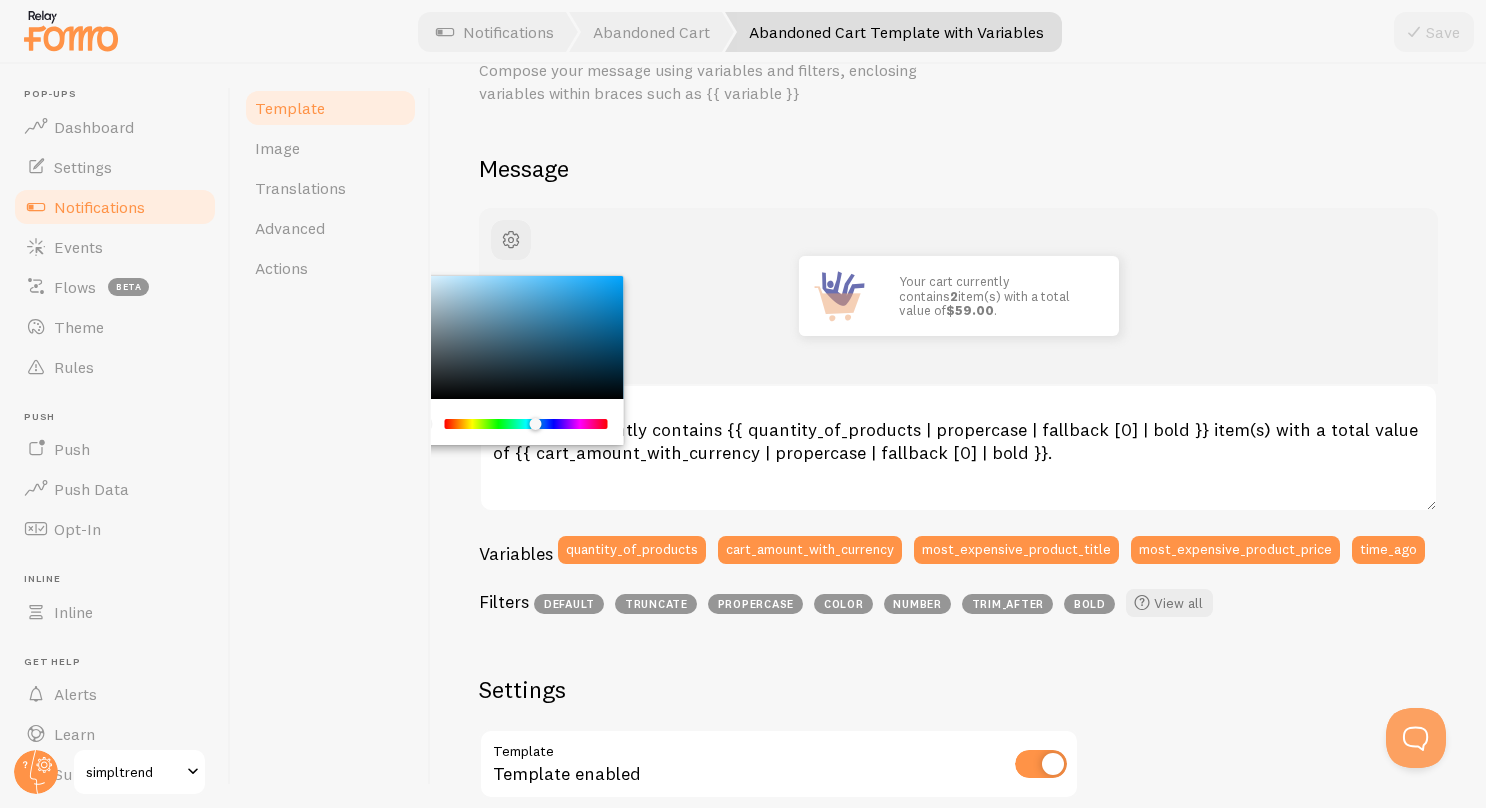 drag, startPoint x: 495, startPoint y: 424, endPoint x: 535, endPoint y: 438, distance: 42.379242 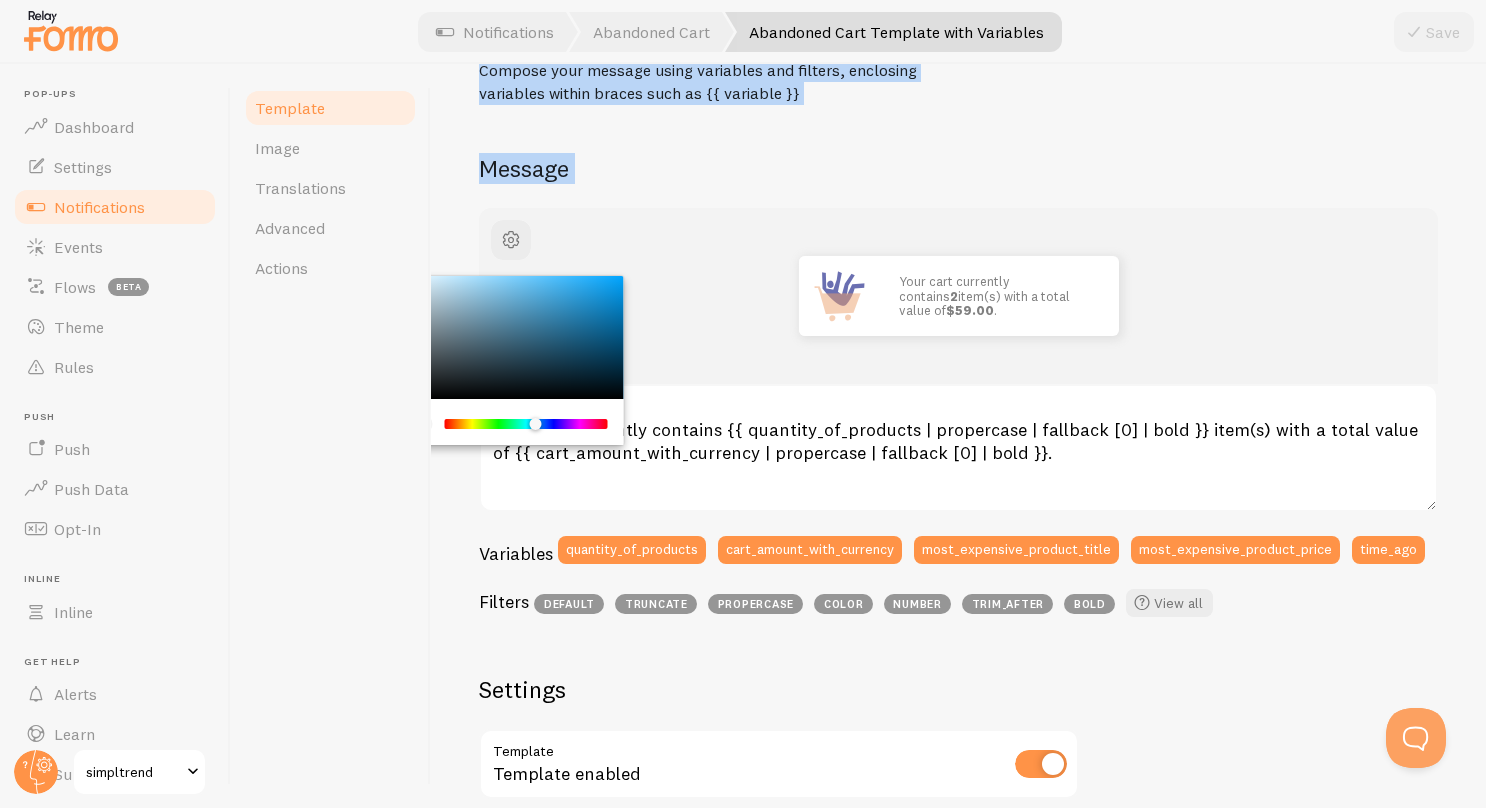 drag, startPoint x: 535, startPoint y: 436, endPoint x: 417, endPoint y: 434, distance: 118.016945 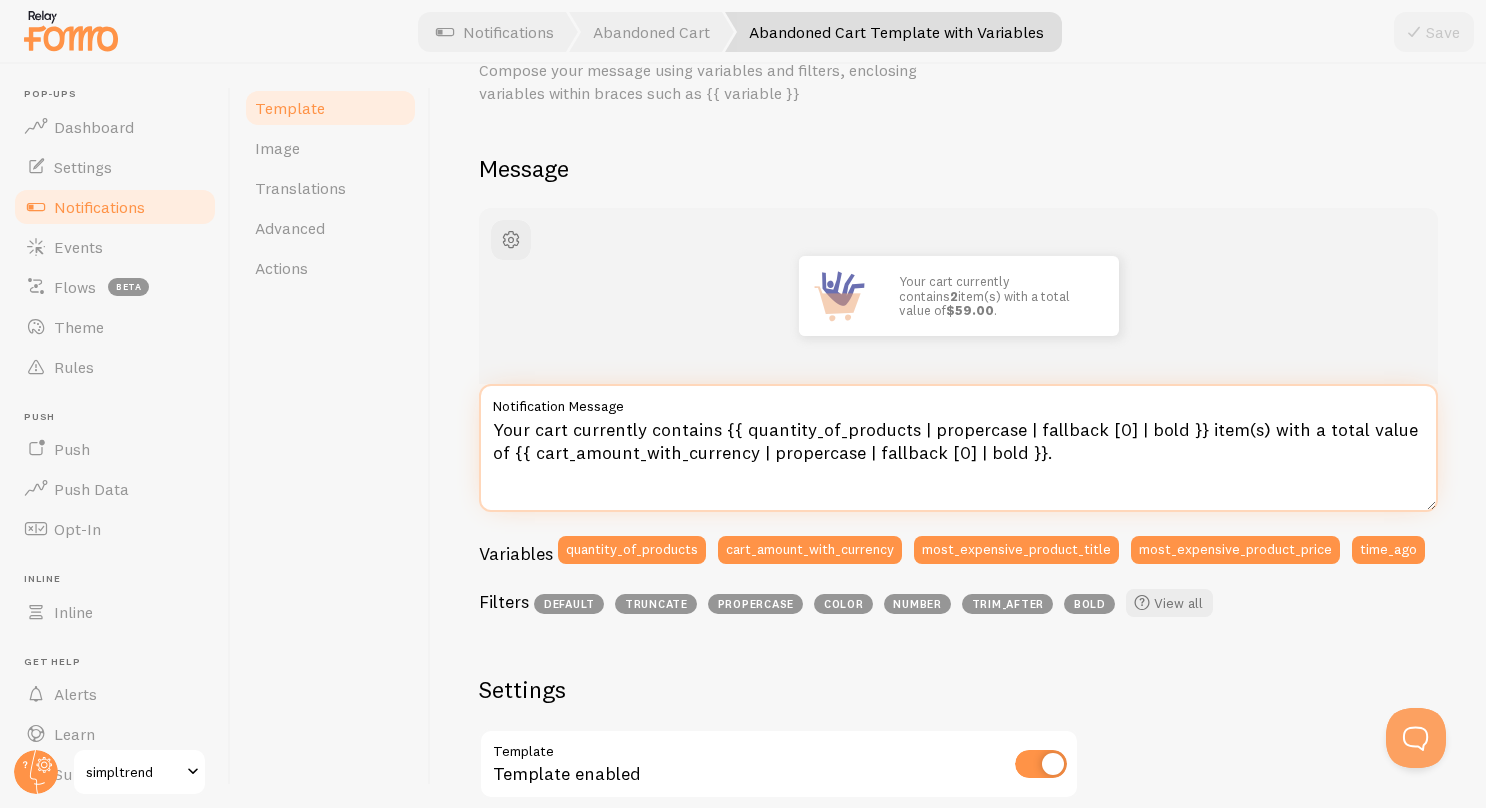 drag, startPoint x: 417, startPoint y: 434, endPoint x: 552, endPoint y: 442, distance: 135.23683 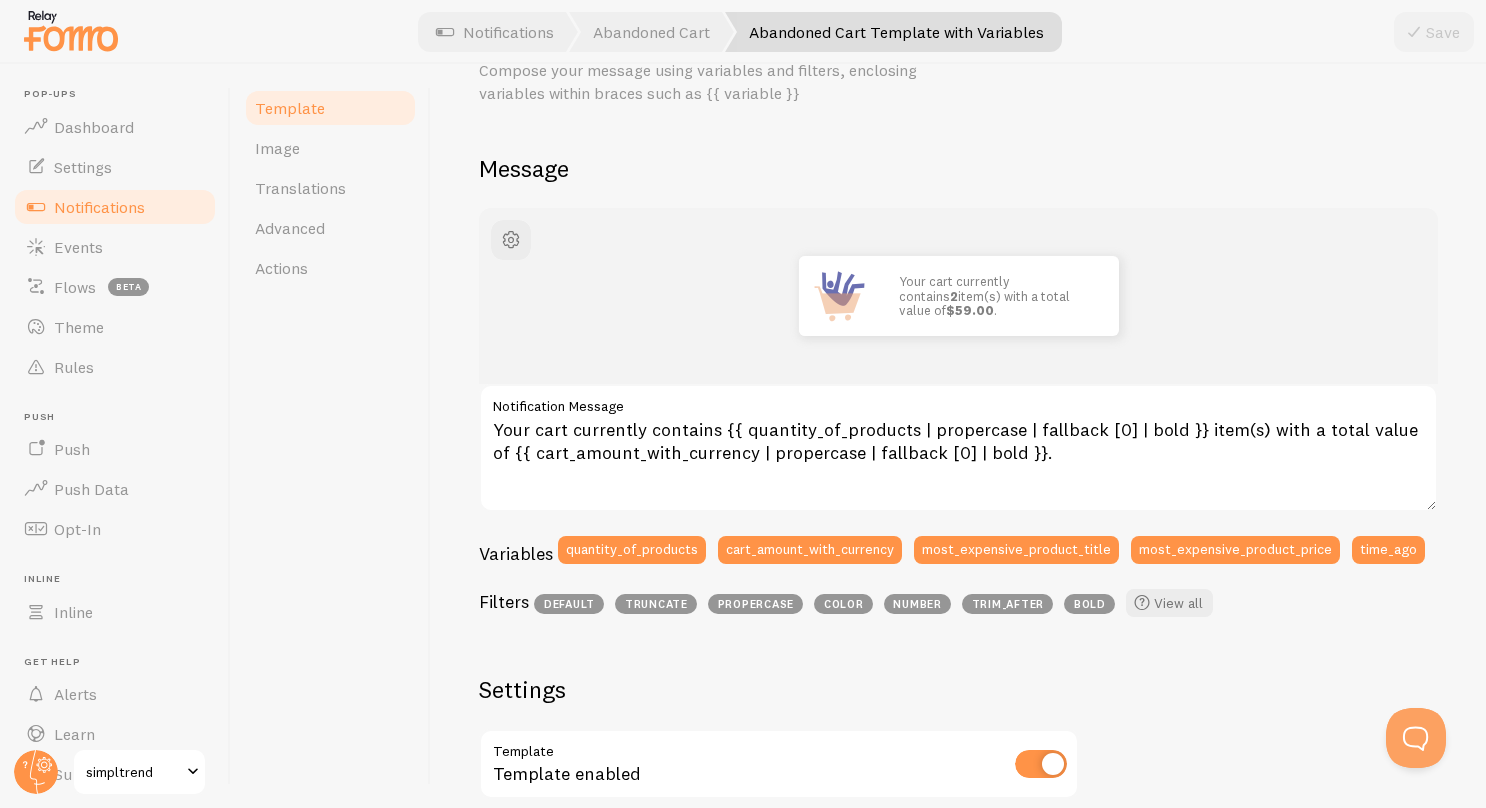 click on "Your cart currently contains  2  item(s) with a total value of  $59.00 ." at bounding box center [958, 296] 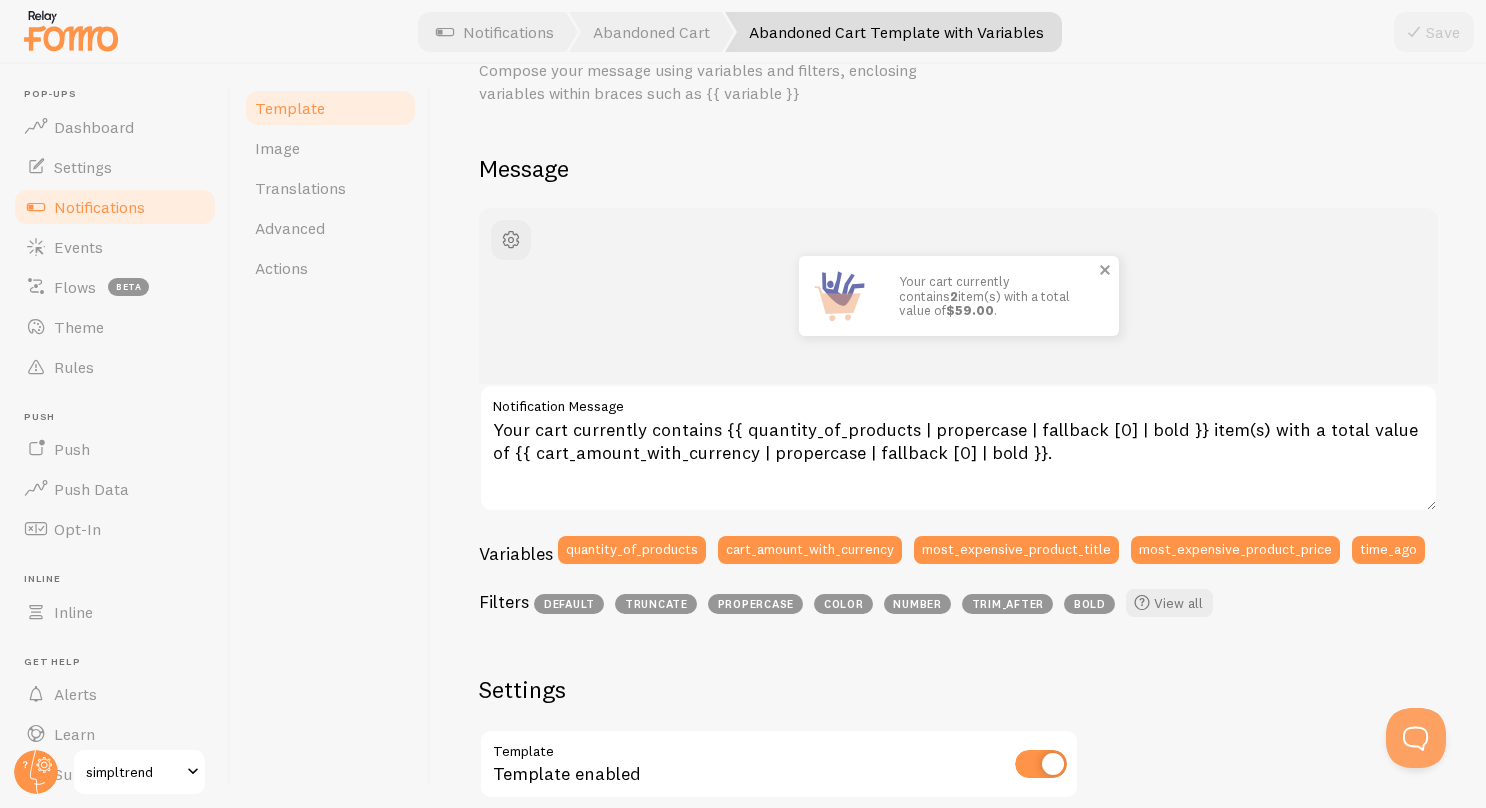 click on "Your cart currently contains  2  item(s) with a total value of  $59.00 ." at bounding box center [999, 295] 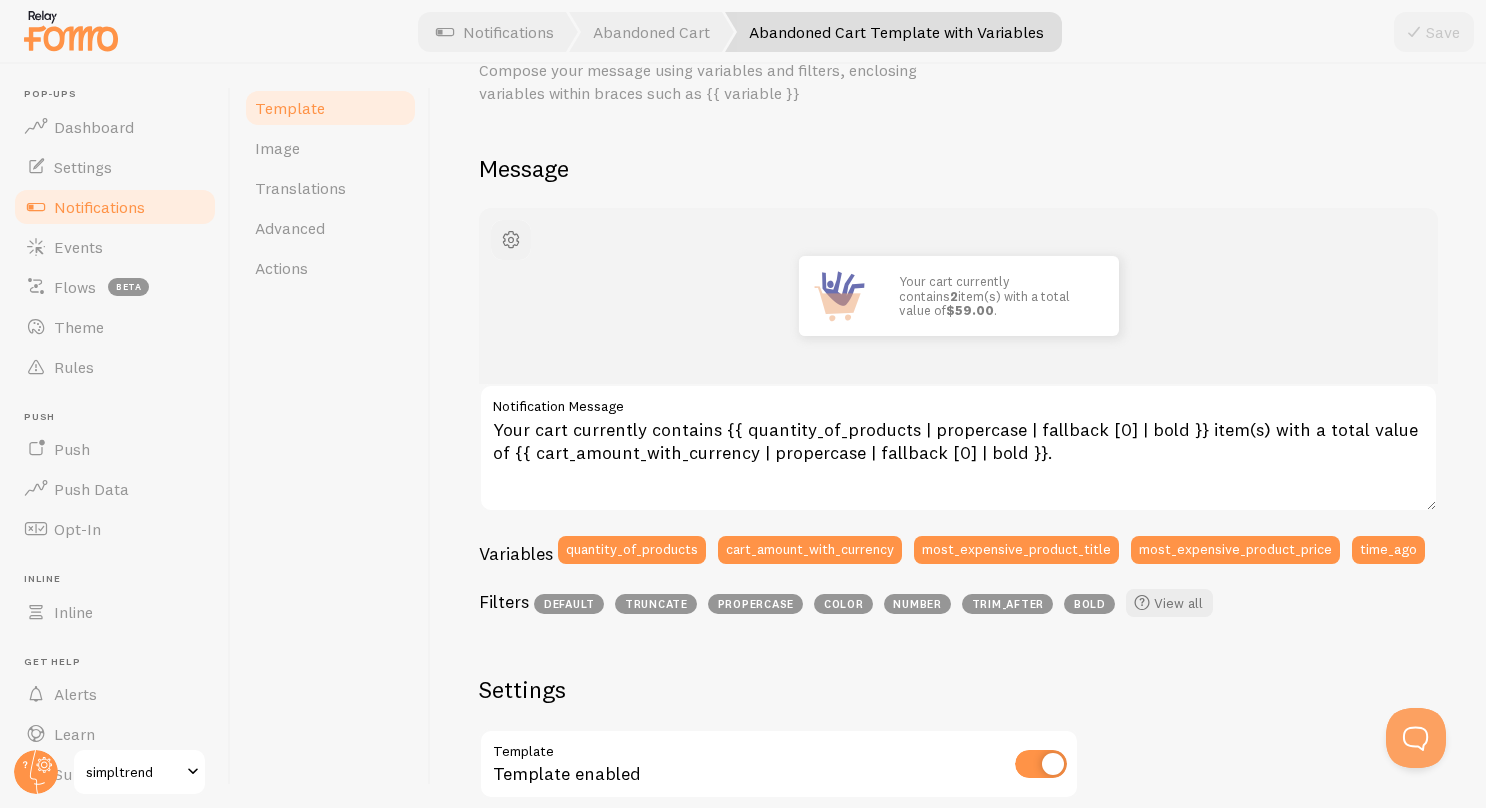 click at bounding box center [511, 240] 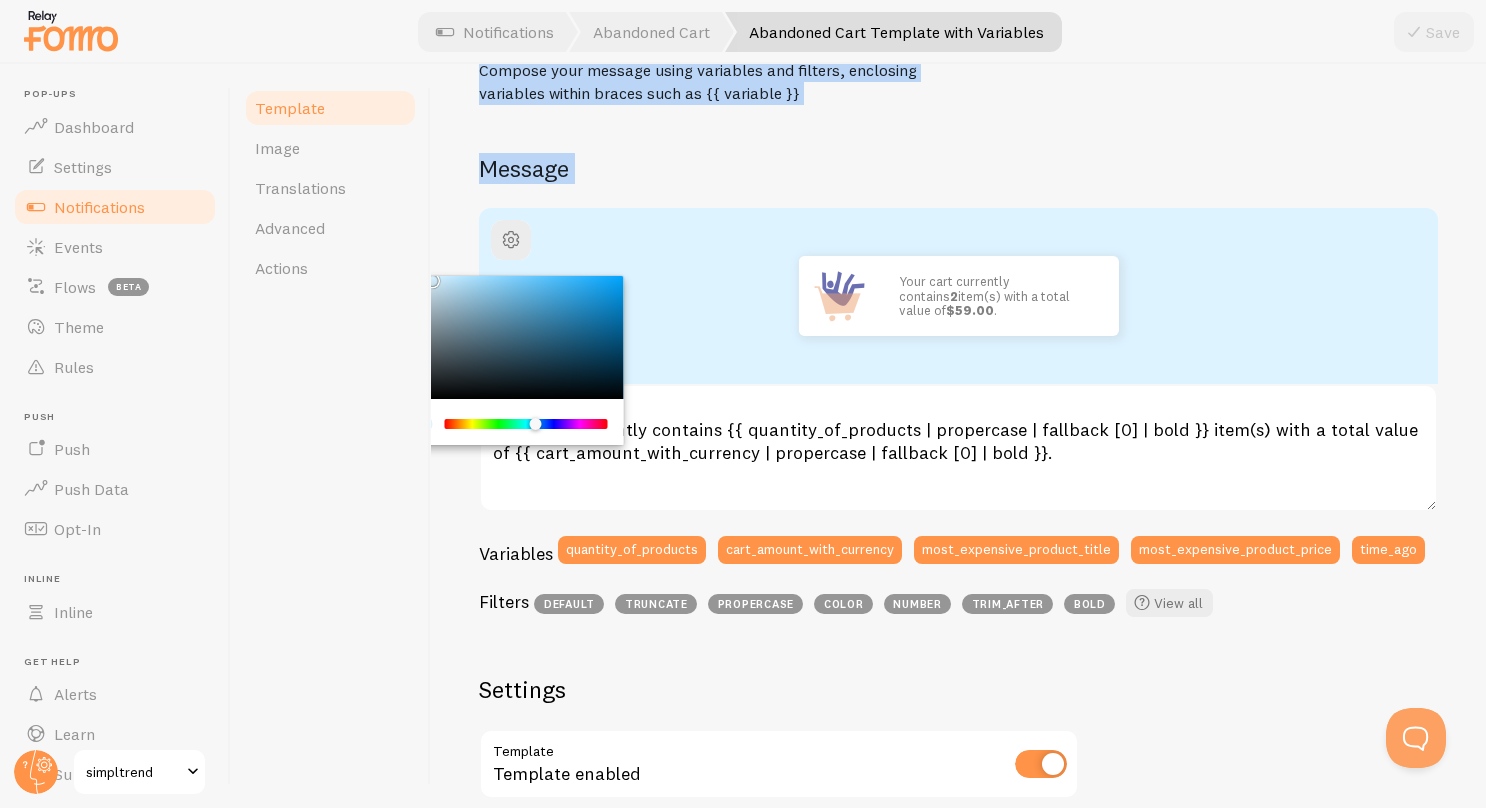 drag, startPoint x: 464, startPoint y: 326, endPoint x: 428, endPoint y: 267, distance: 69.115845 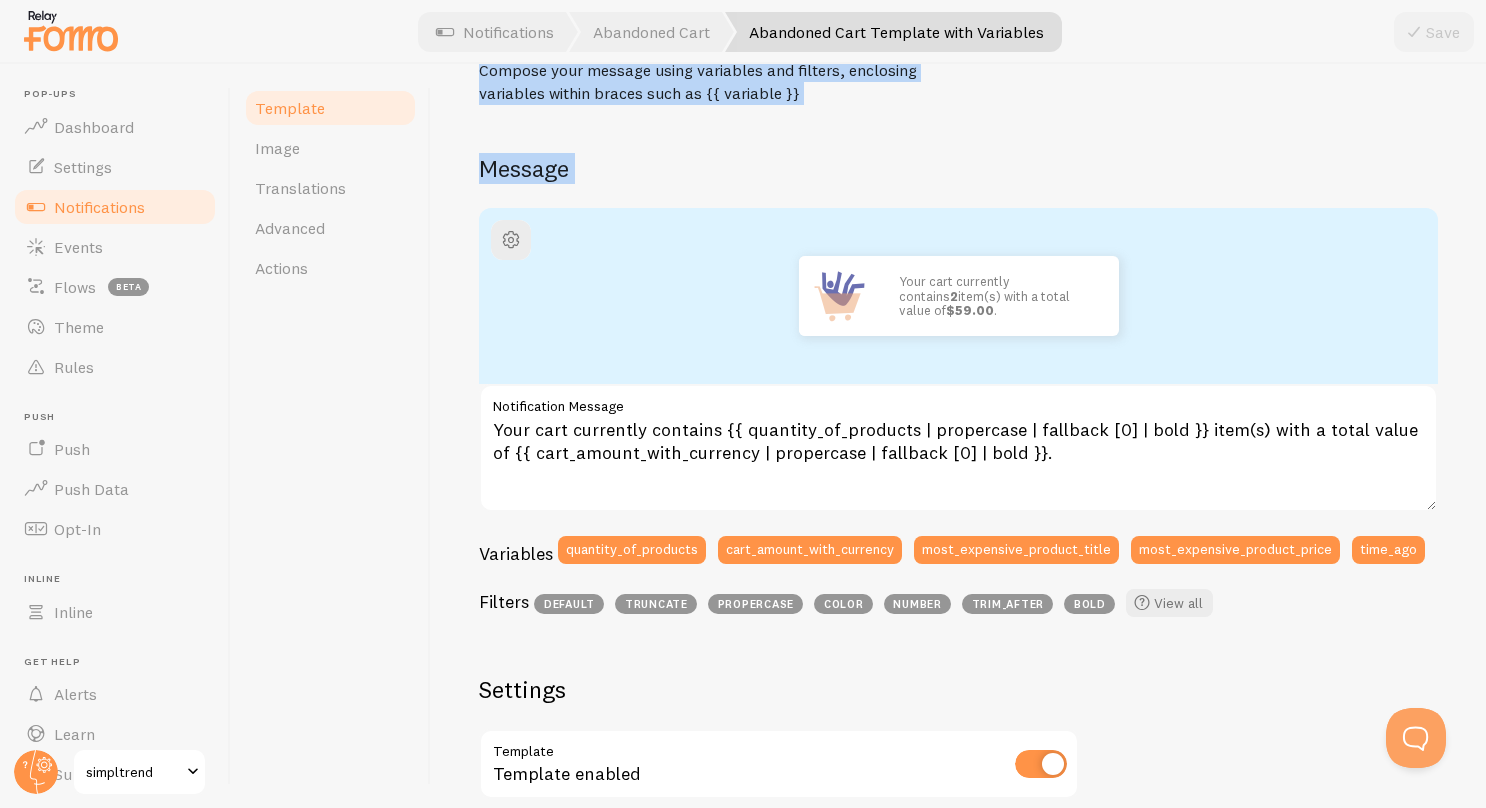 click on "Abandoned Cart Template with Variables
Compose your message using variables and filters, enclosing variables
within braces such as {{ variable }}
Message                     Your cart currently contains  2  item(s) with a total value of  $59.00 .   Your cart currently contains {{ quantity_of_products | propercase | fallback [0] | bold }} item(s) with a total value of {{ cart_amount_with_currency | propercase | fallback [0] | bold }}.   Notification Message         Variables
quantity_of_products
cart_amount_with_currency
most_expensive_product_title
most_expensive_product_price
time_ago   Filters   default   truncate   propercase   color   number   trim_after   bold
View all
Settings         Template   Template enabled   Disabled Templates won't create new Events, but existing ones will still be shown     [URL][DOMAIN_NAME]   Default Link Address" at bounding box center (958, 661) 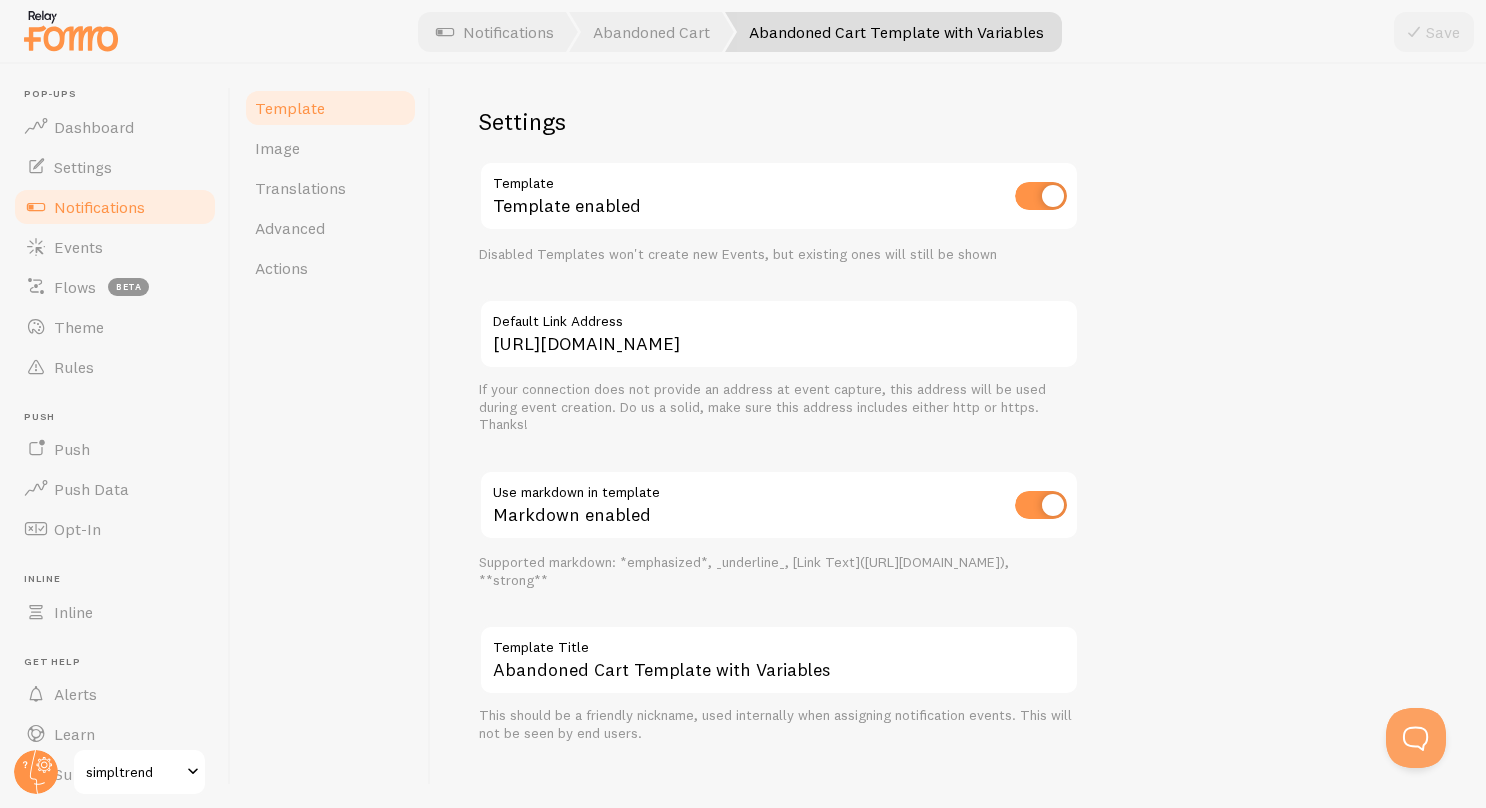 scroll, scrollTop: 726, scrollLeft: 0, axis: vertical 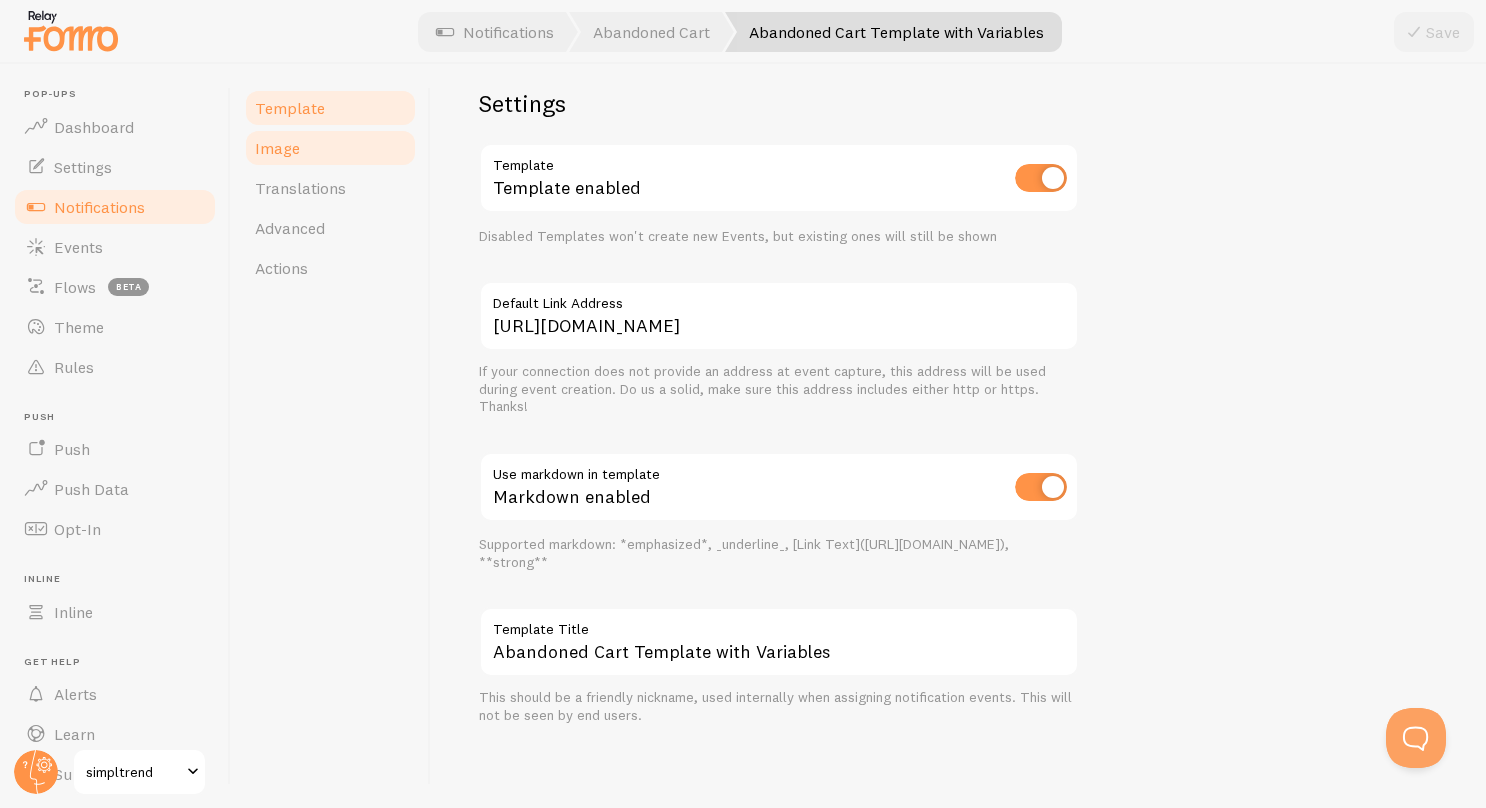 click on "Image" at bounding box center (330, 148) 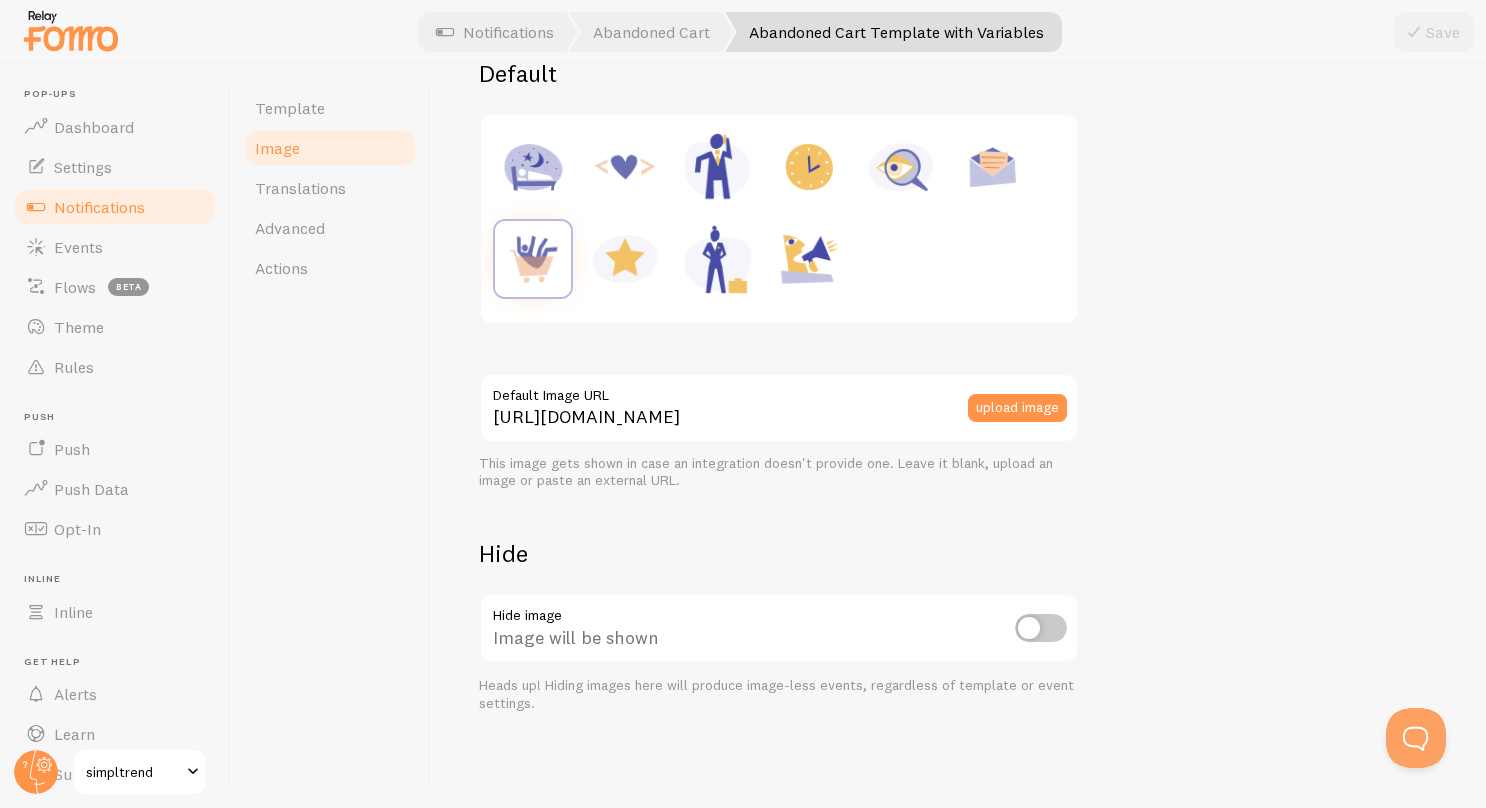 scroll, scrollTop: 0, scrollLeft: 0, axis: both 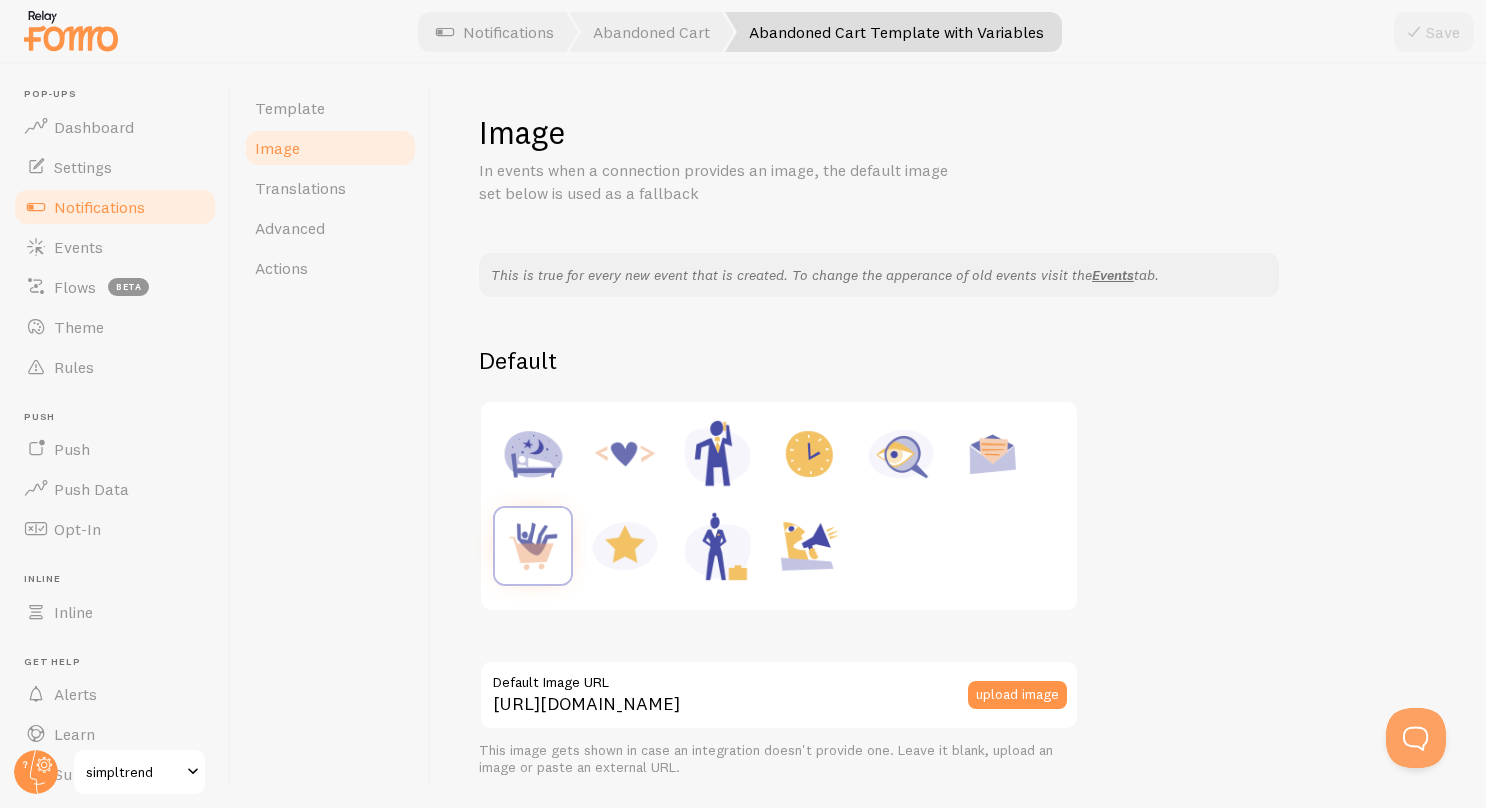 click at bounding box center (625, 454) 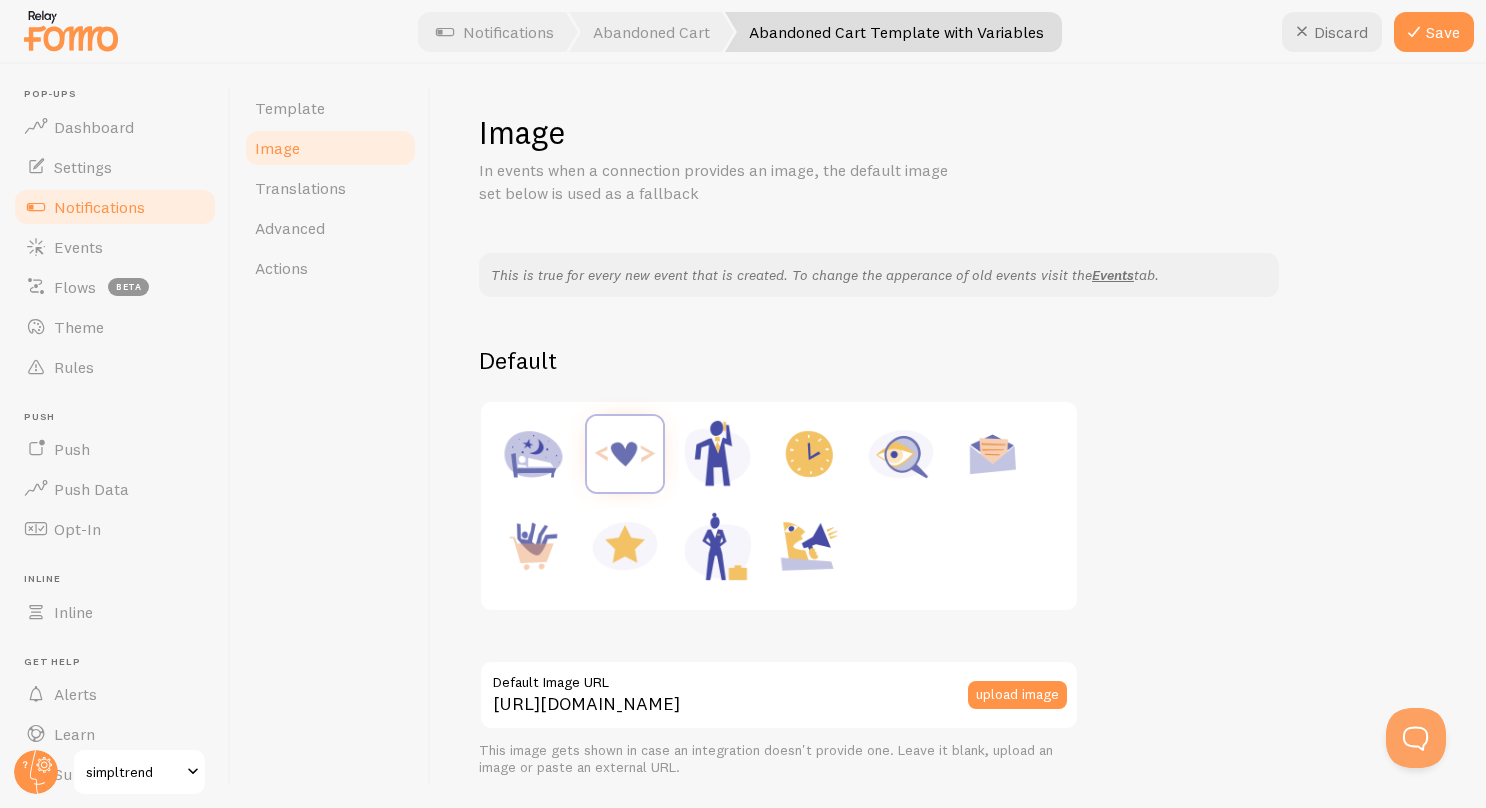 click at bounding box center (625, 454) 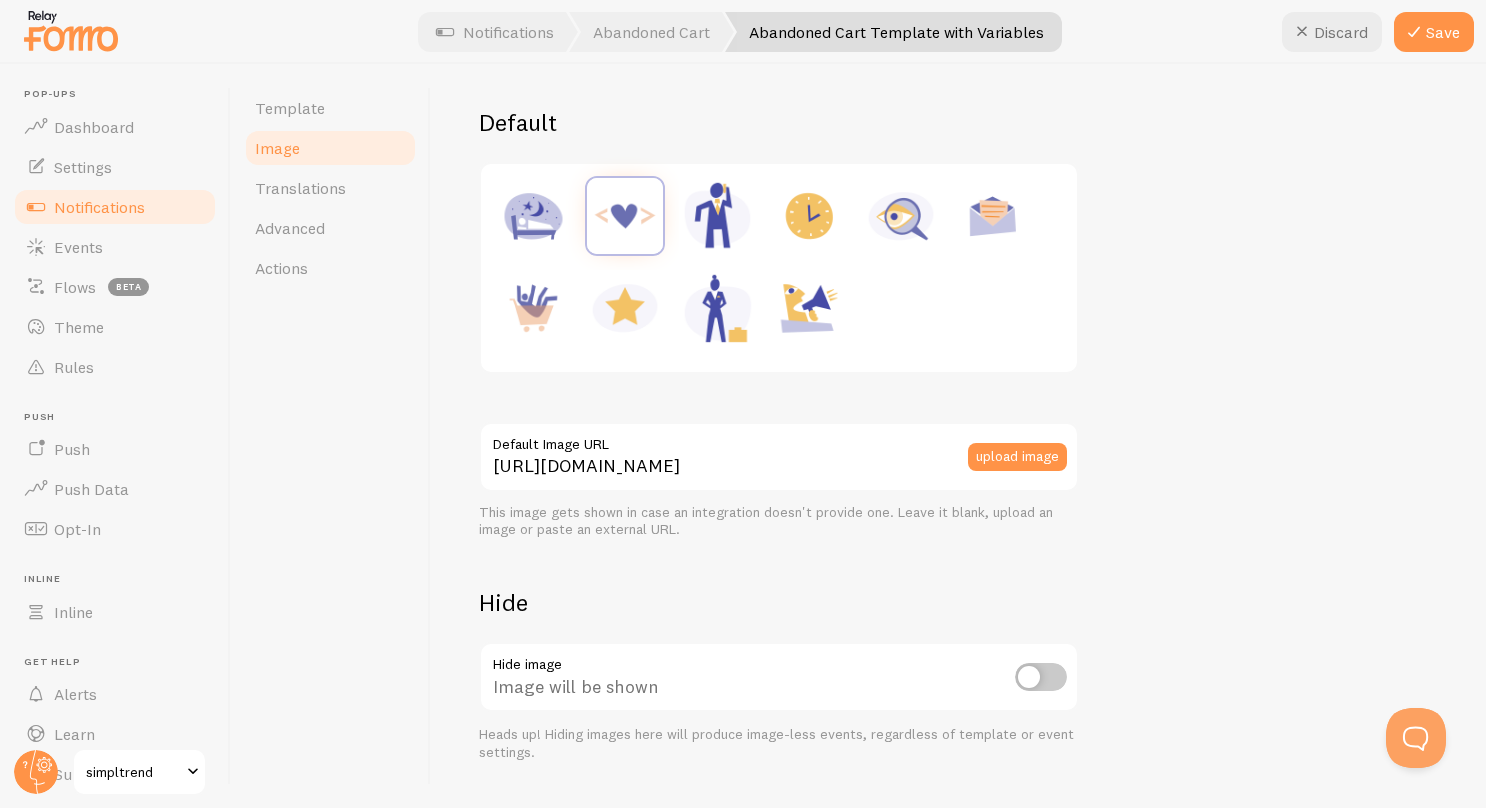 scroll, scrollTop: 287, scrollLeft: 0, axis: vertical 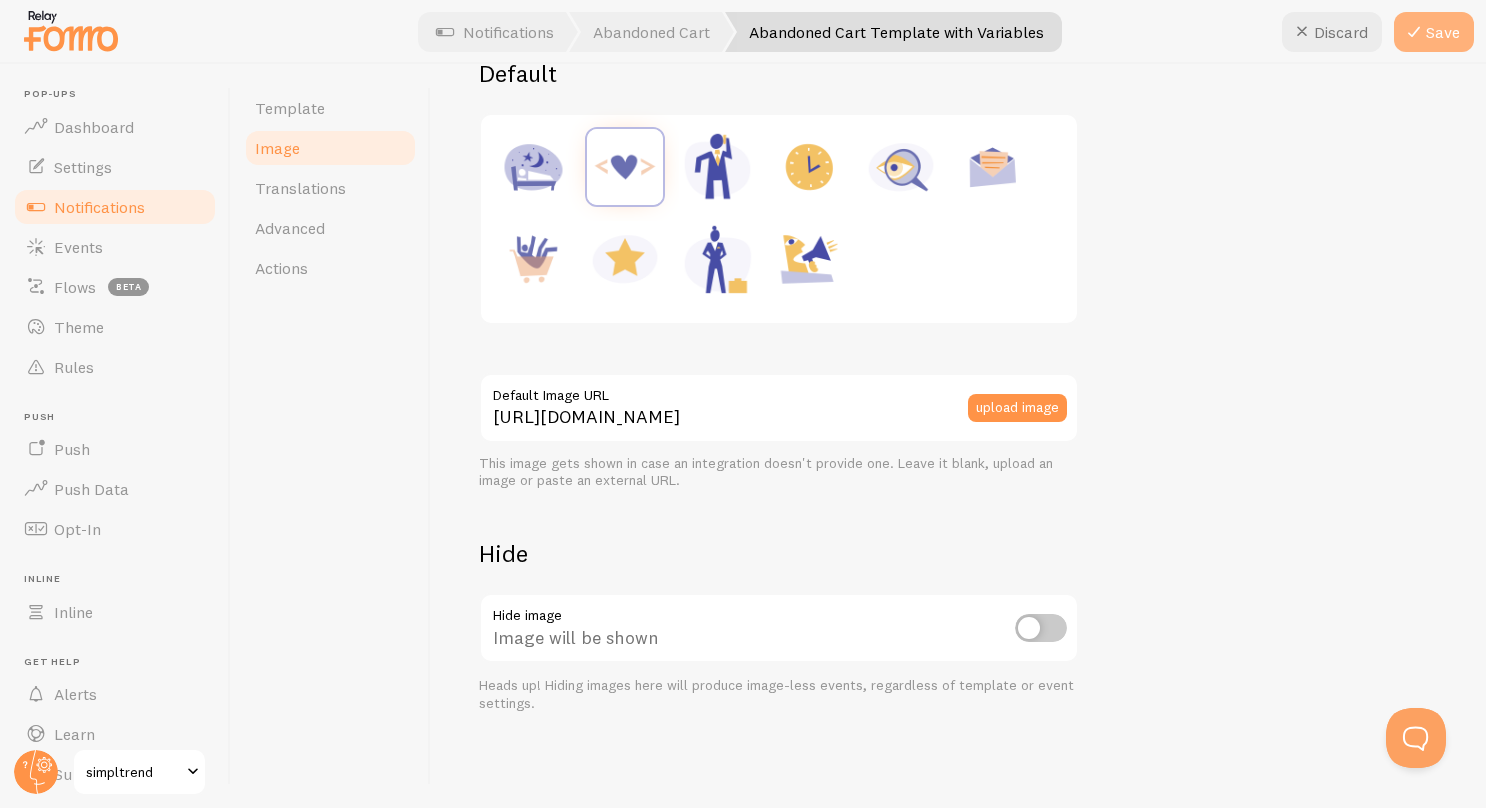 click at bounding box center (1414, 32) 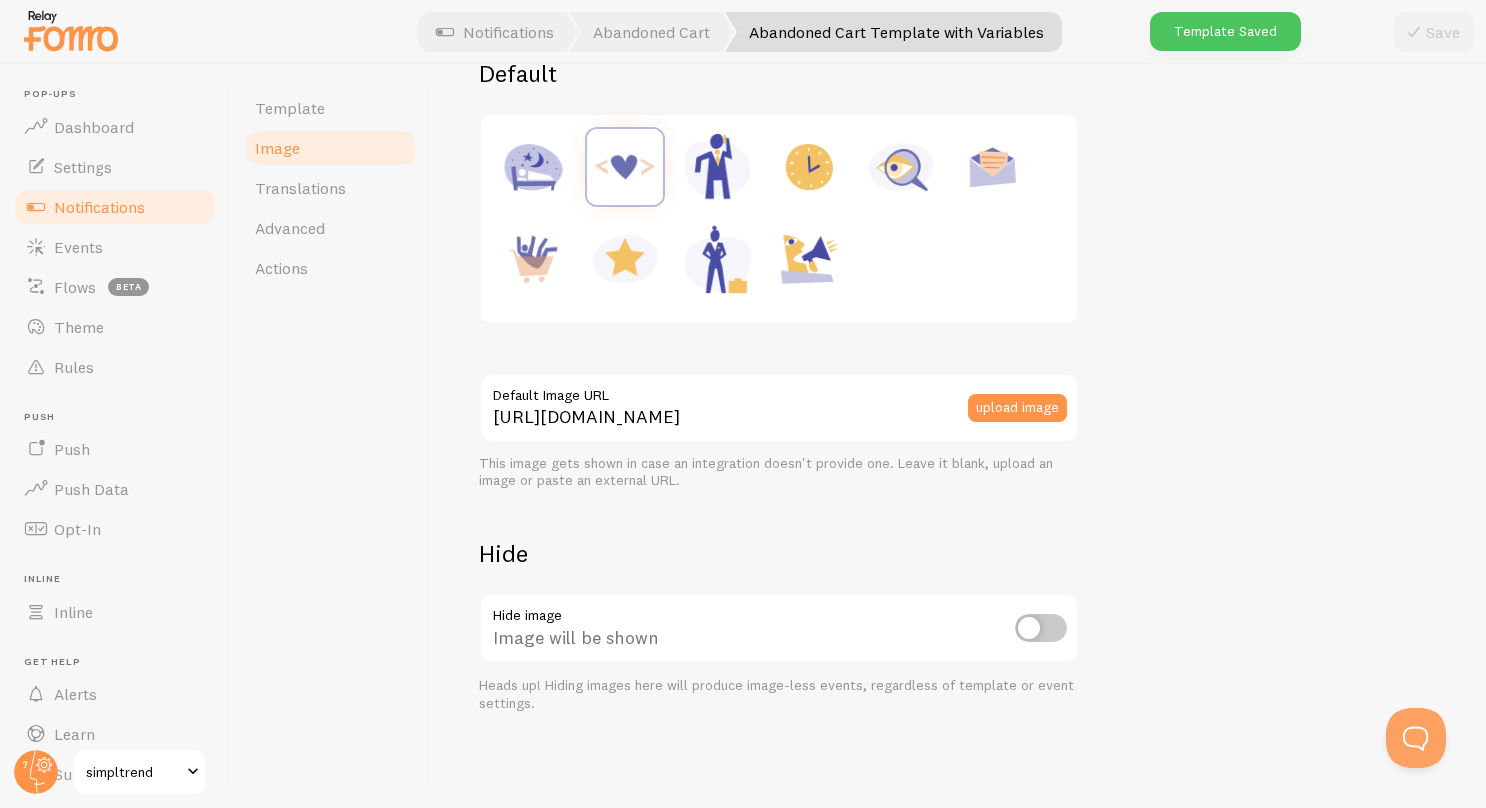 scroll, scrollTop: 0, scrollLeft: 0, axis: both 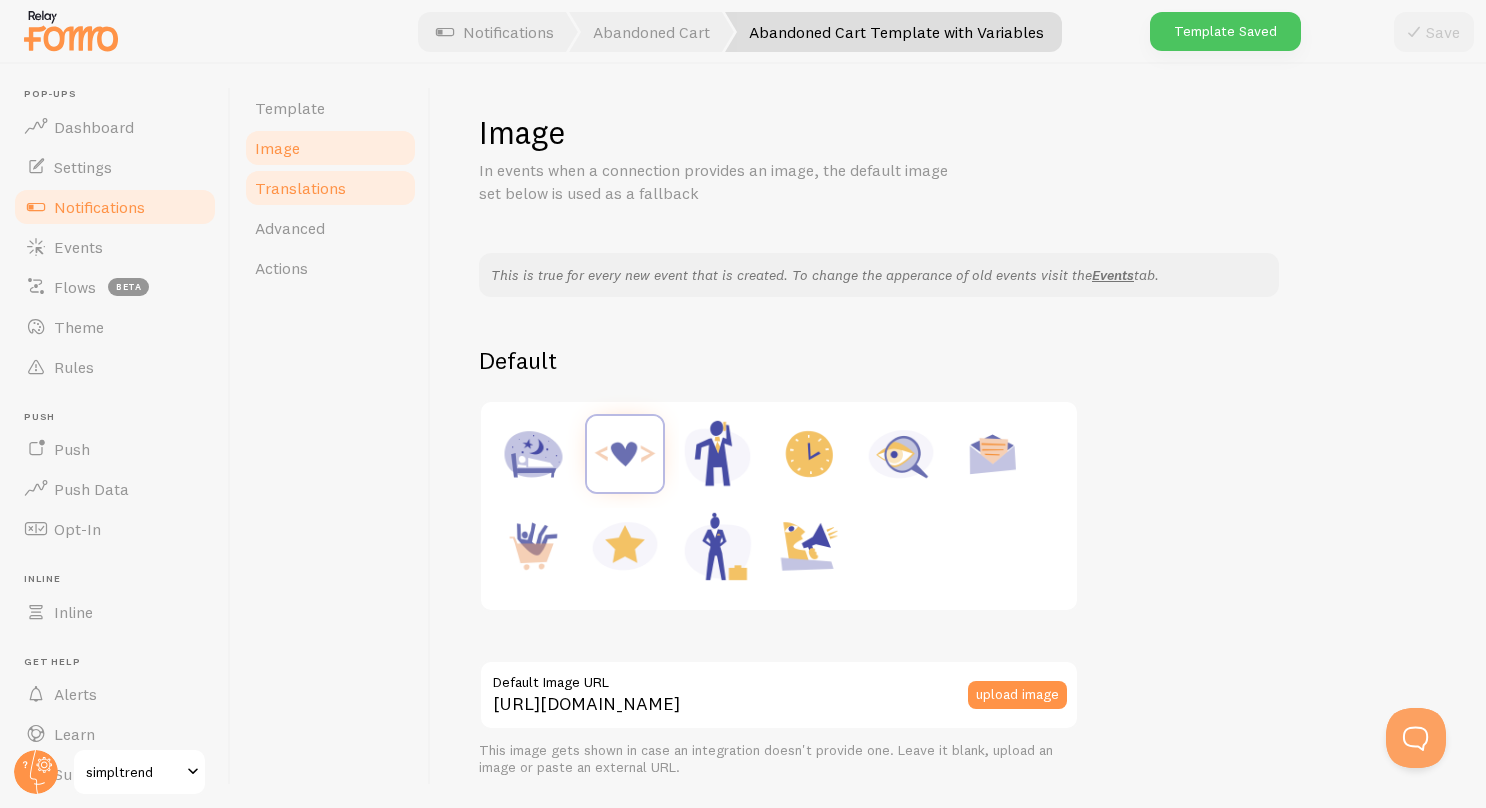 click on "Translations" at bounding box center [300, 188] 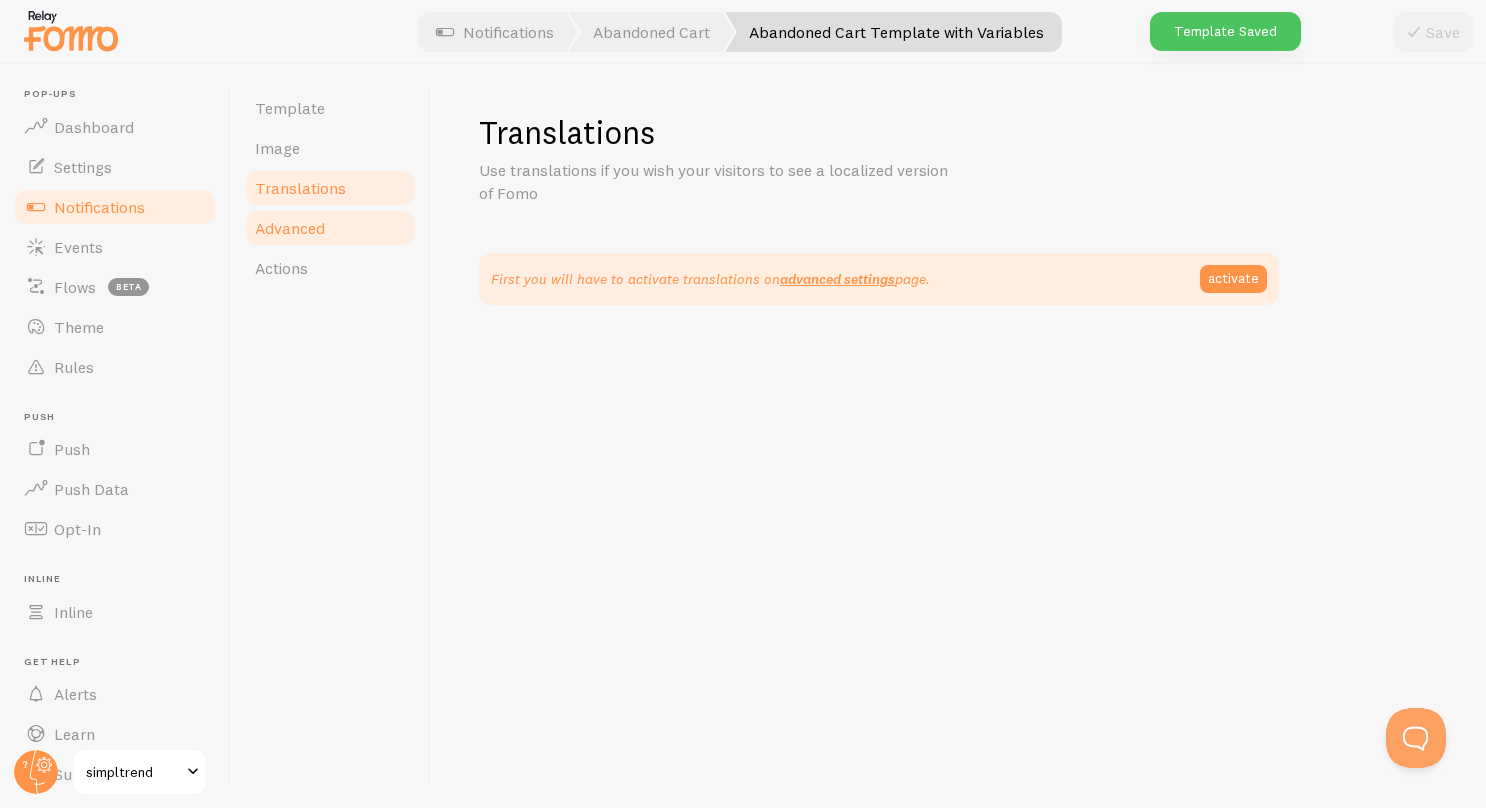click on "Advanced" at bounding box center [290, 228] 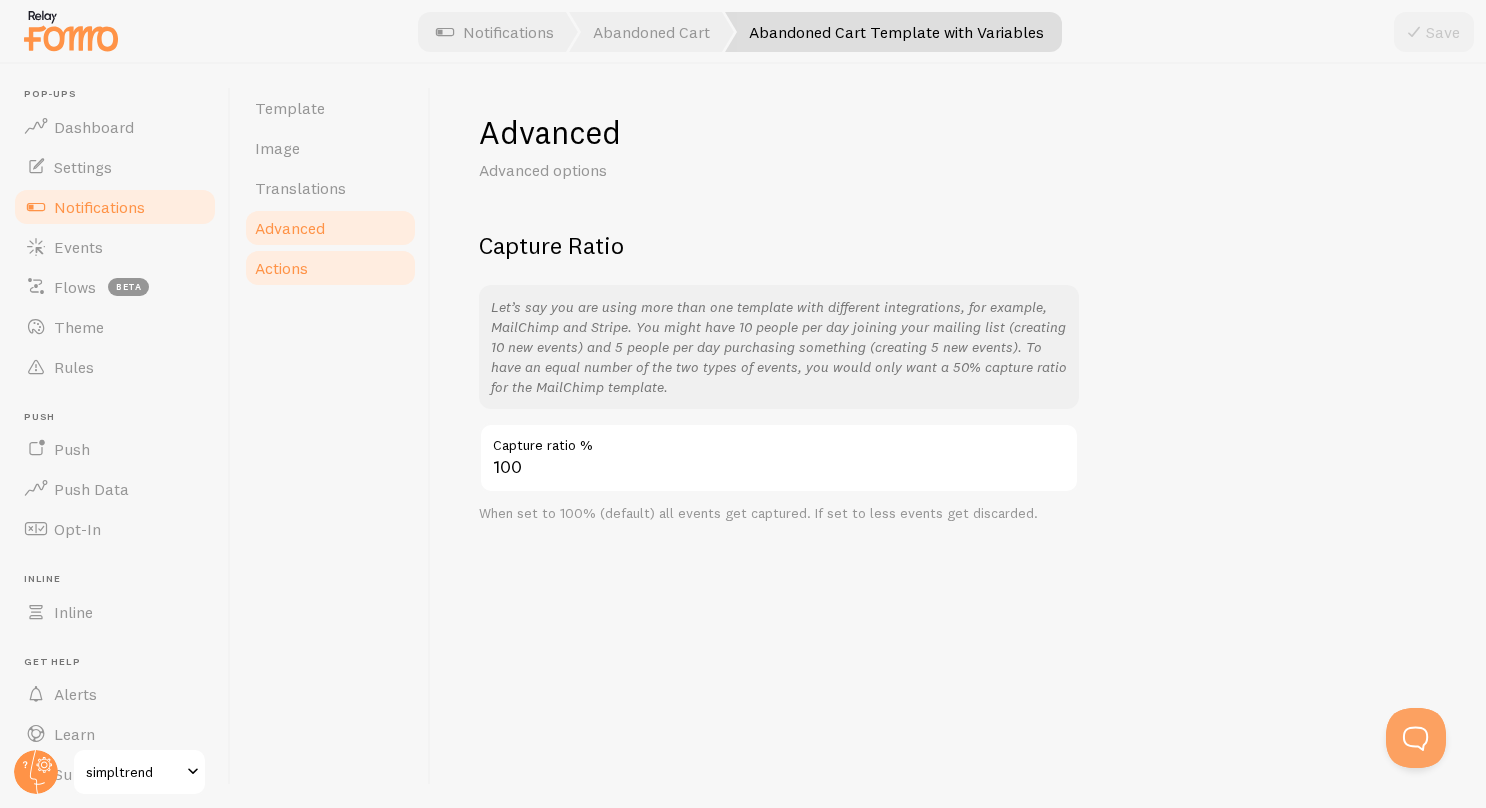 click on "Actions" at bounding box center [281, 268] 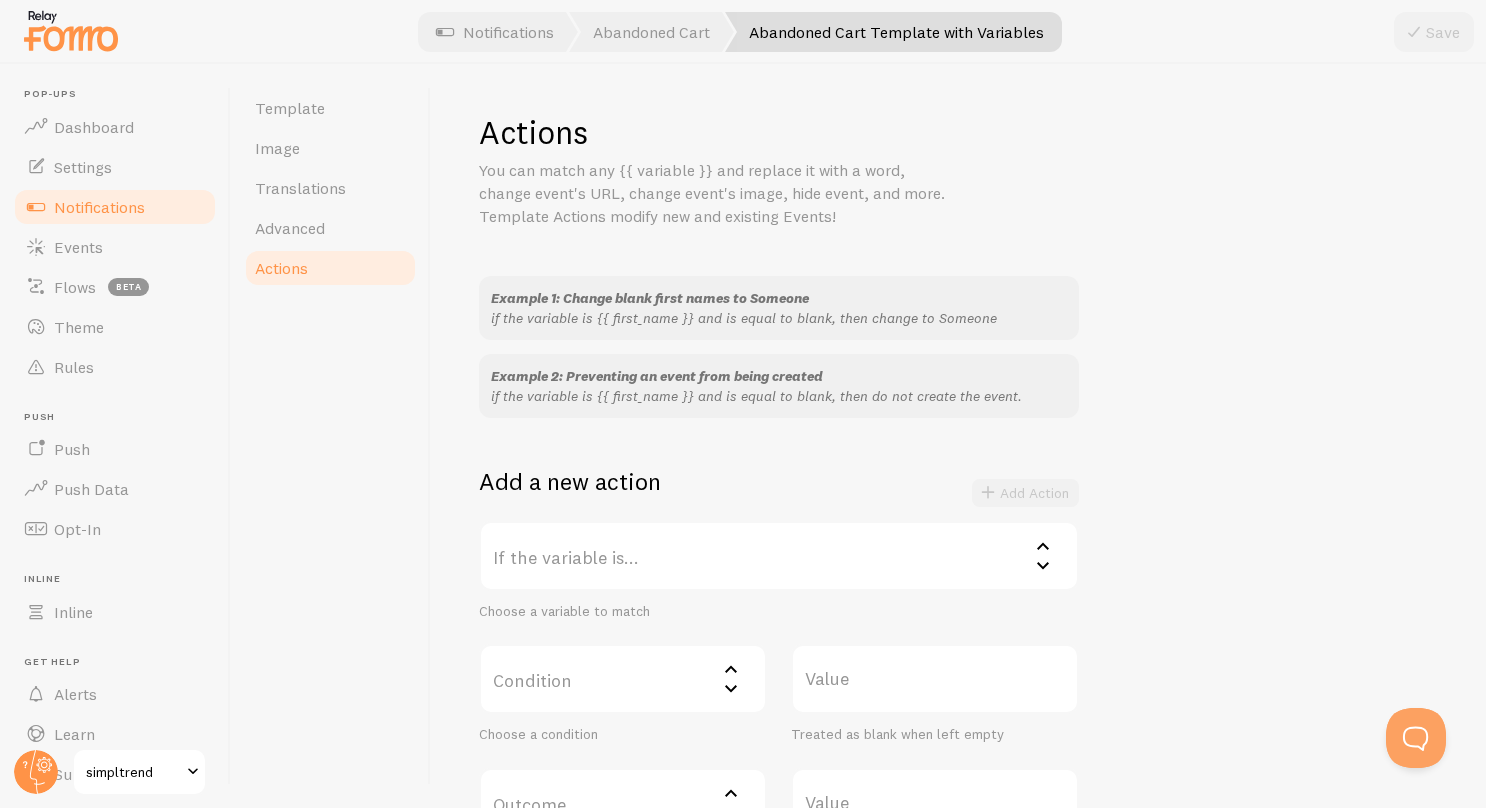scroll, scrollTop: 231, scrollLeft: 0, axis: vertical 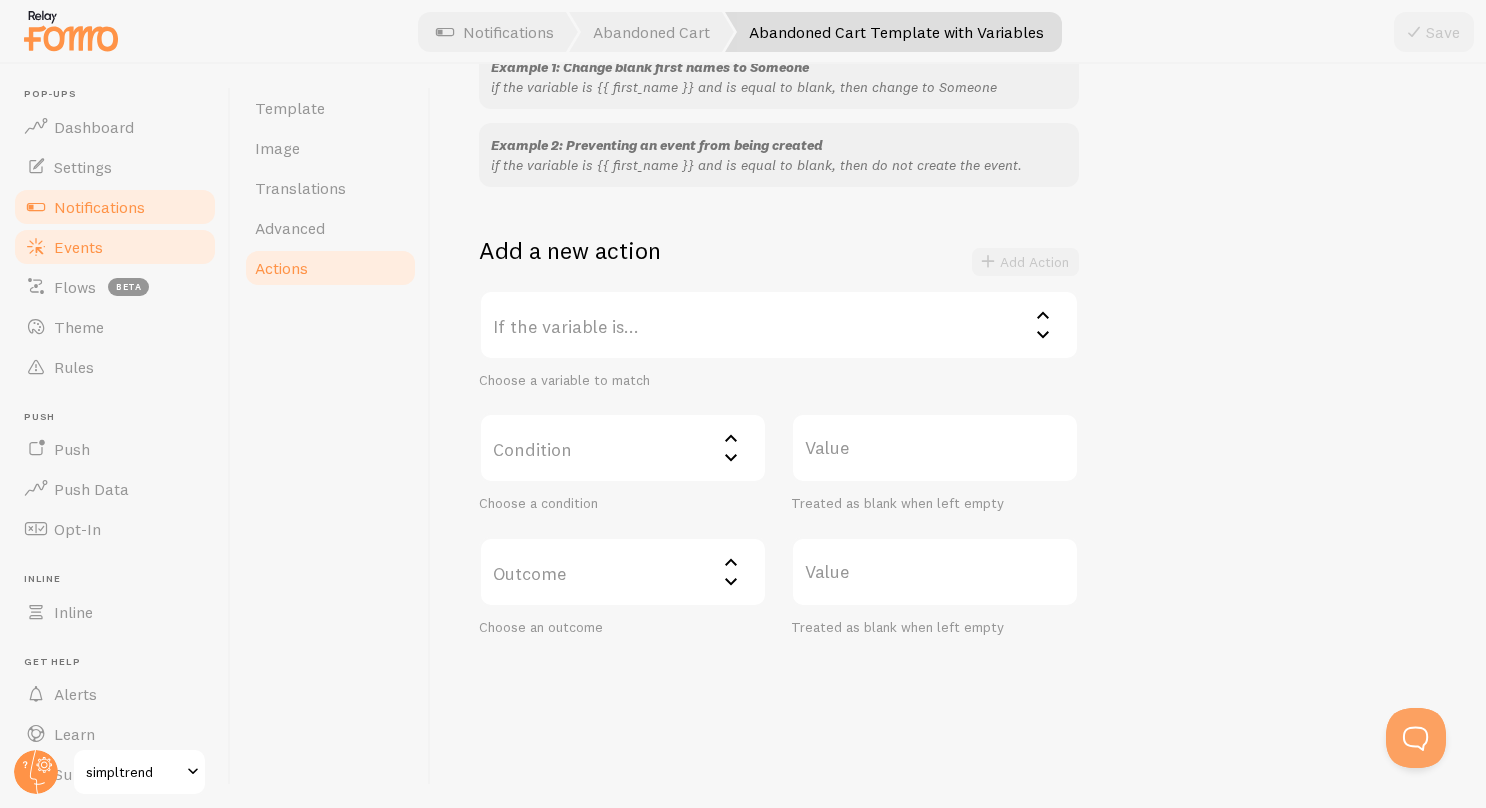 click on "Events" at bounding box center [78, 247] 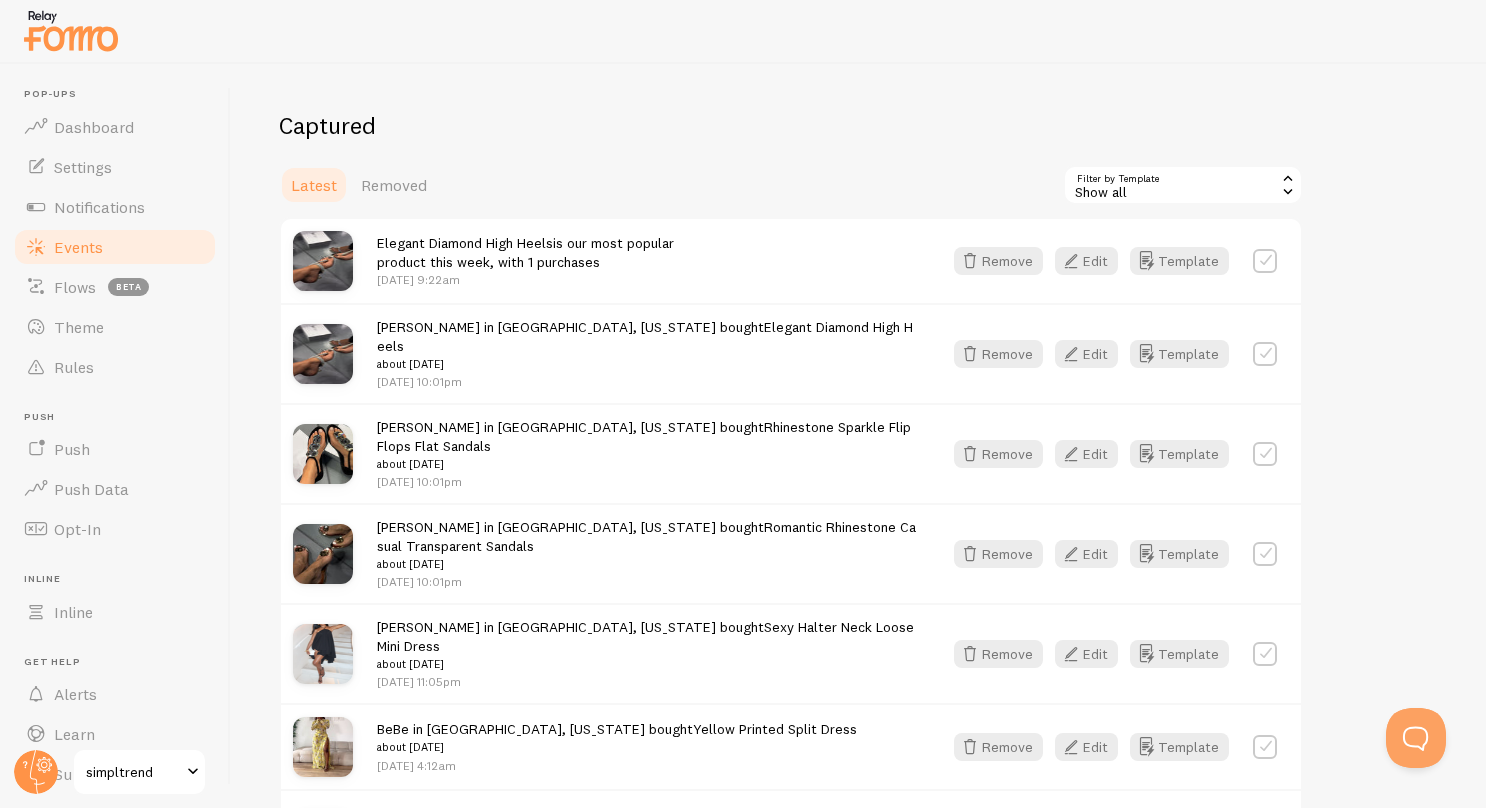 scroll, scrollTop: 187, scrollLeft: 0, axis: vertical 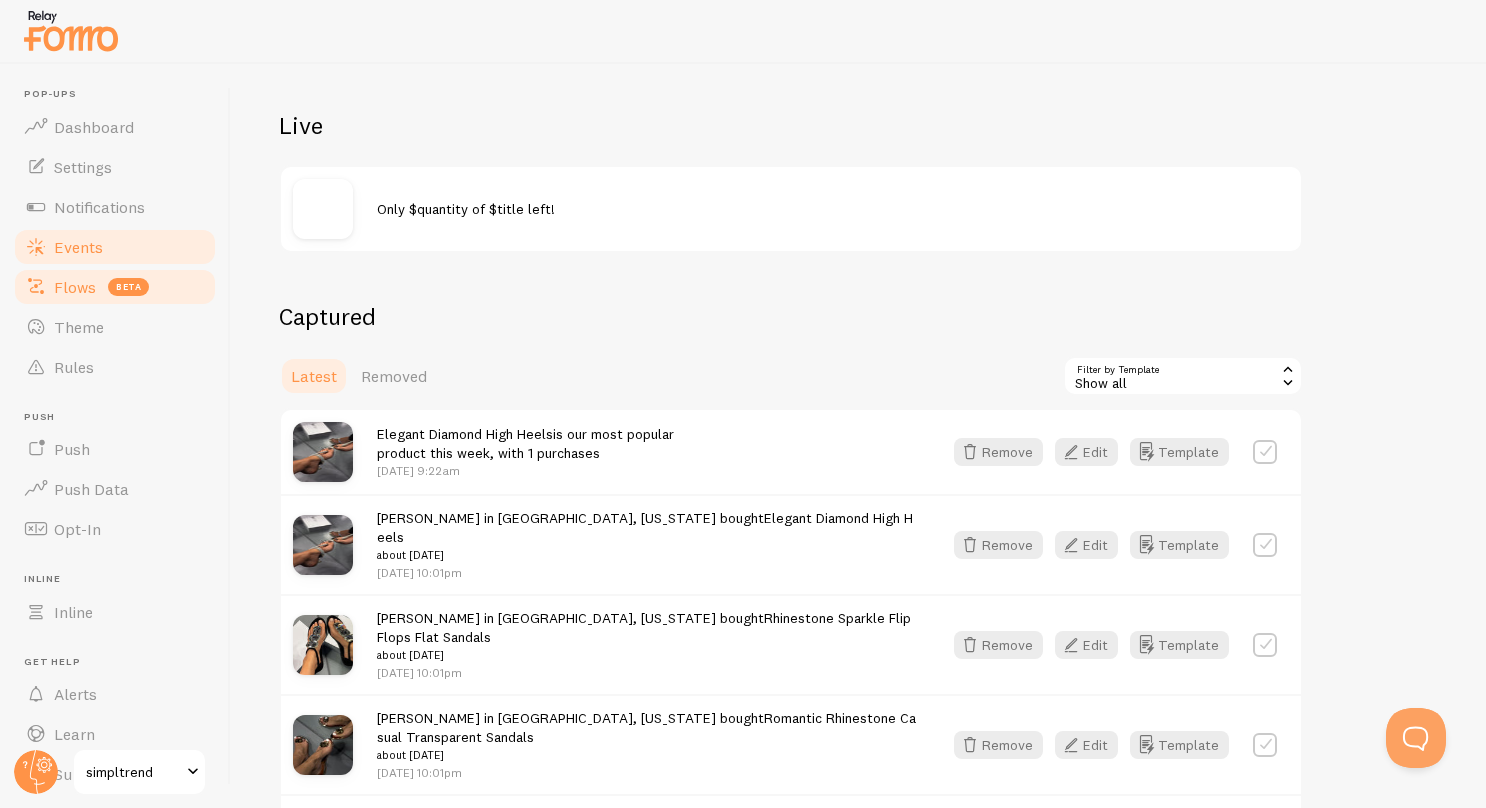 click on "Flows" at bounding box center [75, 287] 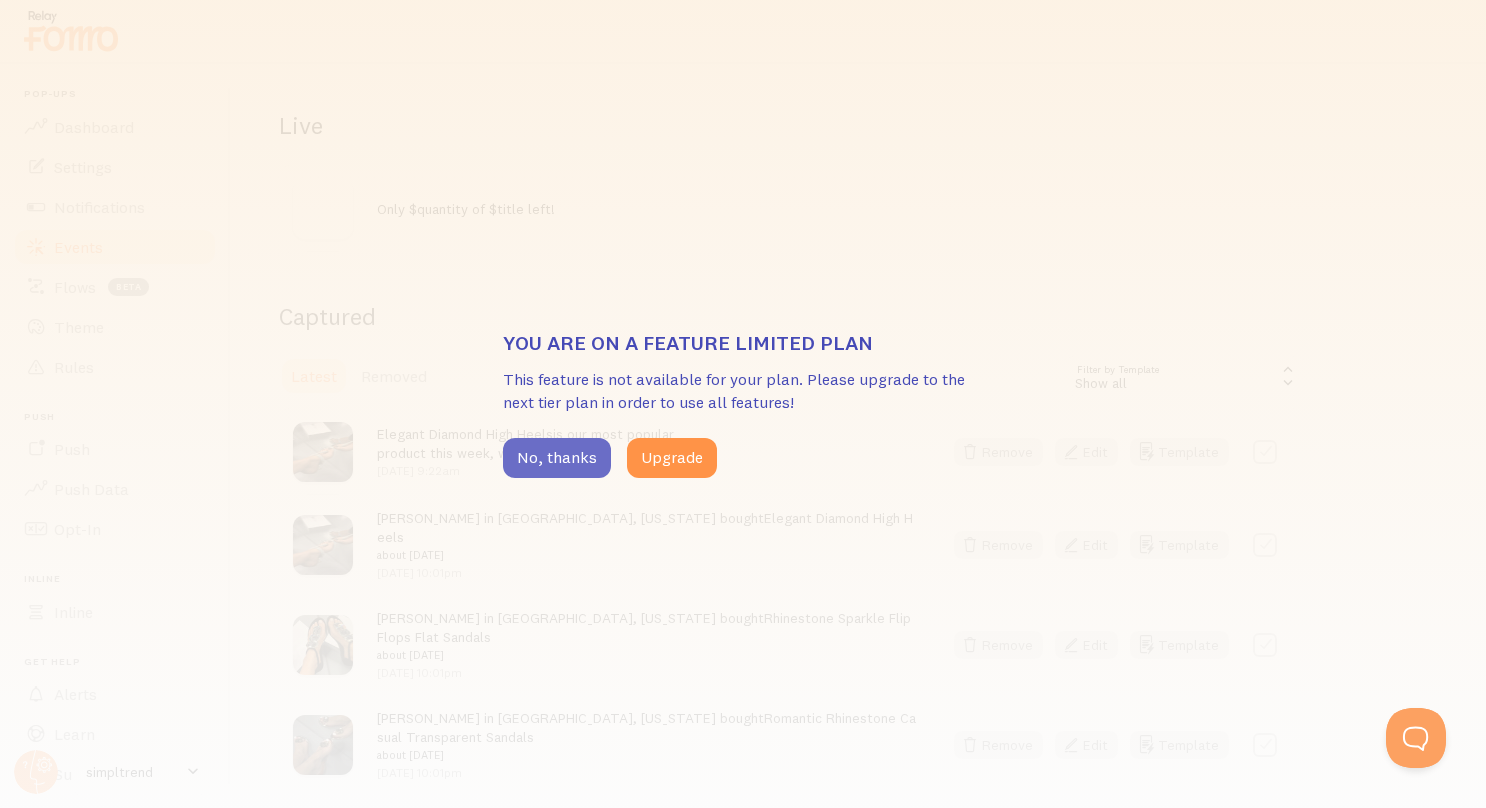 click on "No, thanks" at bounding box center (557, 458) 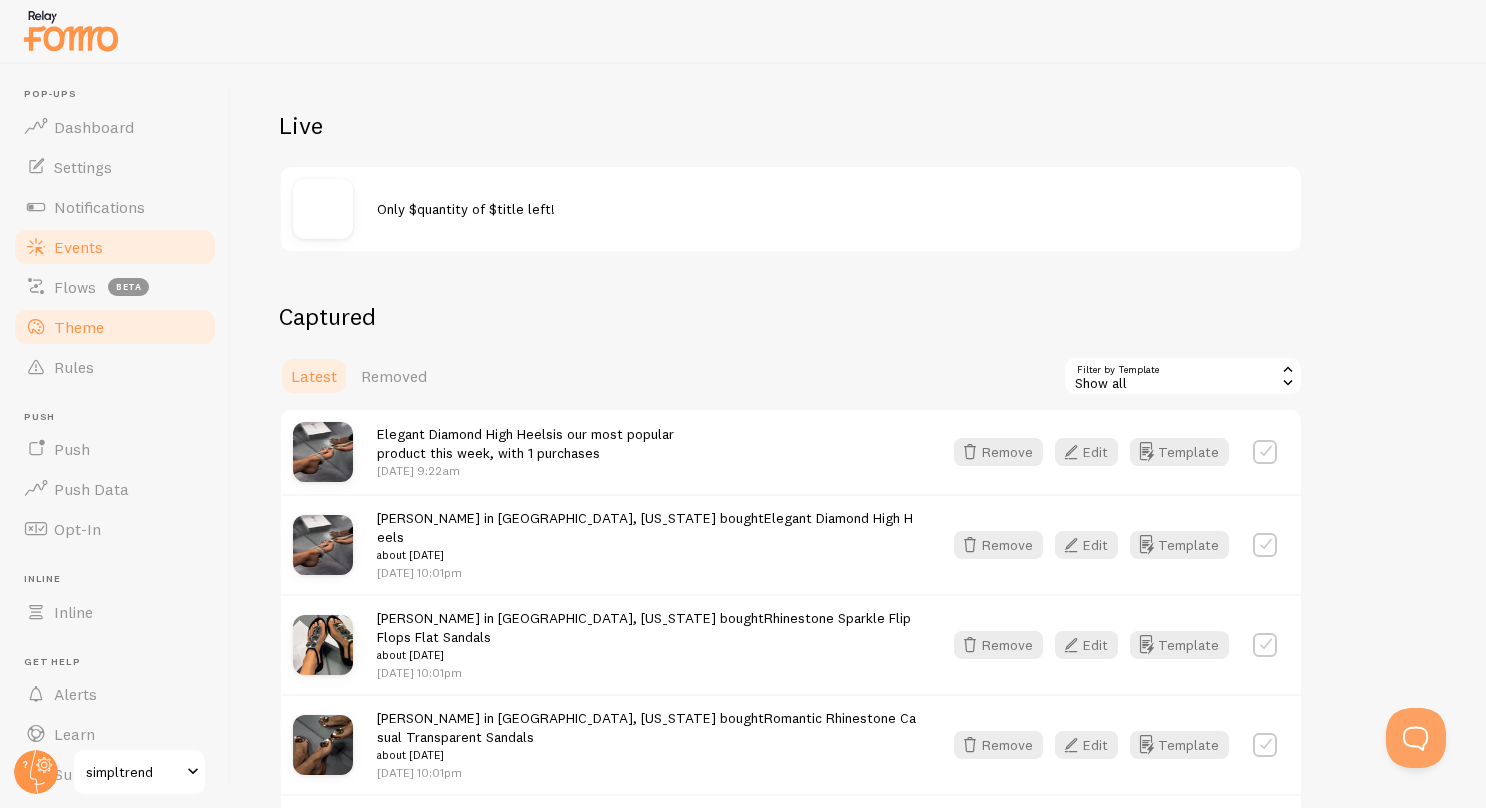 click on "Theme" at bounding box center (115, 327) 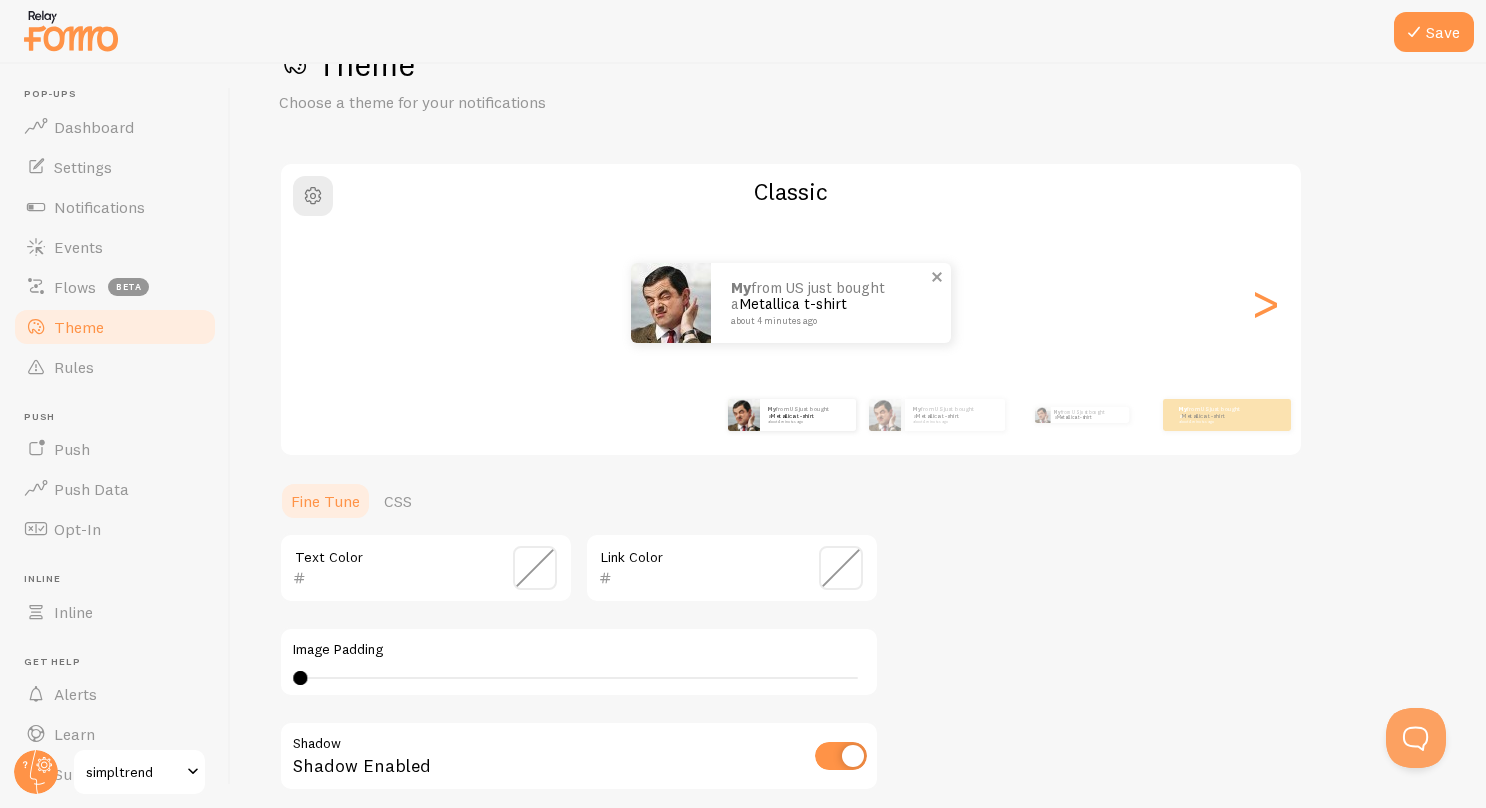 scroll, scrollTop: 100, scrollLeft: 0, axis: vertical 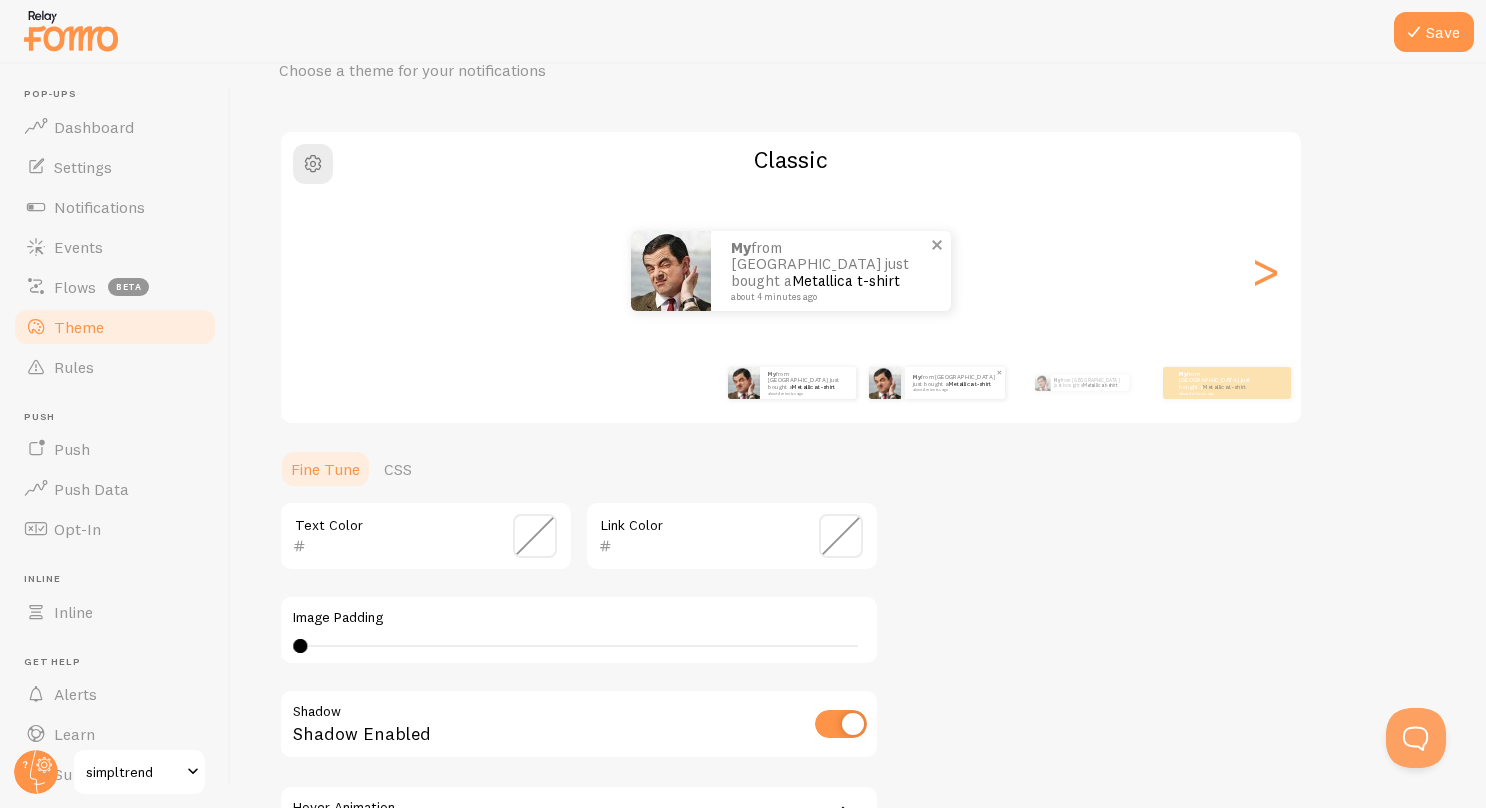 click on "My  from [GEOGRAPHIC_DATA] just bought a  Metallica t-shirt   about 4 minutes ago" at bounding box center (955, 383) 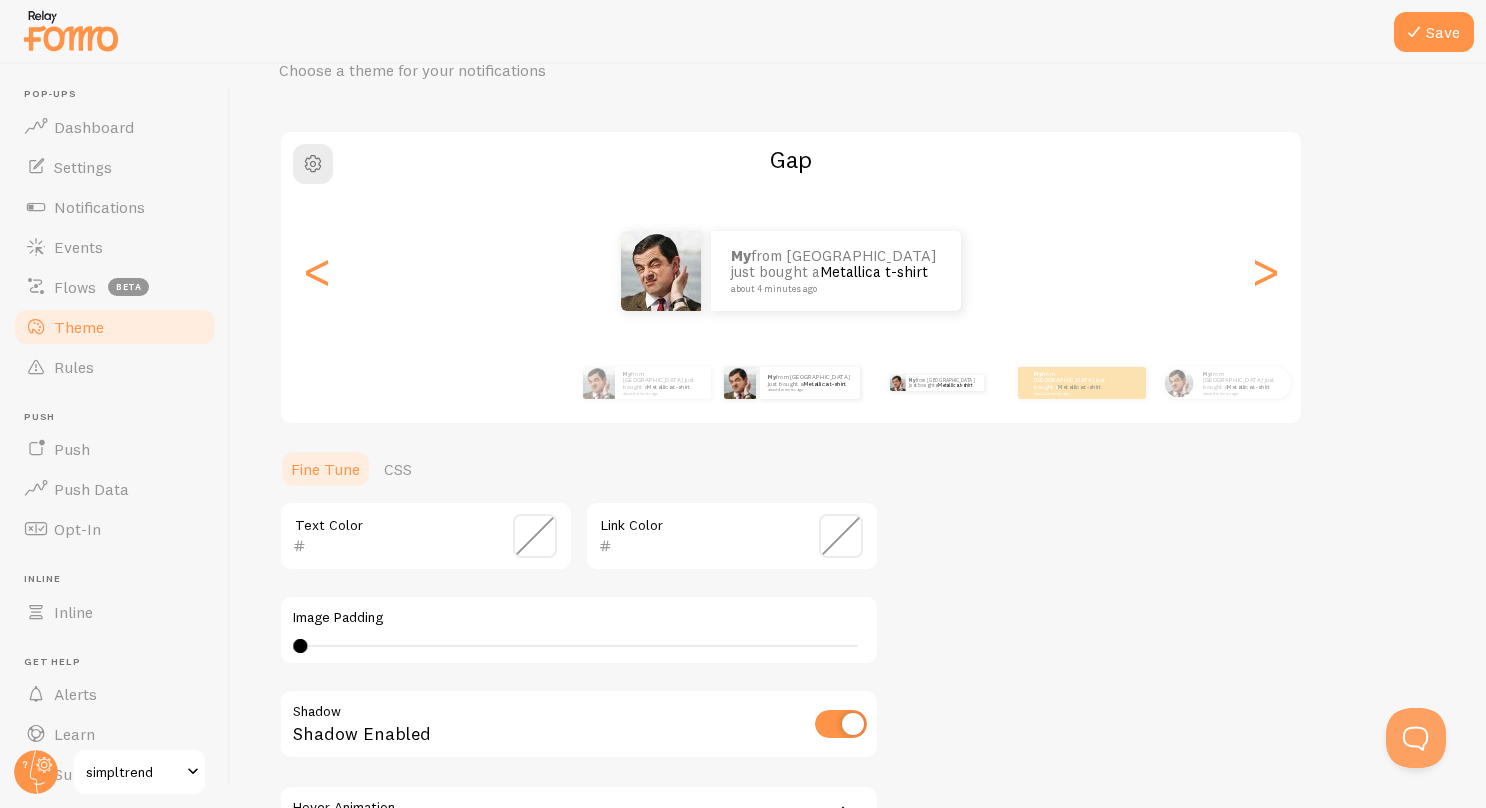click on "My  from [GEOGRAPHIC_DATA] just bought a  Metallica t-shirt   about 4 minutes ago" at bounding box center (936, 383) 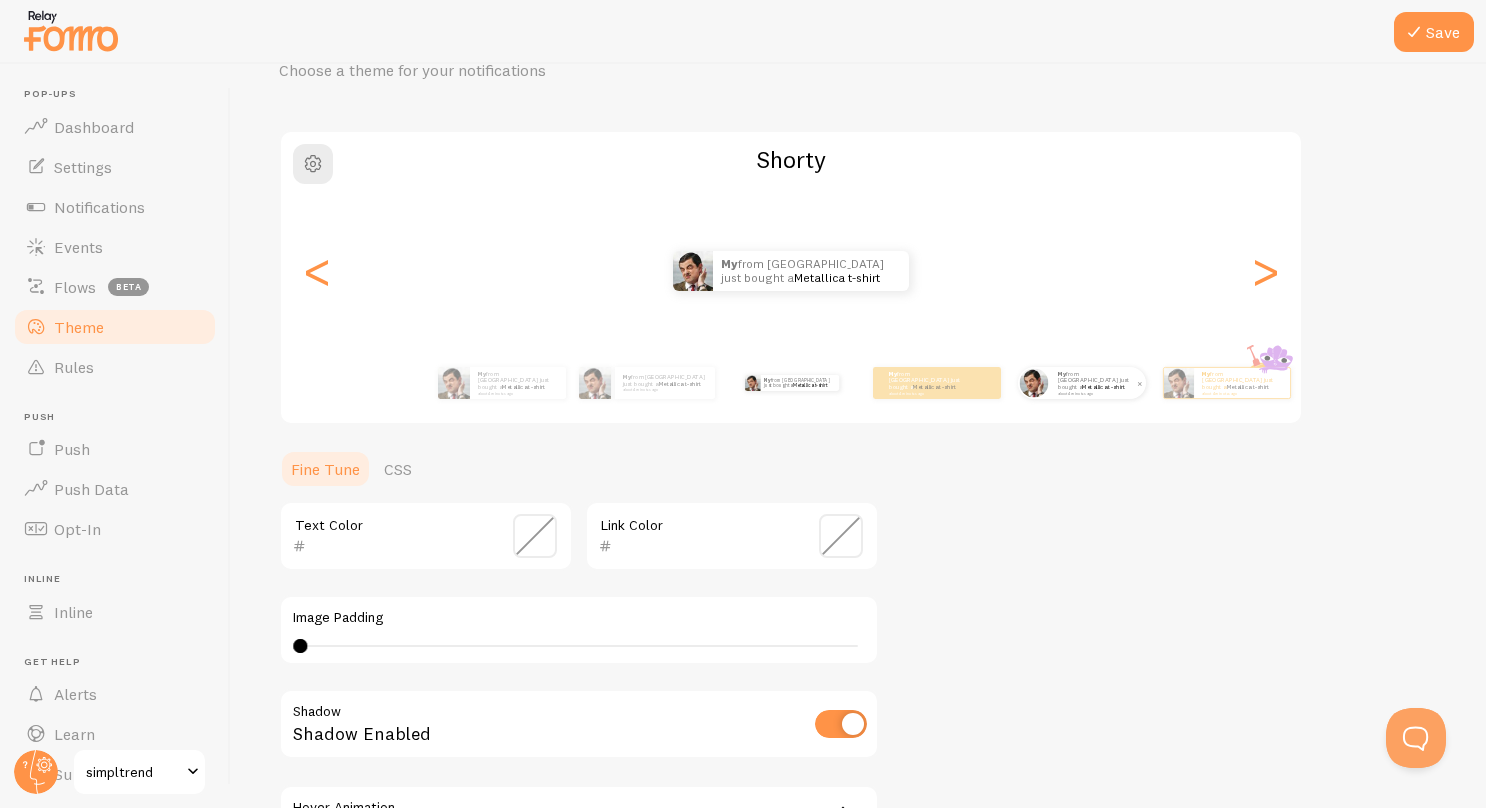 click on "about 4 minutes ago" at bounding box center [1097, 393] 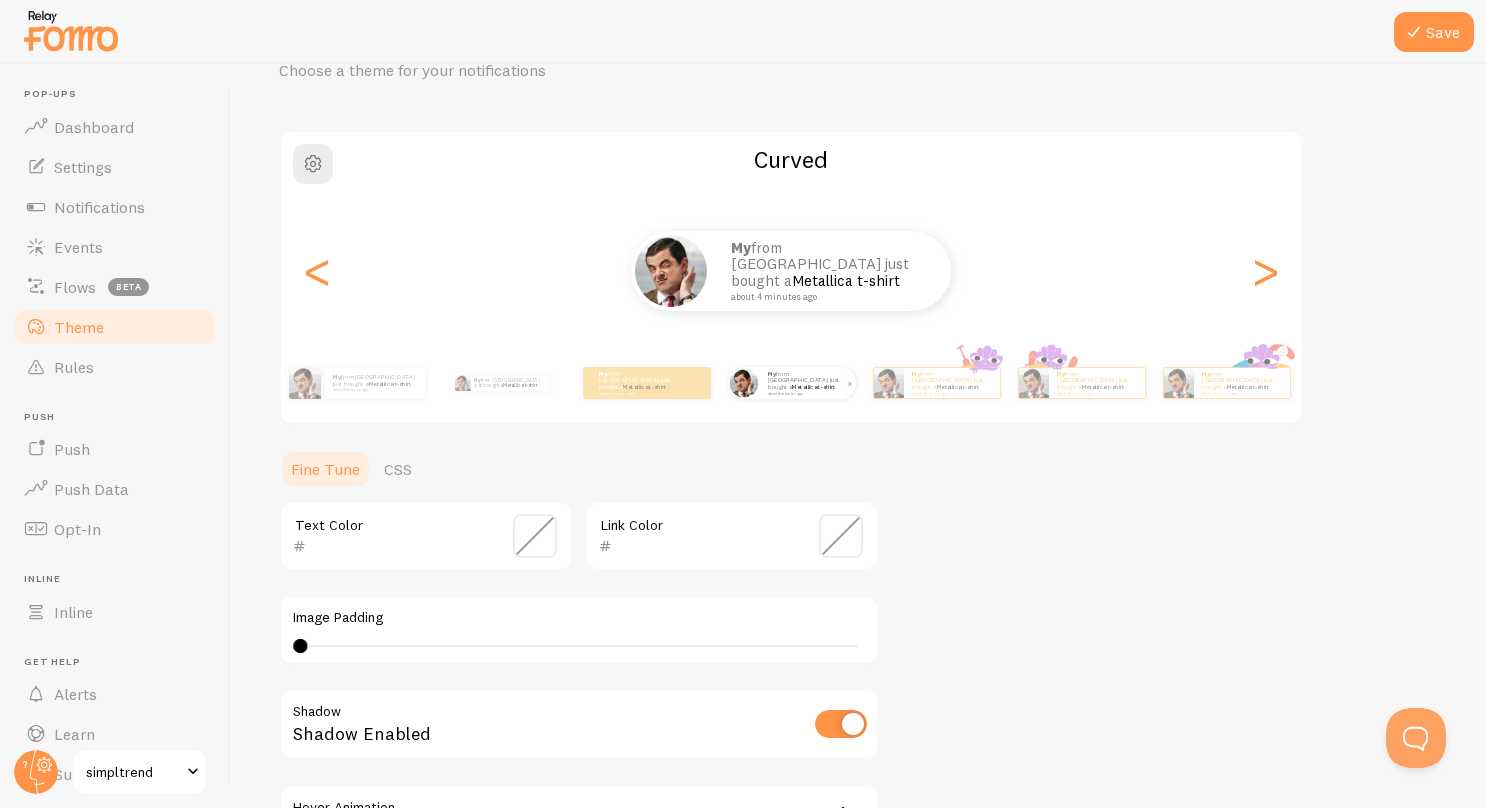 click on "about 4 minutes ago" at bounding box center [1096, 393] 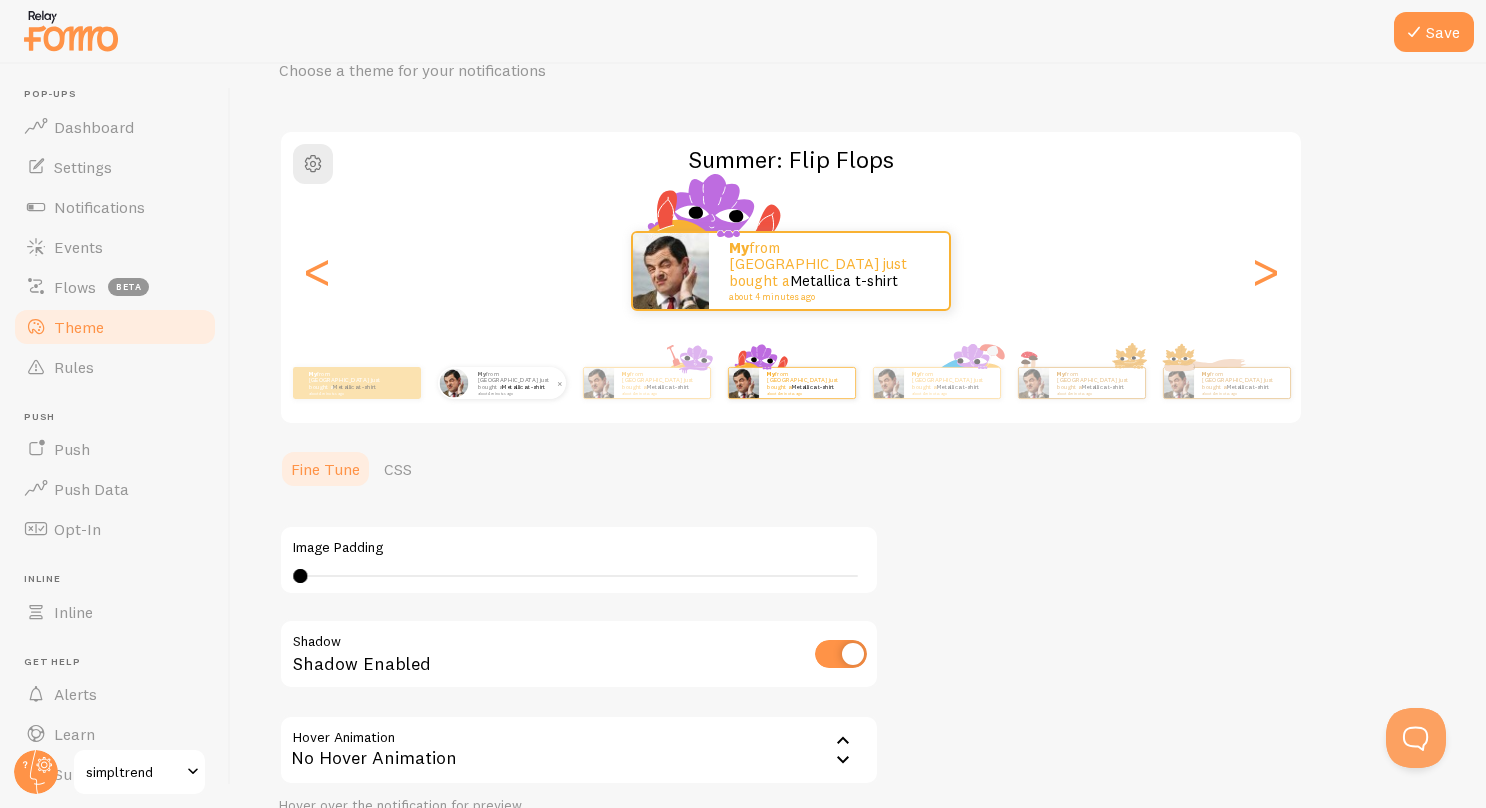 click on "about 4 minutes ago" at bounding box center [1096, 393] 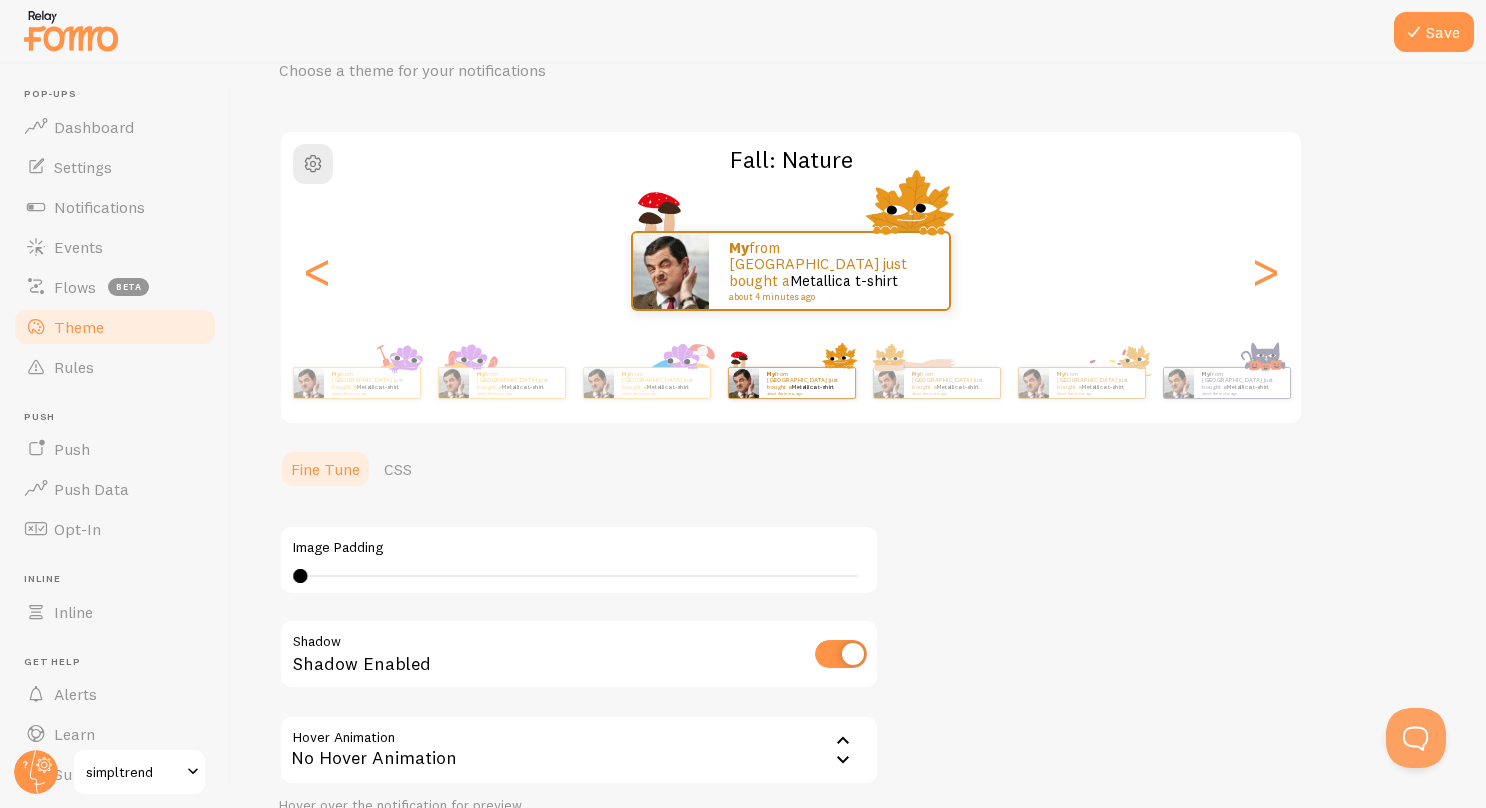 click on "My  from [GEOGRAPHIC_DATA] just bought a  Metallica t-shirt   about 4 minutes ago My  from [GEOGRAPHIC_DATA] just bought a  Metallica t-shirt   about 4 minutes ago My  from [GEOGRAPHIC_DATA] just bought a  Metallica t-shirt   about 4 minutes ago My  from [GEOGRAPHIC_DATA] just bought a  Metallica t-shirt   about 4 minutes ago My  from [GEOGRAPHIC_DATA] just bought a  Metallica t-shirt   about 4 minutes ago My  from [GEOGRAPHIC_DATA] just bought a  Metallica t-shirt   about 4 minutes ago My  from [GEOGRAPHIC_DATA] just bought a  Metallica t-shirt   about 4 minutes ago My  from [GEOGRAPHIC_DATA] just bought a  Metallica t-shirt   about 4 minutes ago My  from [GEOGRAPHIC_DATA] just bought a  Metallica t-shirt   about 4 minutes ago My  from [GEOGRAPHIC_DATA] just bought a  Metallica t-shirt   about 4 minutes ago My  from [GEOGRAPHIC_DATA] just bought a  Metallica t-shirt   about 4 minutes ago My  from [GEOGRAPHIC_DATA] just bought a  Metallica t-shirt   about 4 minutes ago My  from [GEOGRAPHIC_DATA] just bought a  Metallica t-shirt   about 4 minutes ago My   My" at bounding box center [791, 383] 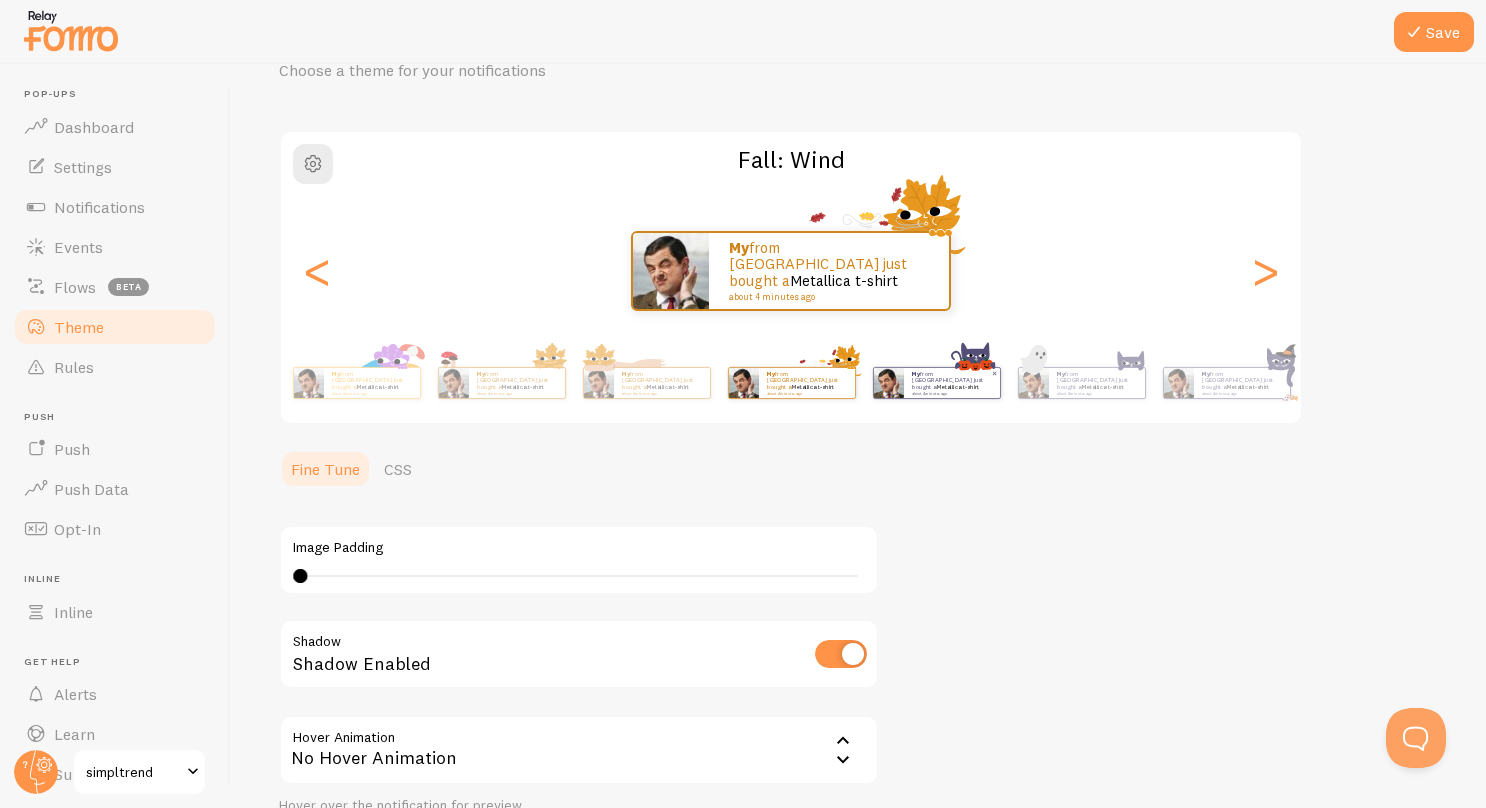 click on "My  from [GEOGRAPHIC_DATA] just bought a  Metallica t-shirt   about 4 minutes ago My  from [GEOGRAPHIC_DATA] just bought a  Metallica t-shirt   about 4 minutes ago My  from [GEOGRAPHIC_DATA] just bought a  Metallica t-shirt   about 4 minutes ago My  from [GEOGRAPHIC_DATA] just bought a  Metallica t-shirt   about 4 minutes ago My  from [GEOGRAPHIC_DATA] just bought a  Metallica t-shirt   about 4 minutes ago My  from [GEOGRAPHIC_DATA] just bought a  Metallica t-shirt   about 4 minutes ago My  from [GEOGRAPHIC_DATA] just bought a  Metallica t-shirt   about 4 minutes ago My  from [GEOGRAPHIC_DATA] just bought a  Metallica t-shirt   about 4 minutes ago My  from [GEOGRAPHIC_DATA] just bought a  Metallica t-shirt   about 4 minutes ago My  from [GEOGRAPHIC_DATA] just bought a  Metallica t-shirt   about 4 minutes ago My  from [GEOGRAPHIC_DATA] just bought a  Metallica t-shirt   about 4 minutes ago My  from [GEOGRAPHIC_DATA] just bought a  Metallica t-shirt   about 4 minutes ago My  from [GEOGRAPHIC_DATA] just bought a  Metallica t-shirt   about 4 minutes ago My   My" at bounding box center [-149, 383] 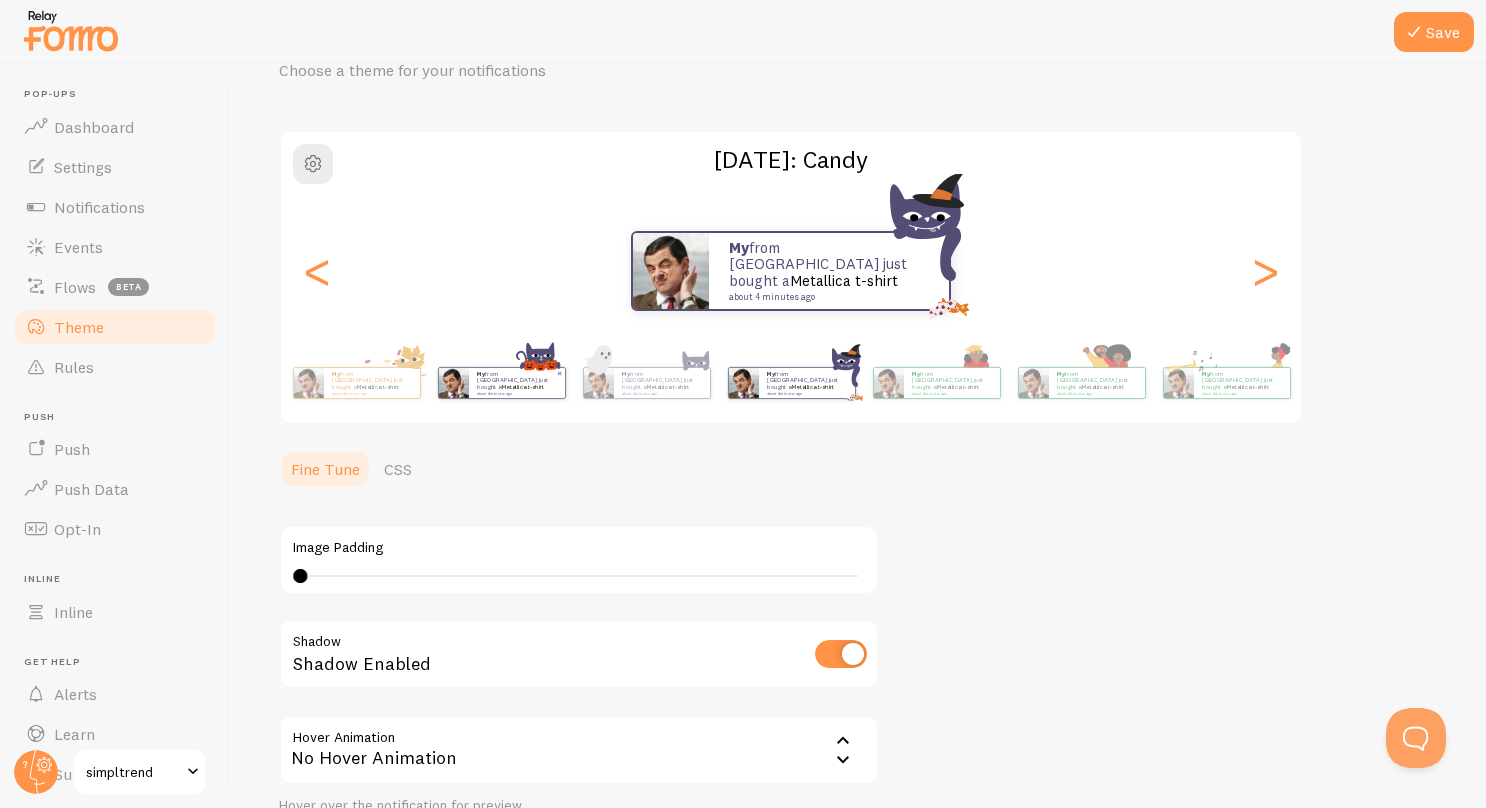 click on "My  from [GEOGRAPHIC_DATA] just bought a  Metallica t-shirt   about 4 minutes ago" at bounding box center [1242, 382] 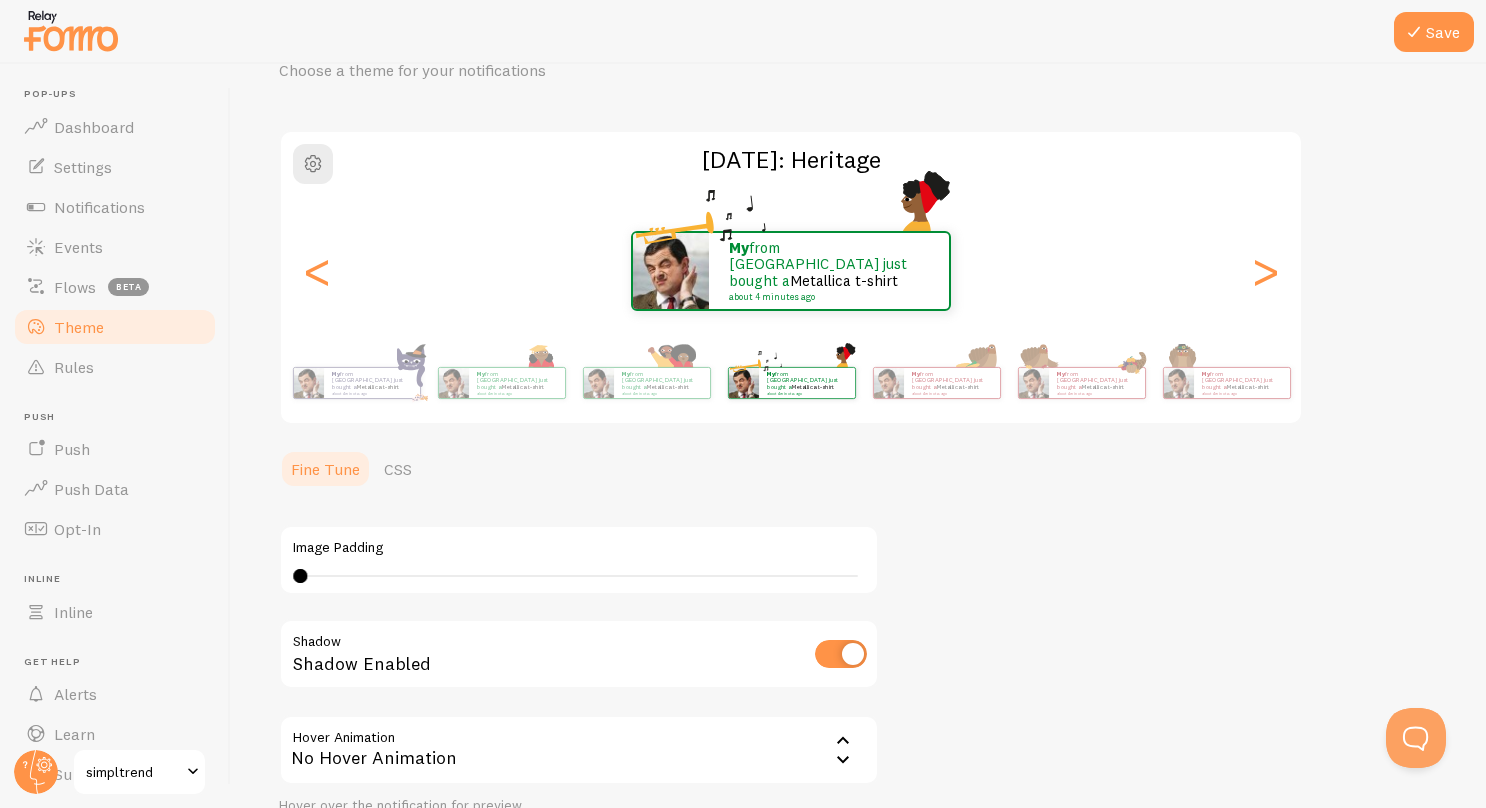 click on "My  from [GEOGRAPHIC_DATA] just bought a  Metallica t-shirt   about 4 minutes ago" at bounding box center [1242, 382] 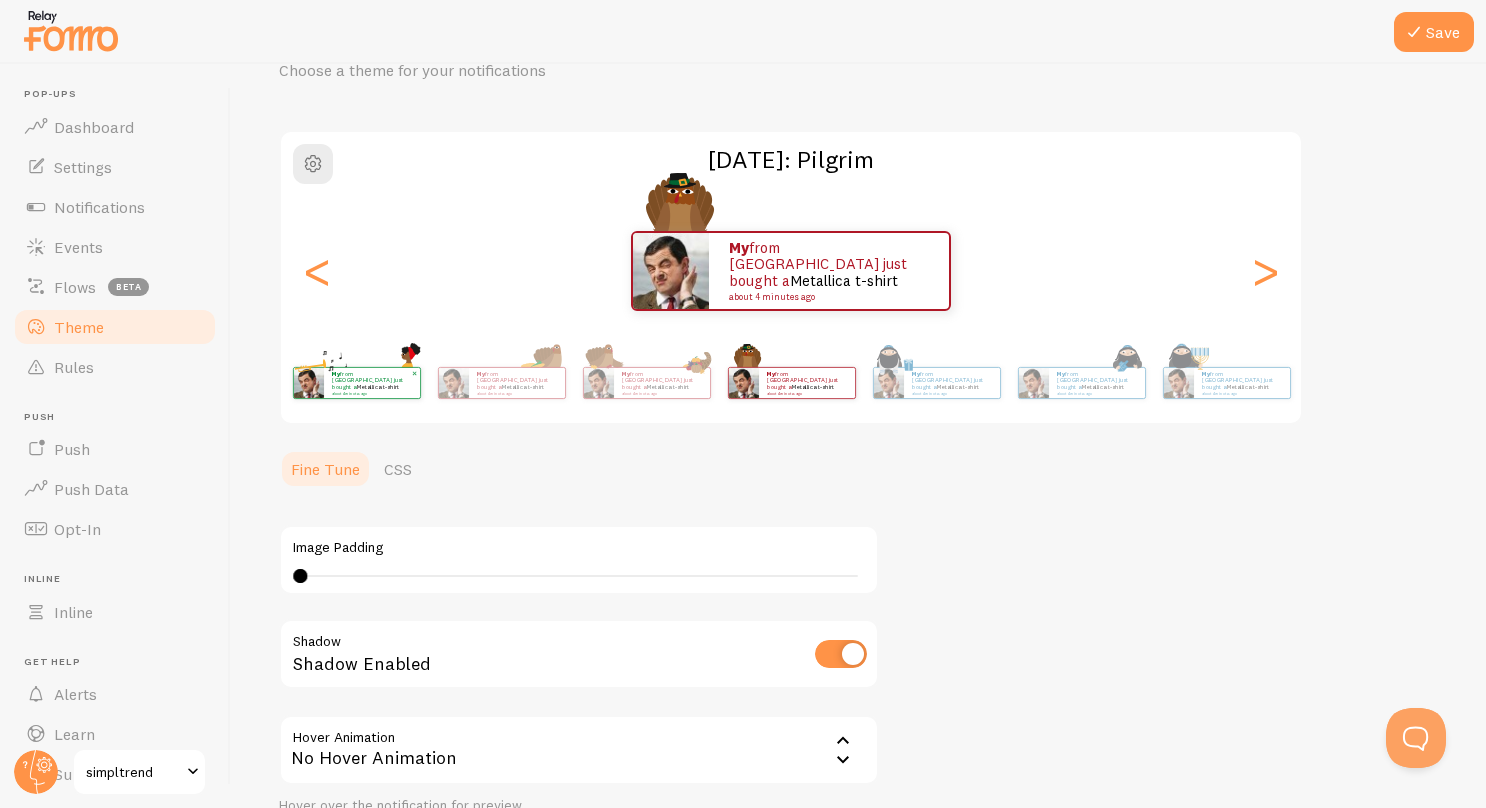 click on "Metallica t-shirt" at bounding box center (377, 387) 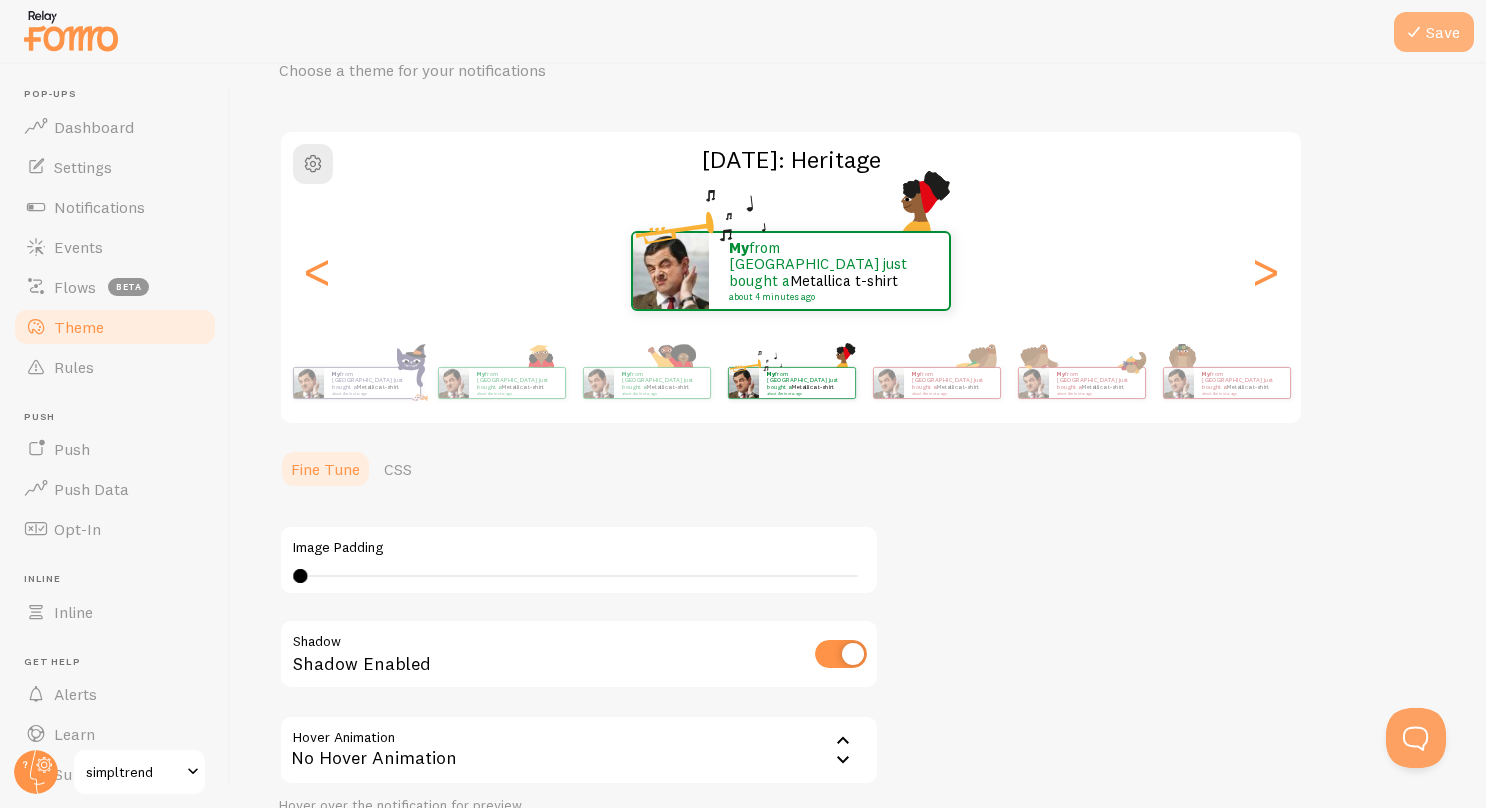 click at bounding box center [1414, 32] 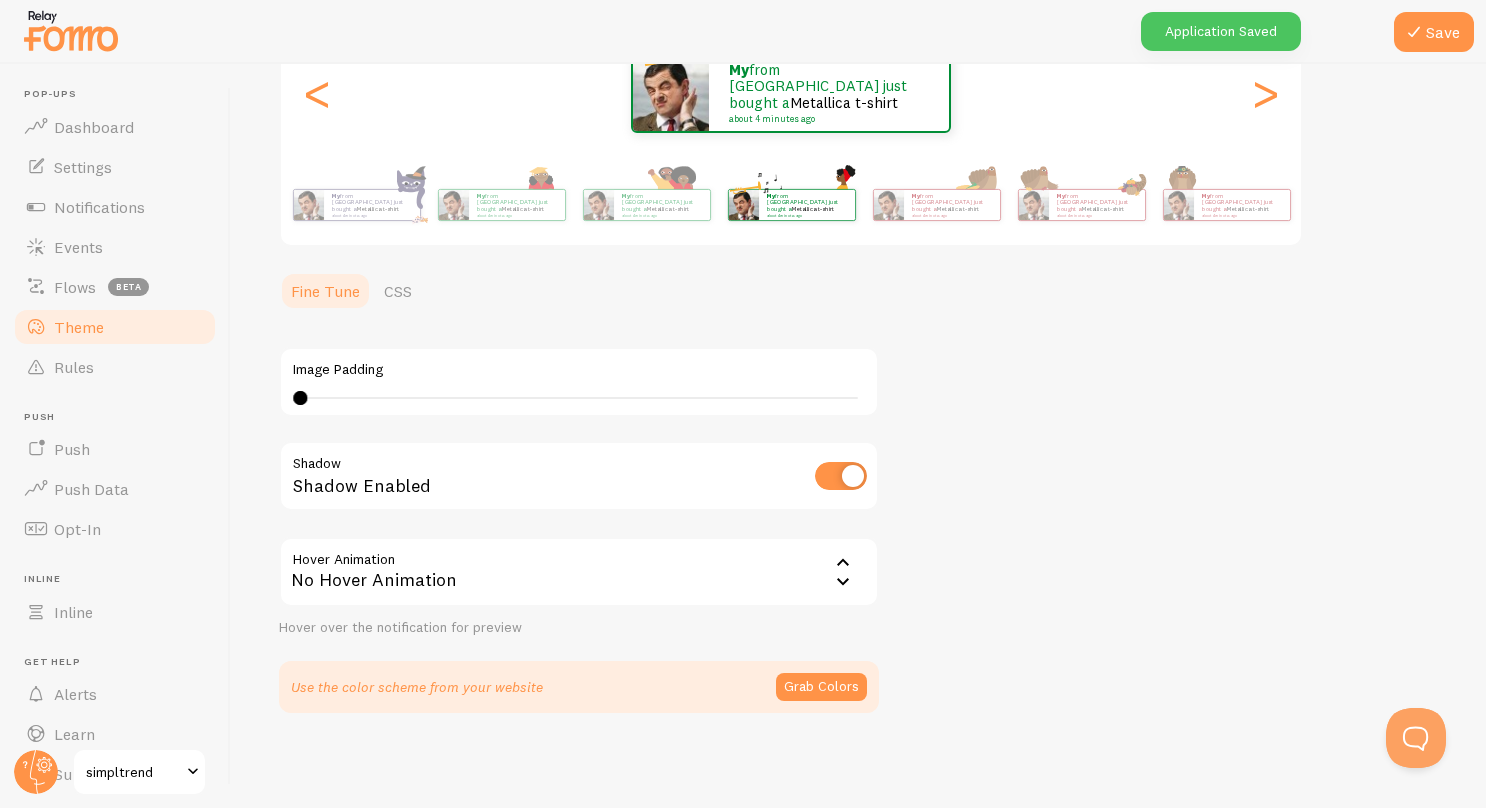 scroll, scrollTop: 178, scrollLeft: 0, axis: vertical 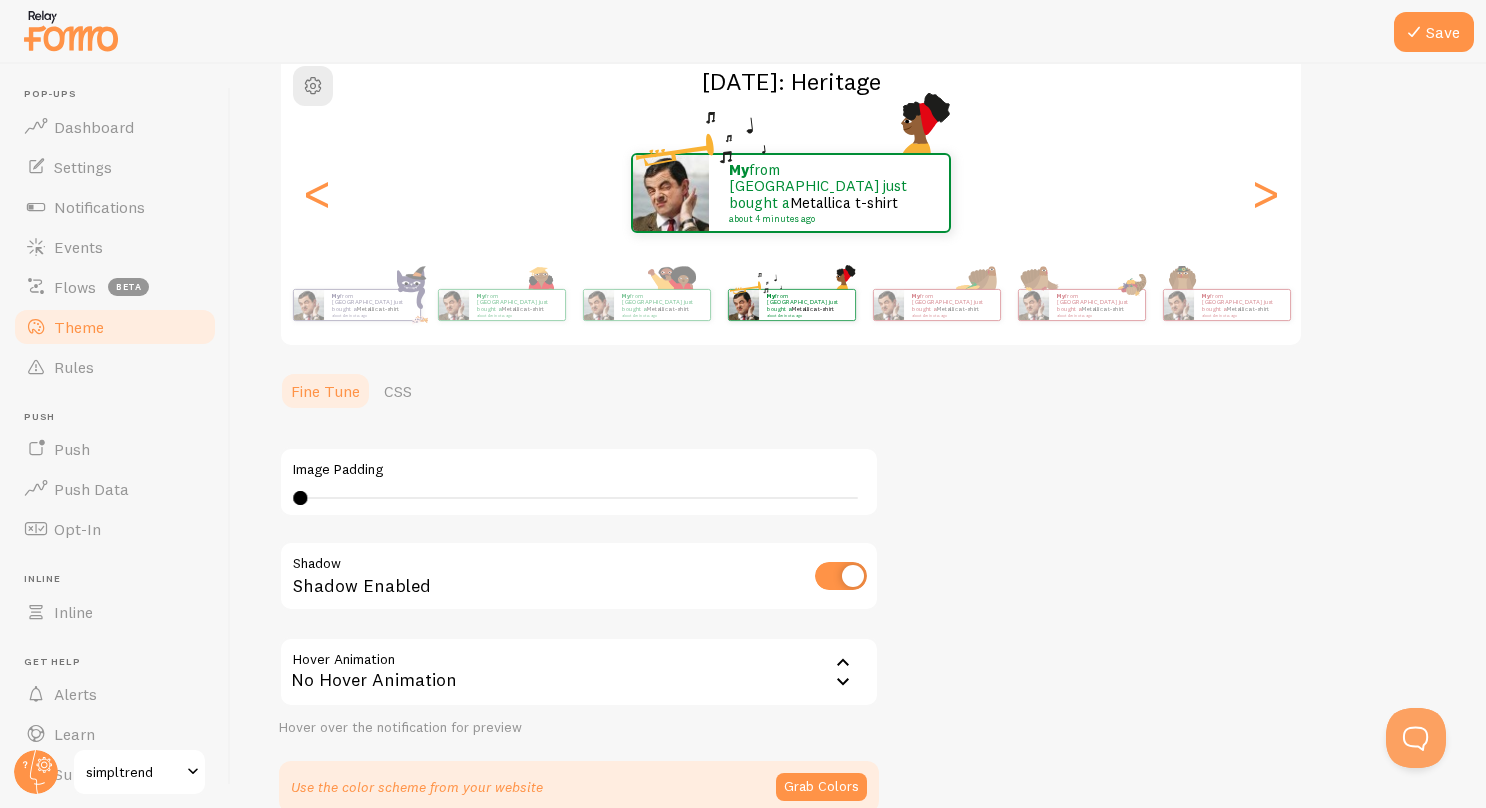 drag, startPoint x: 318, startPoint y: 498, endPoint x: 376, endPoint y: 502, distance: 58.137768 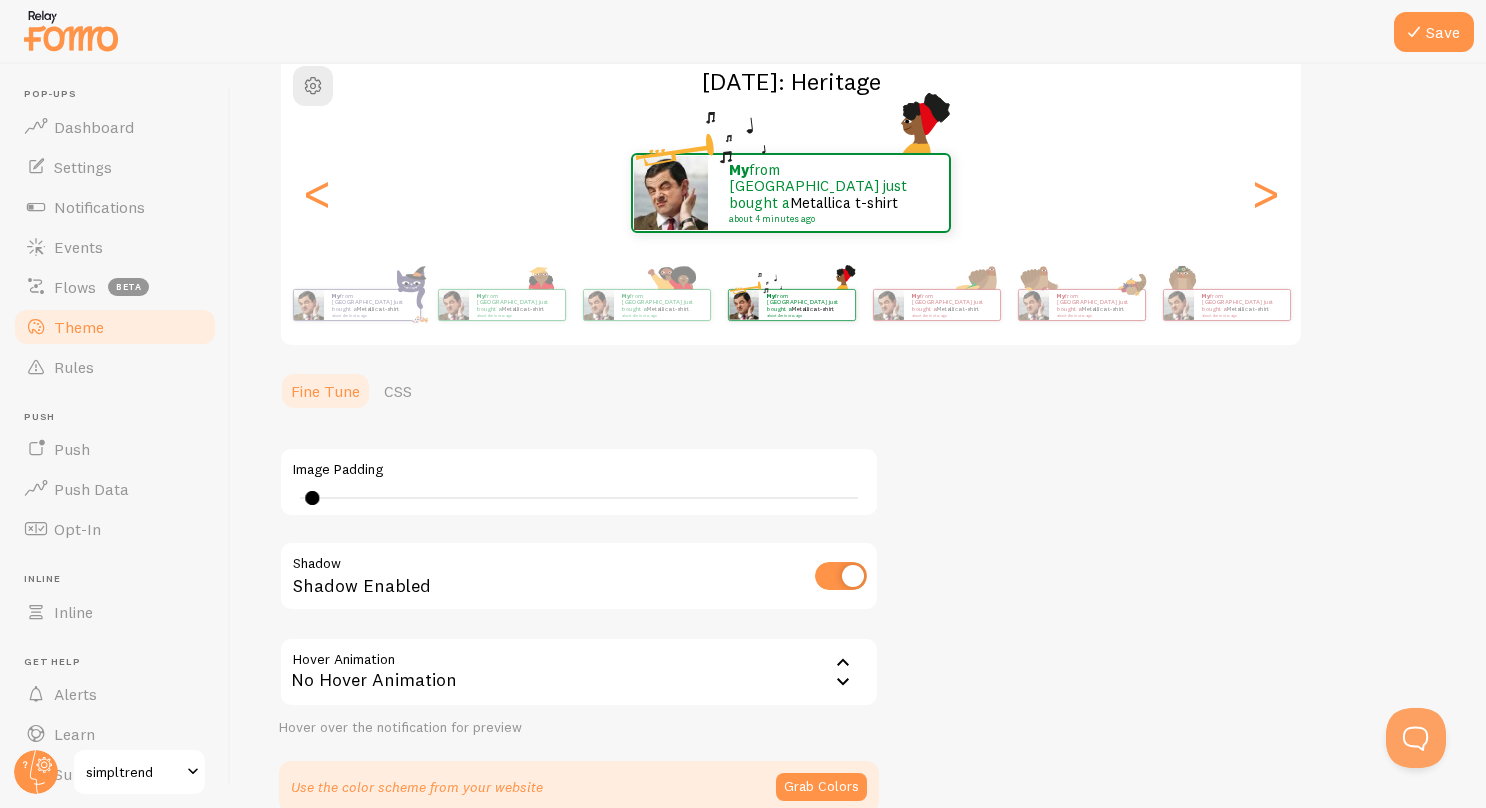 drag, startPoint x: 366, startPoint y: 492, endPoint x: 312, endPoint y: 481, distance: 55.108982 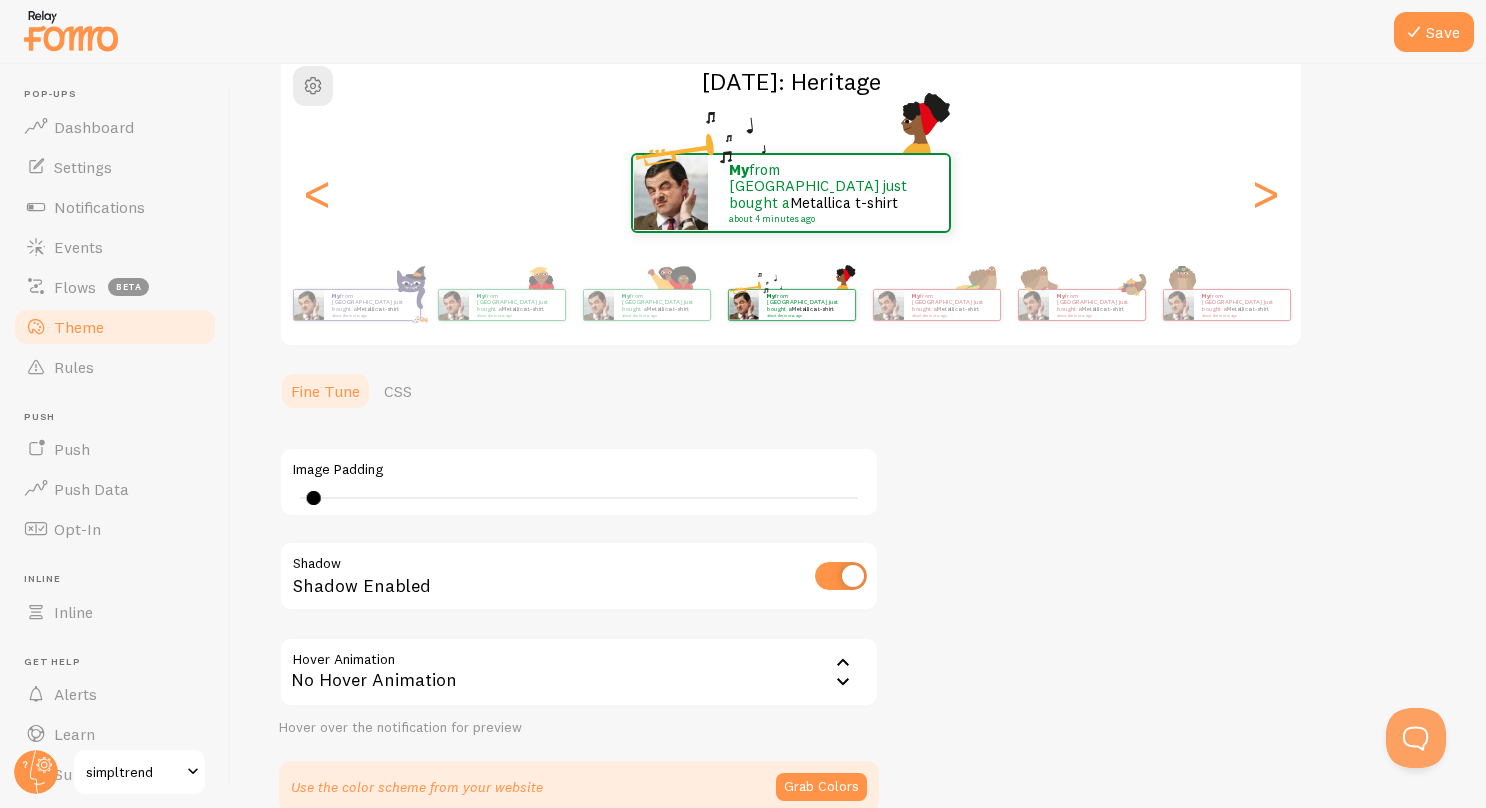 click on "1" at bounding box center (579, 498) 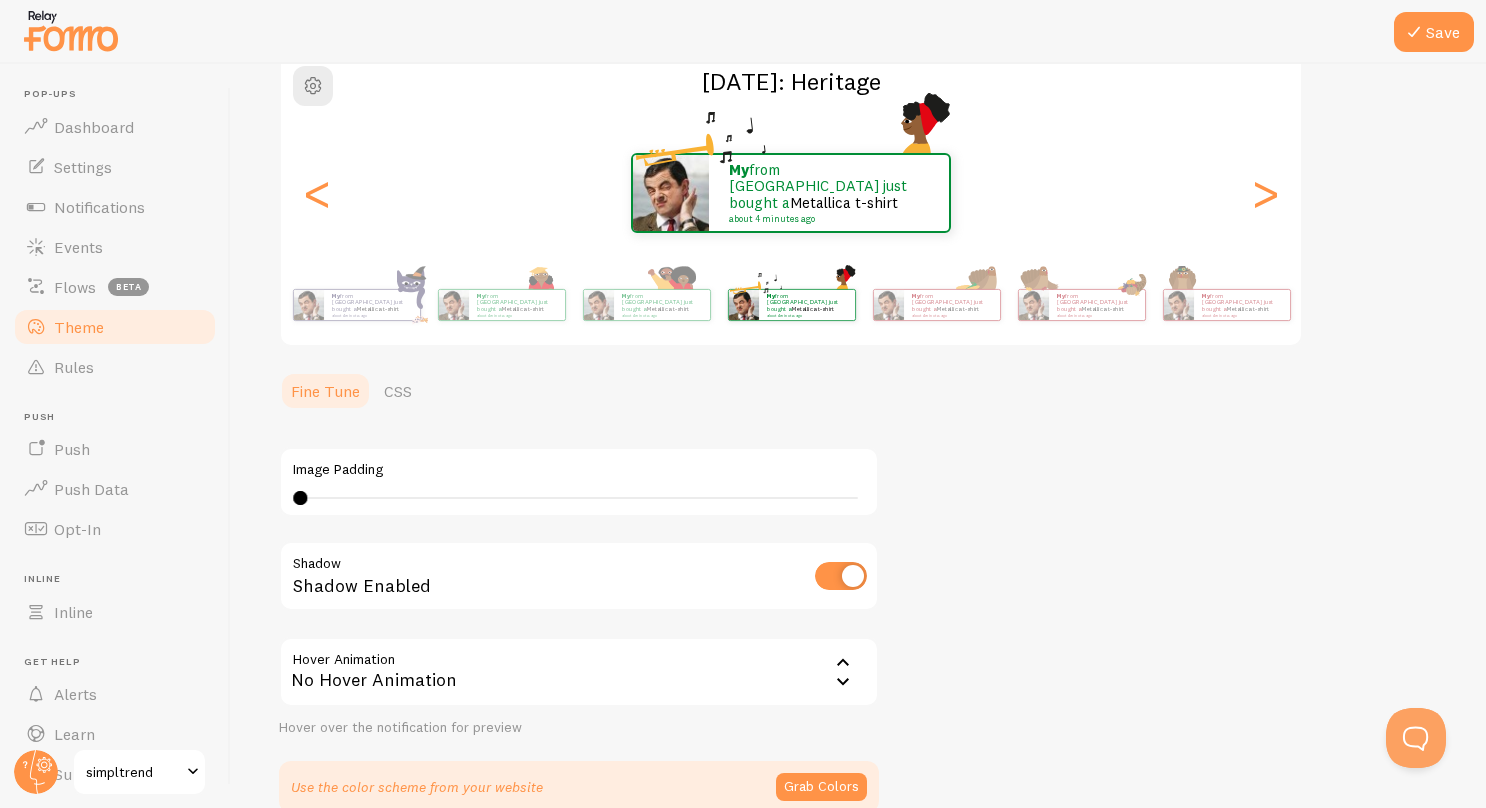 drag, startPoint x: 304, startPoint y: 494, endPoint x: 600, endPoint y: 555, distance: 302.22012 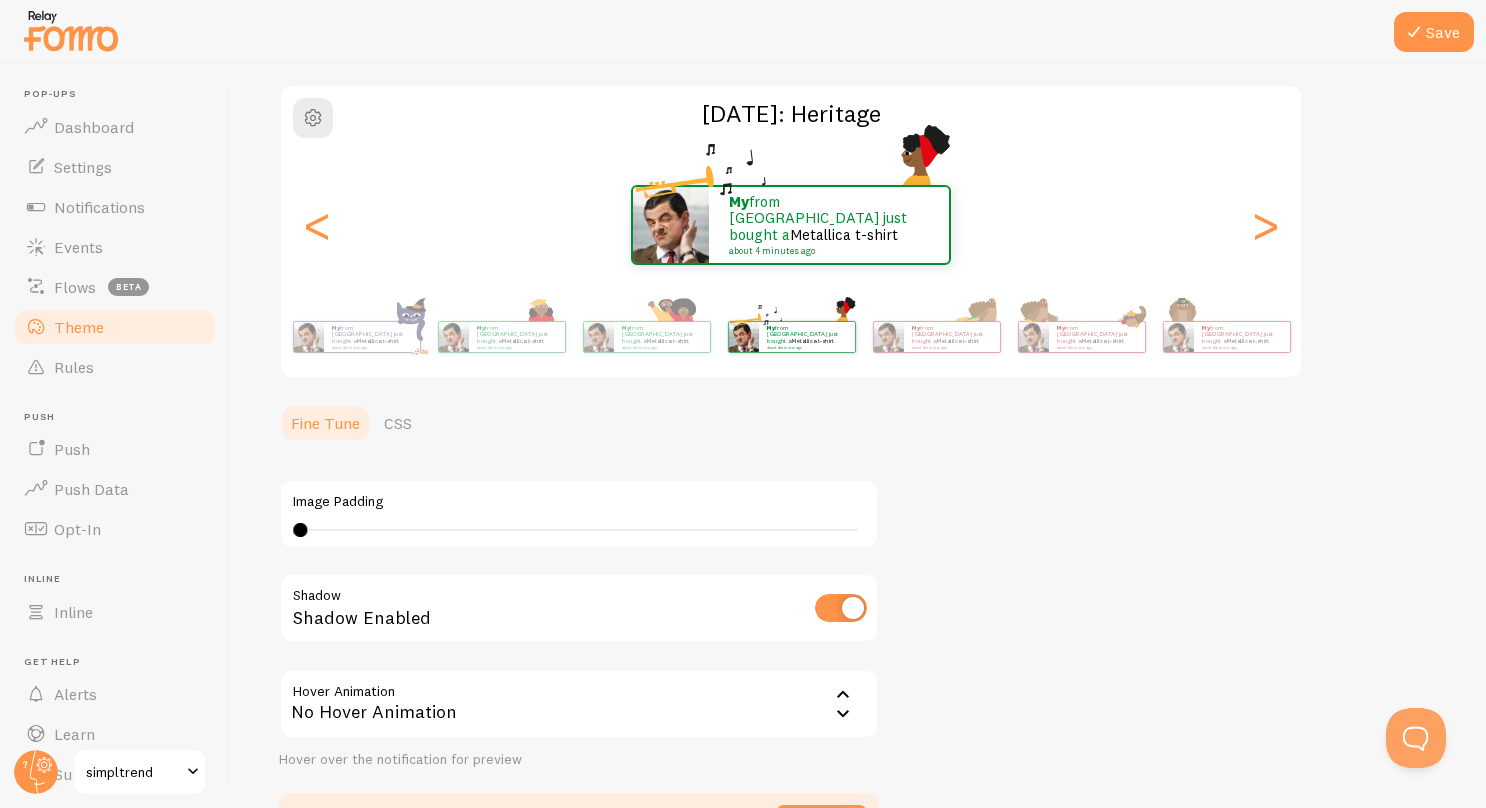 scroll, scrollTop: 0, scrollLeft: 0, axis: both 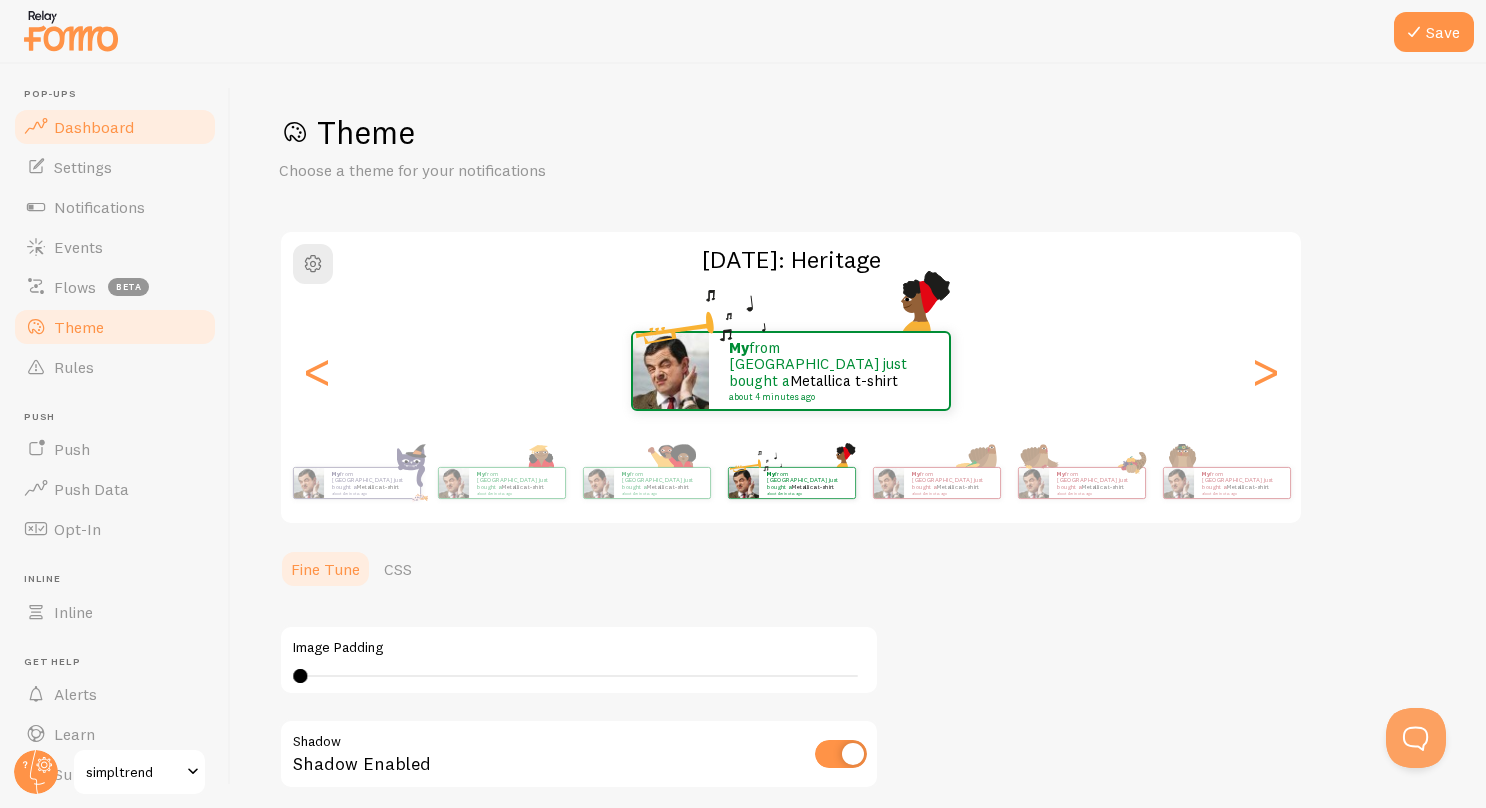 click on "Dashboard" at bounding box center (115, 127) 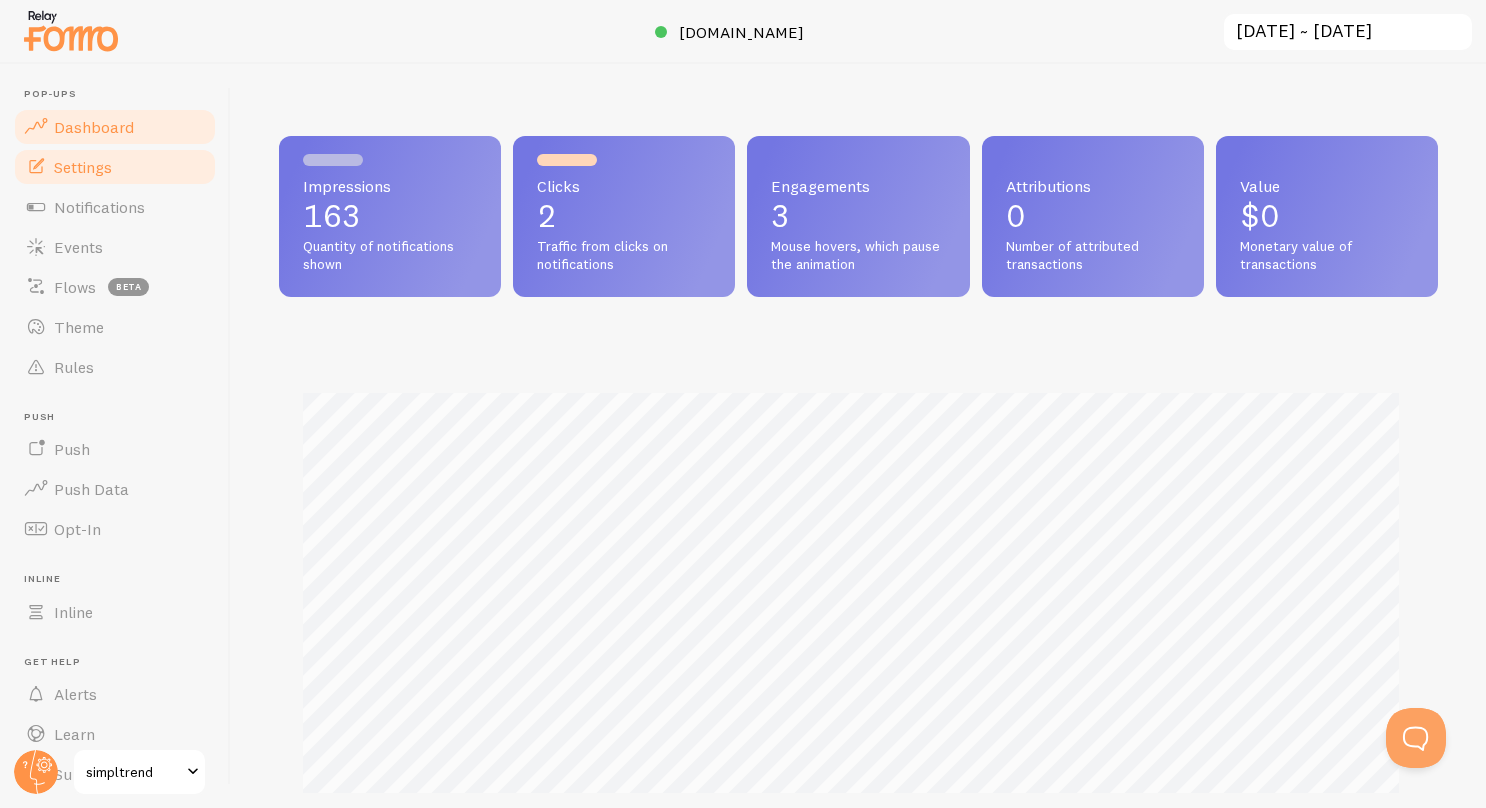 scroll, scrollTop: 999474, scrollLeft: 998856, axis: both 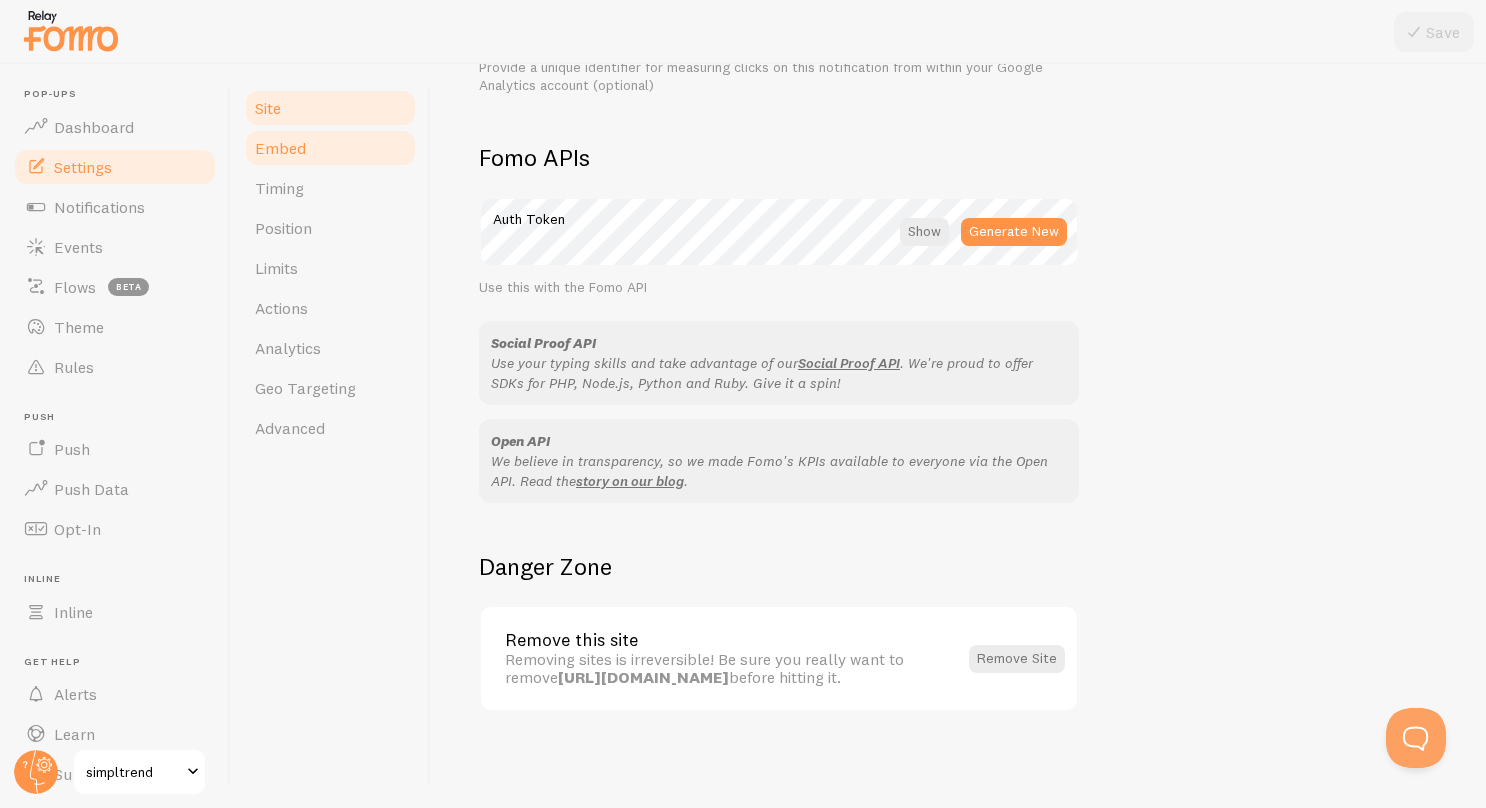 click on "Embed" at bounding box center [330, 148] 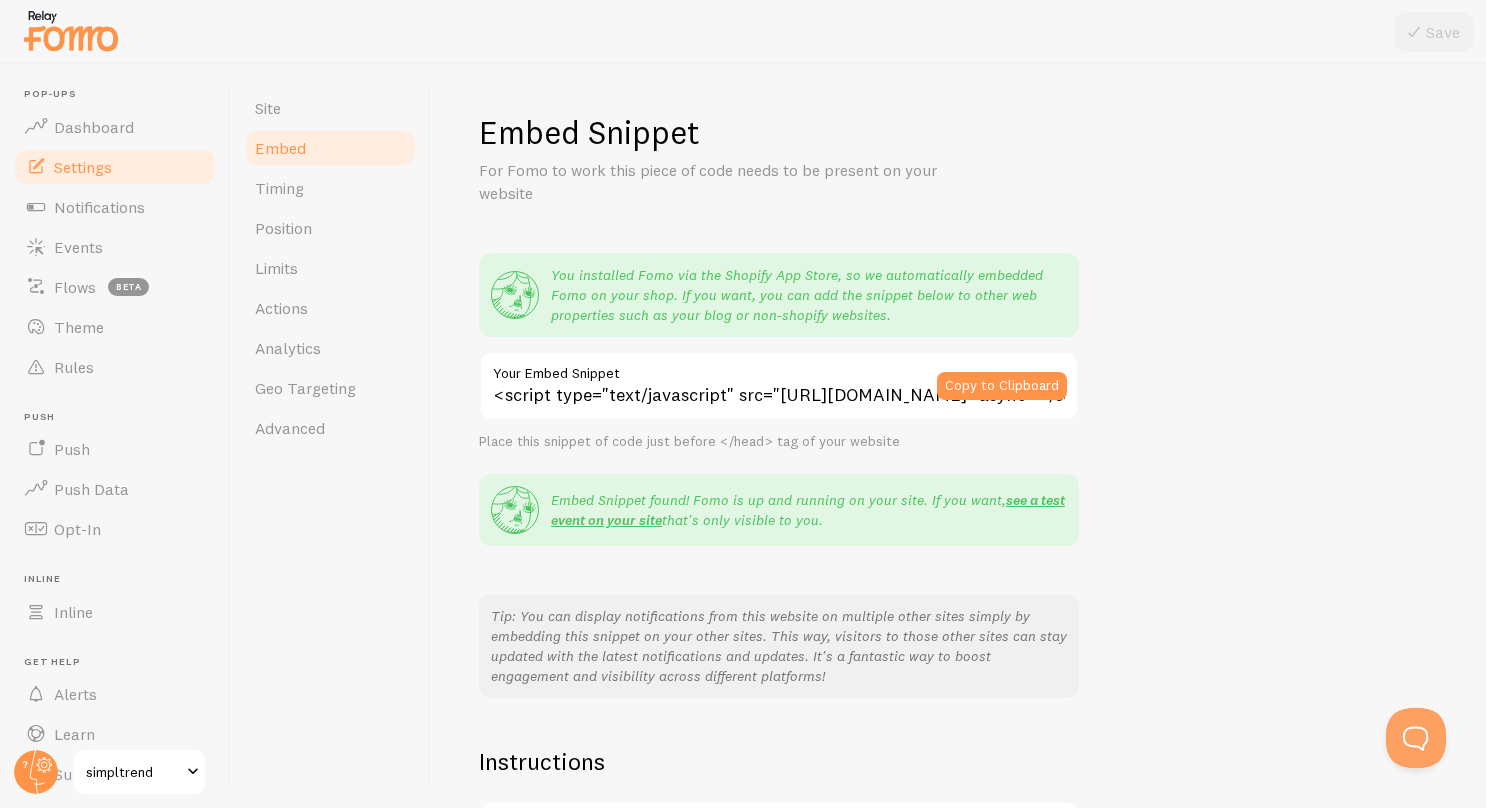 scroll, scrollTop: 265, scrollLeft: 0, axis: vertical 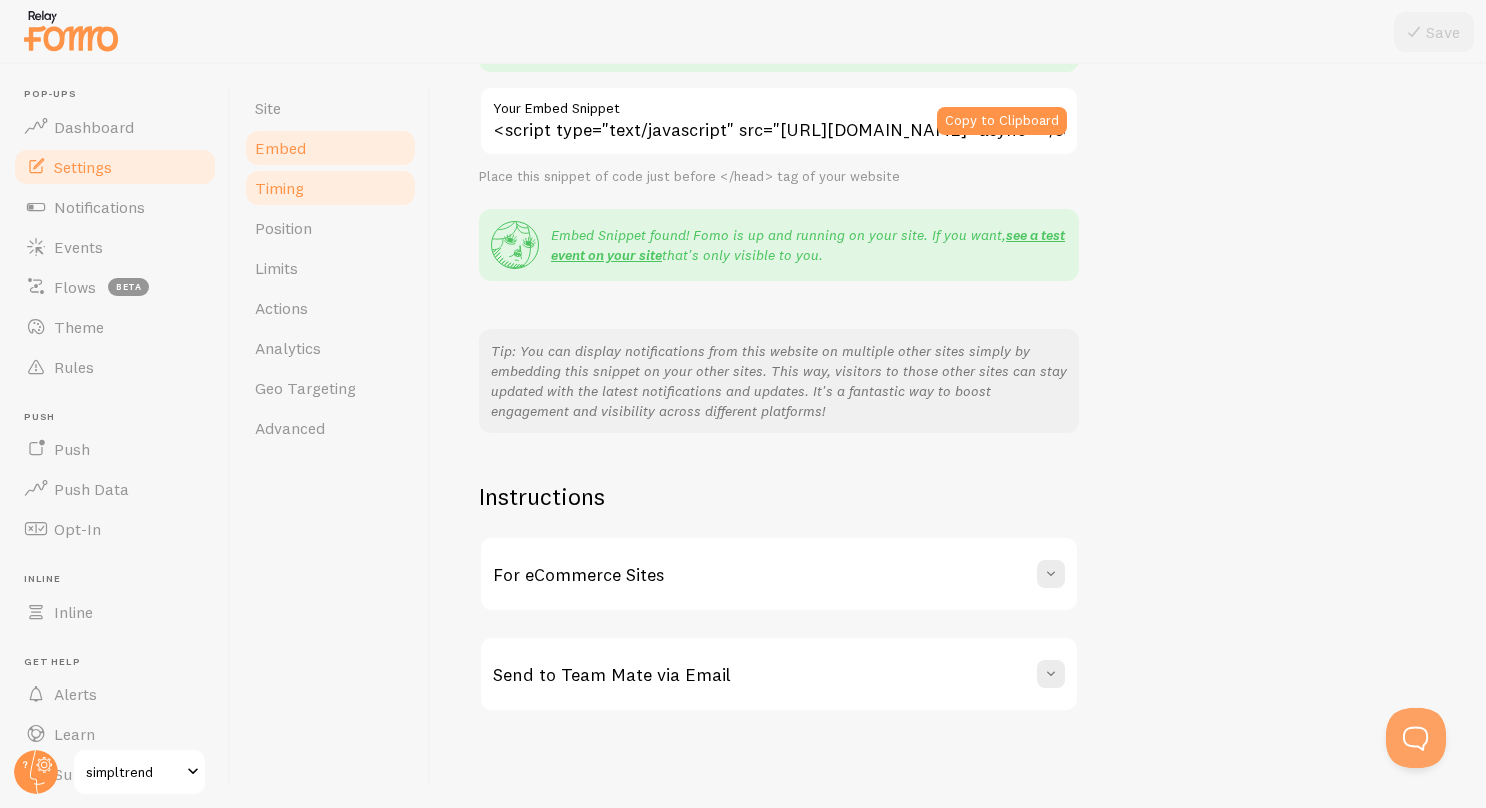 click on "Timing" at bounding box center [330, 188] 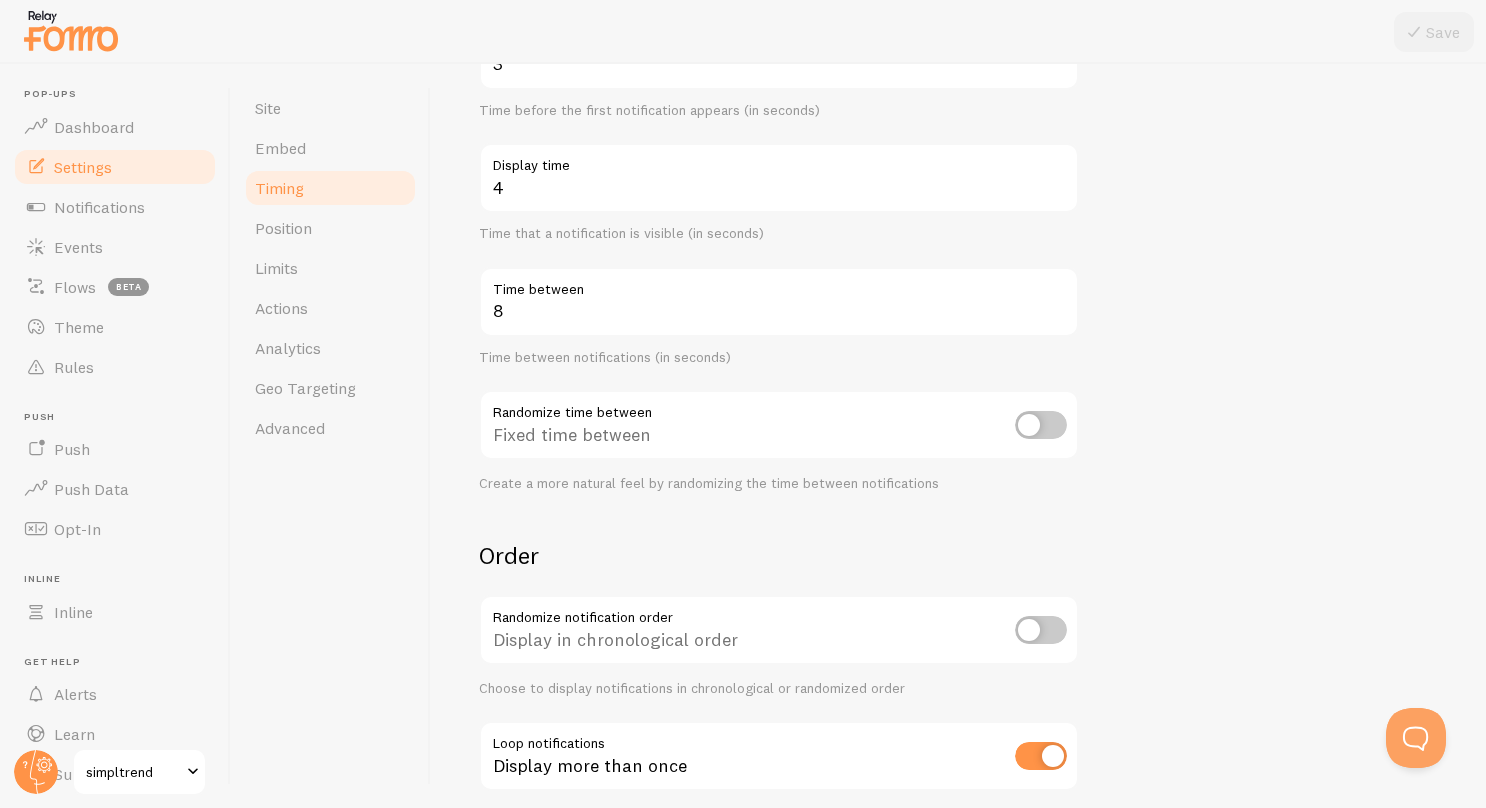 scroll, scrollTop: 0, scrollLeft: 0, axis: both 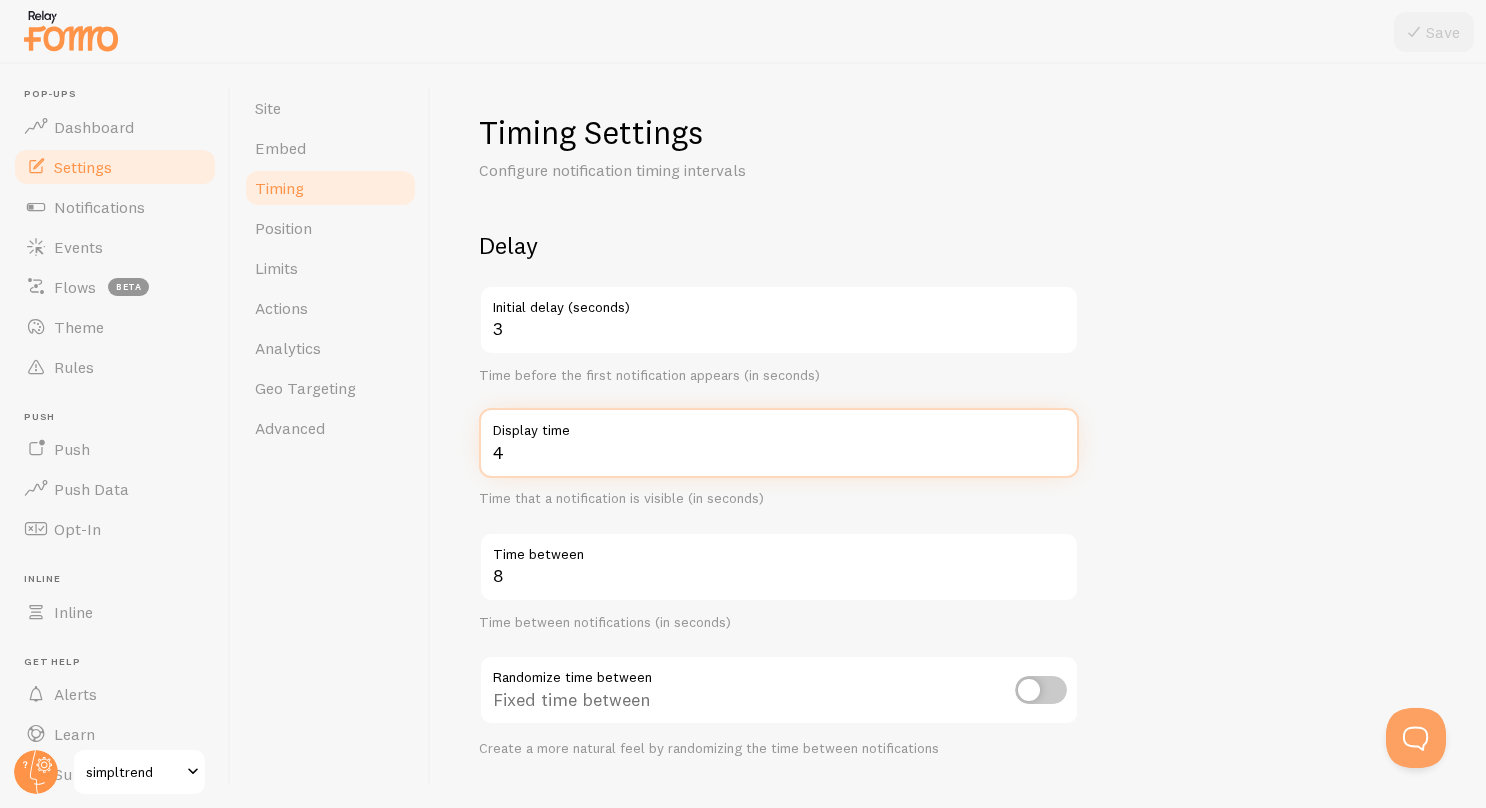 drag, startPoint x: 517, startPoint y: 452, endPoint x: 487, endPoint y: 446, distance: 30.594116 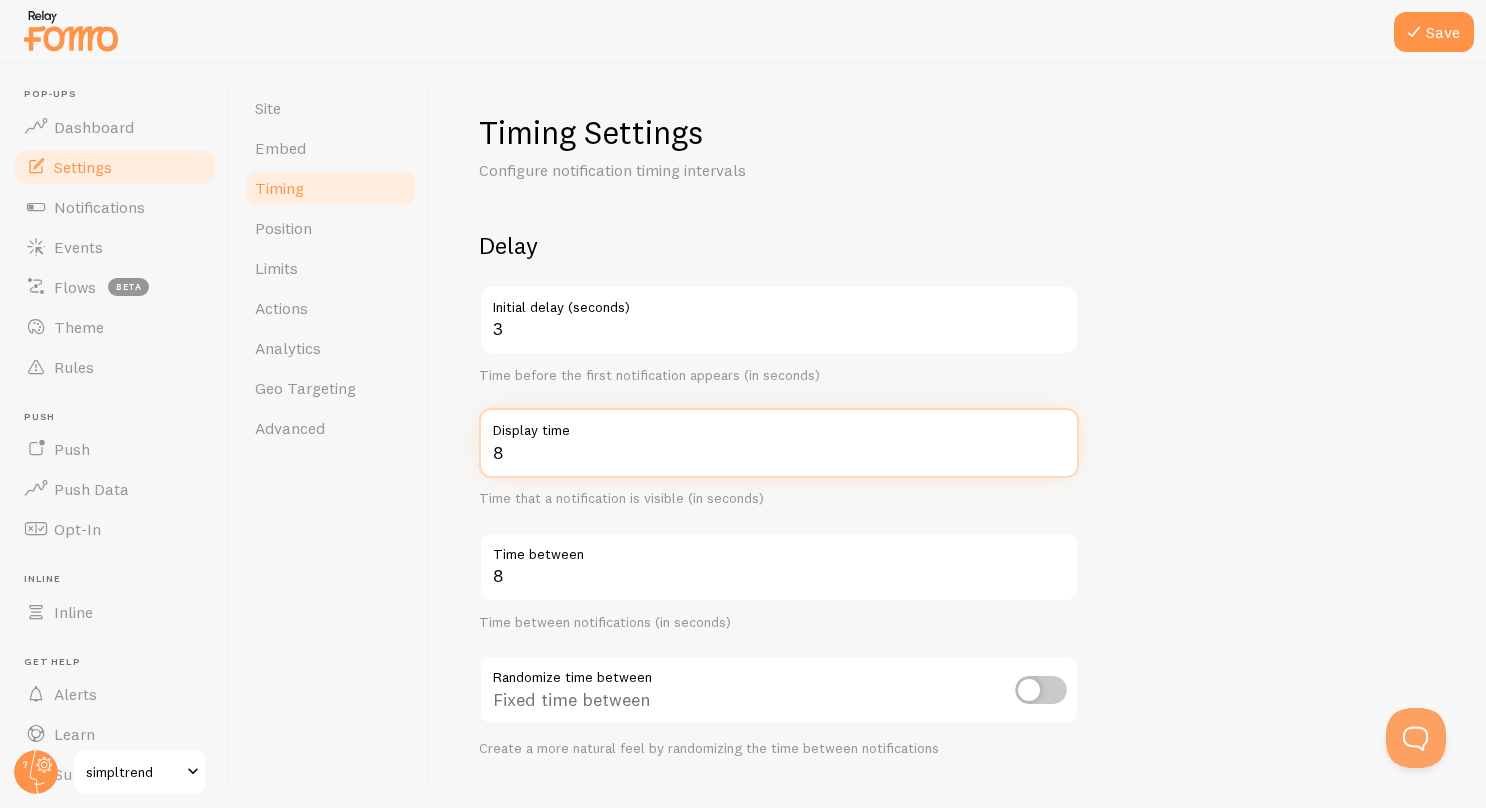 drag, startPoint x: 530, startPoint y: 445, endPoint x: 476, endPoint y: 453, distance: 54.589375 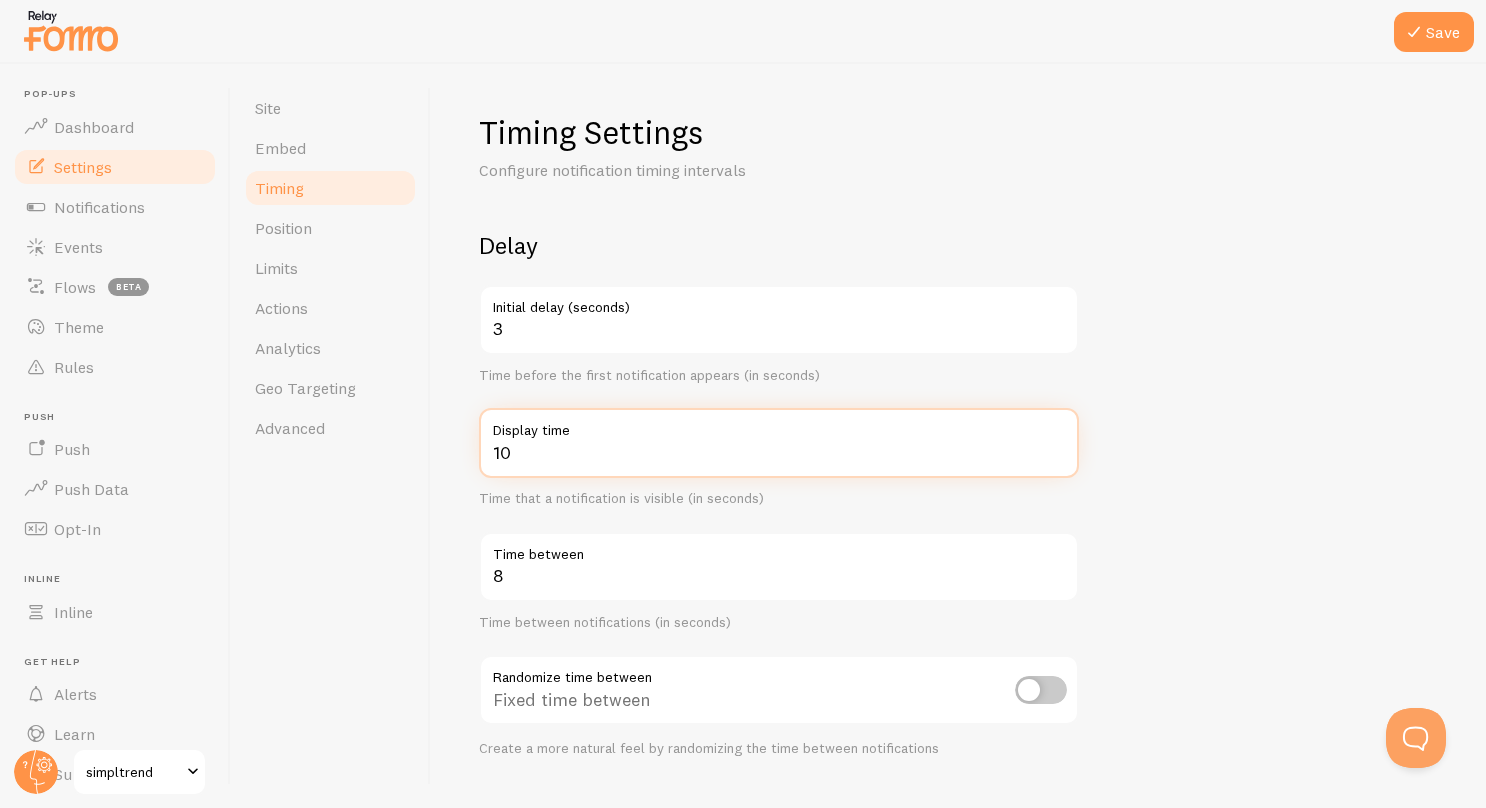 type on "10" 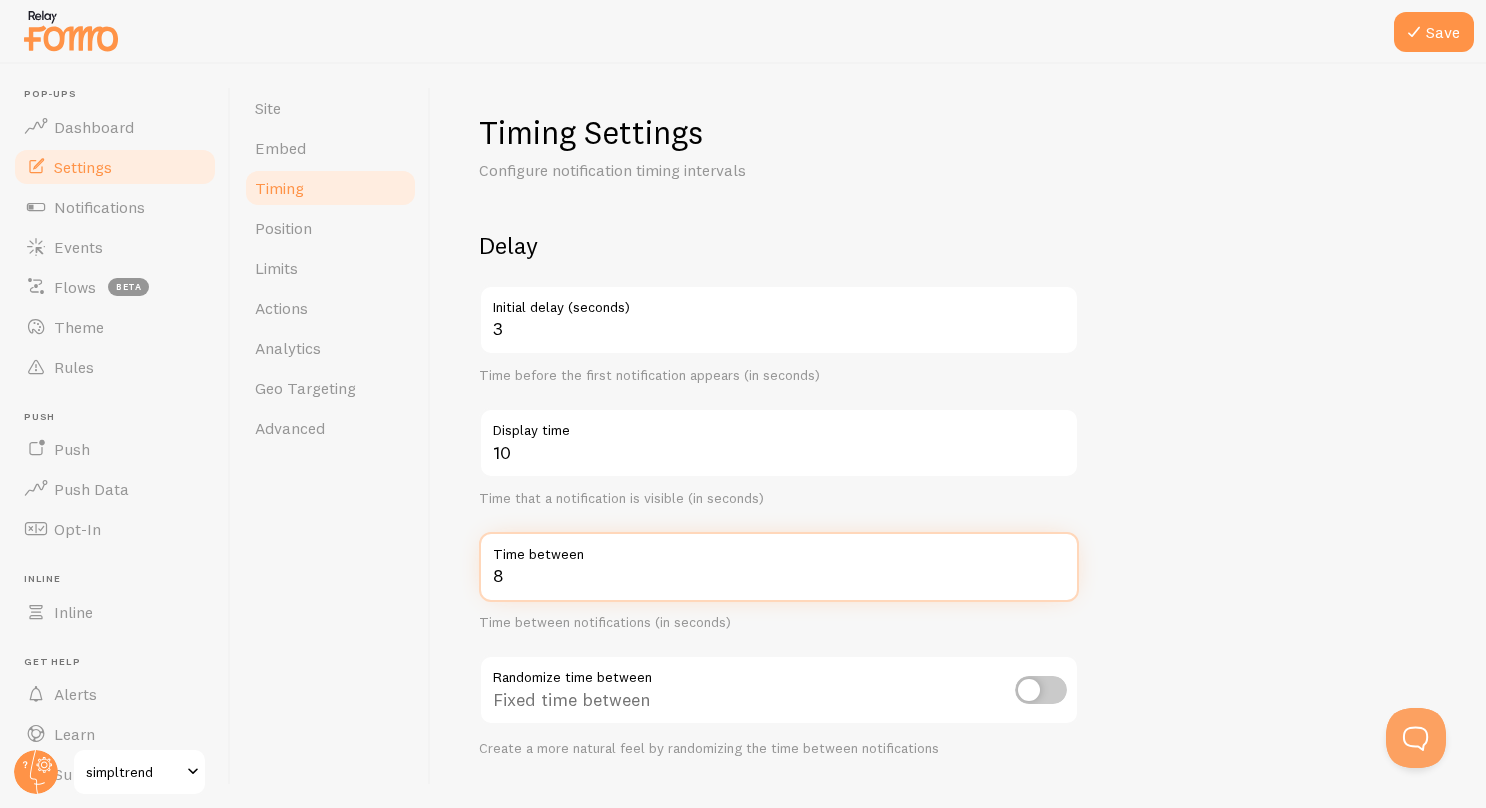 drag, startPoint x: 512, startPoint y: 579, endPoint x: 462, endPoint y: 569, distance: 50.990196 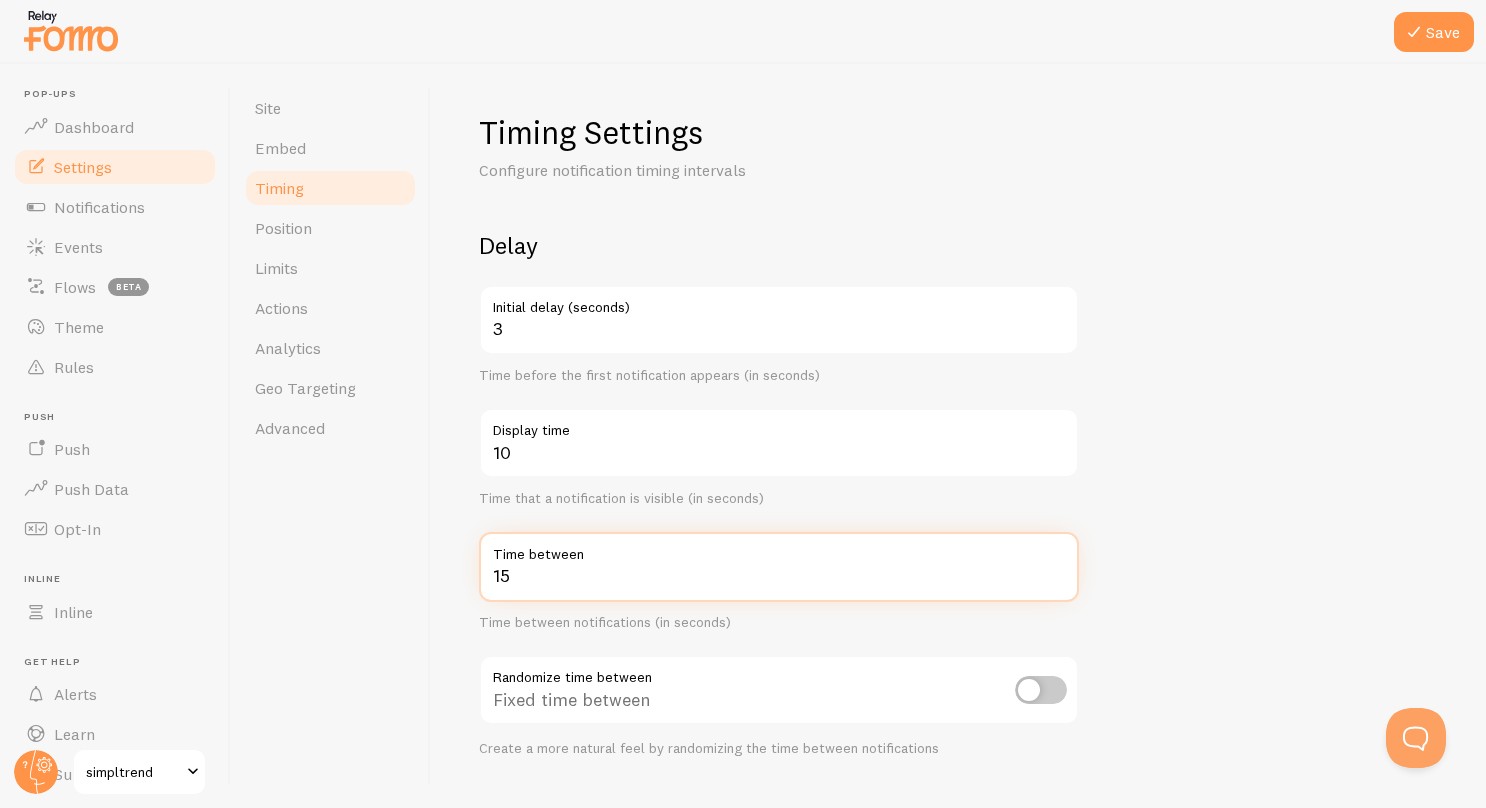type on "15" 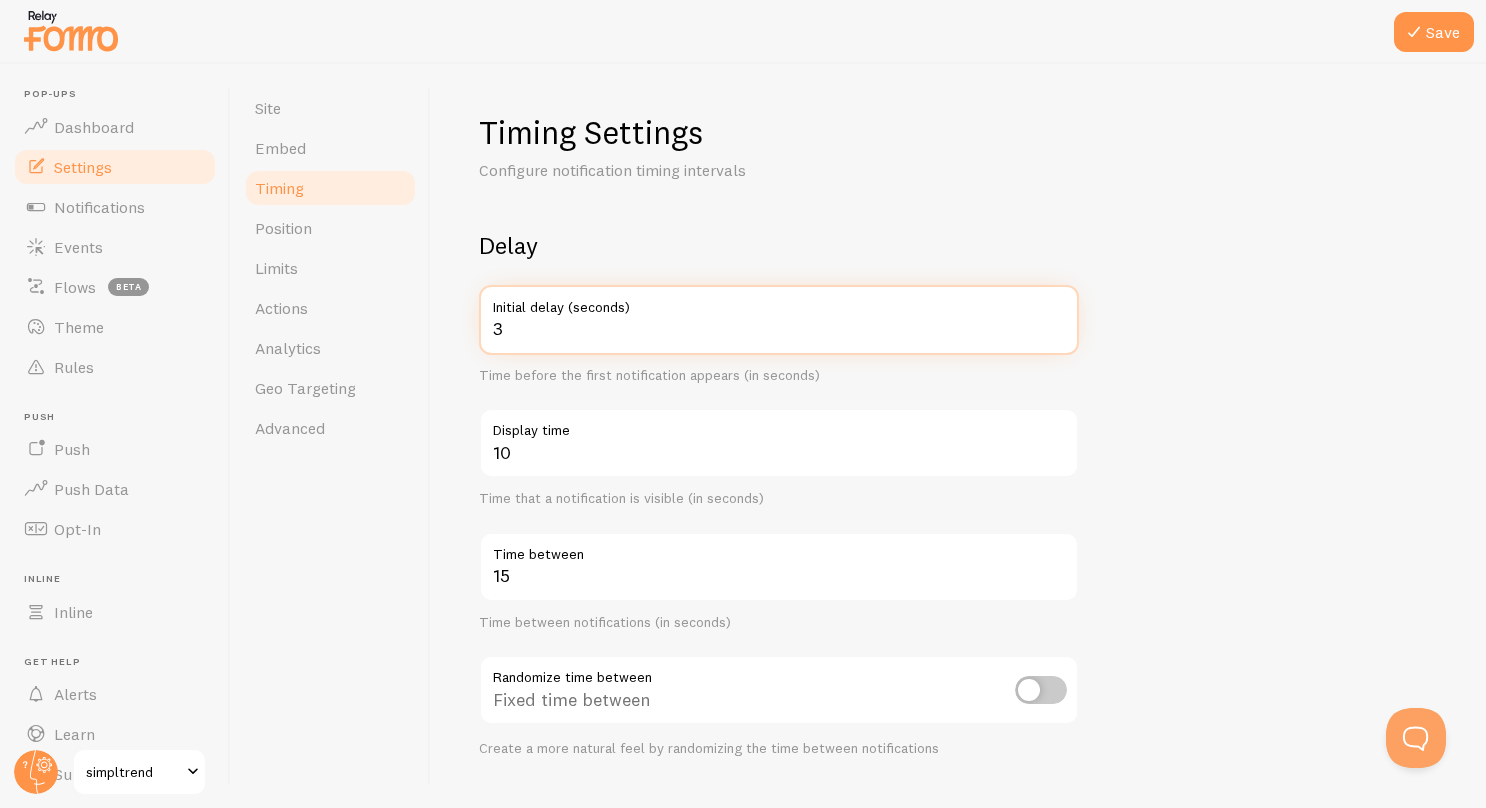 click on "Delay
3   Initial delay (seconds)       Time before the first notification appears (in seconds)       10   Display time       Time that a notification is visible (in seconds)     15   Time between       Time between notifications (in seconds)       Randomize time between   Fixed time between   Create a more natural feel by randomizing the time between notifications
Order
Randomize notification order   Display in chronological order   Choose to display notifications in chronological or randomized order       Loop notifications   Display more than once   Display notifications multiple times when necessary" at bounding box center (958, 659) 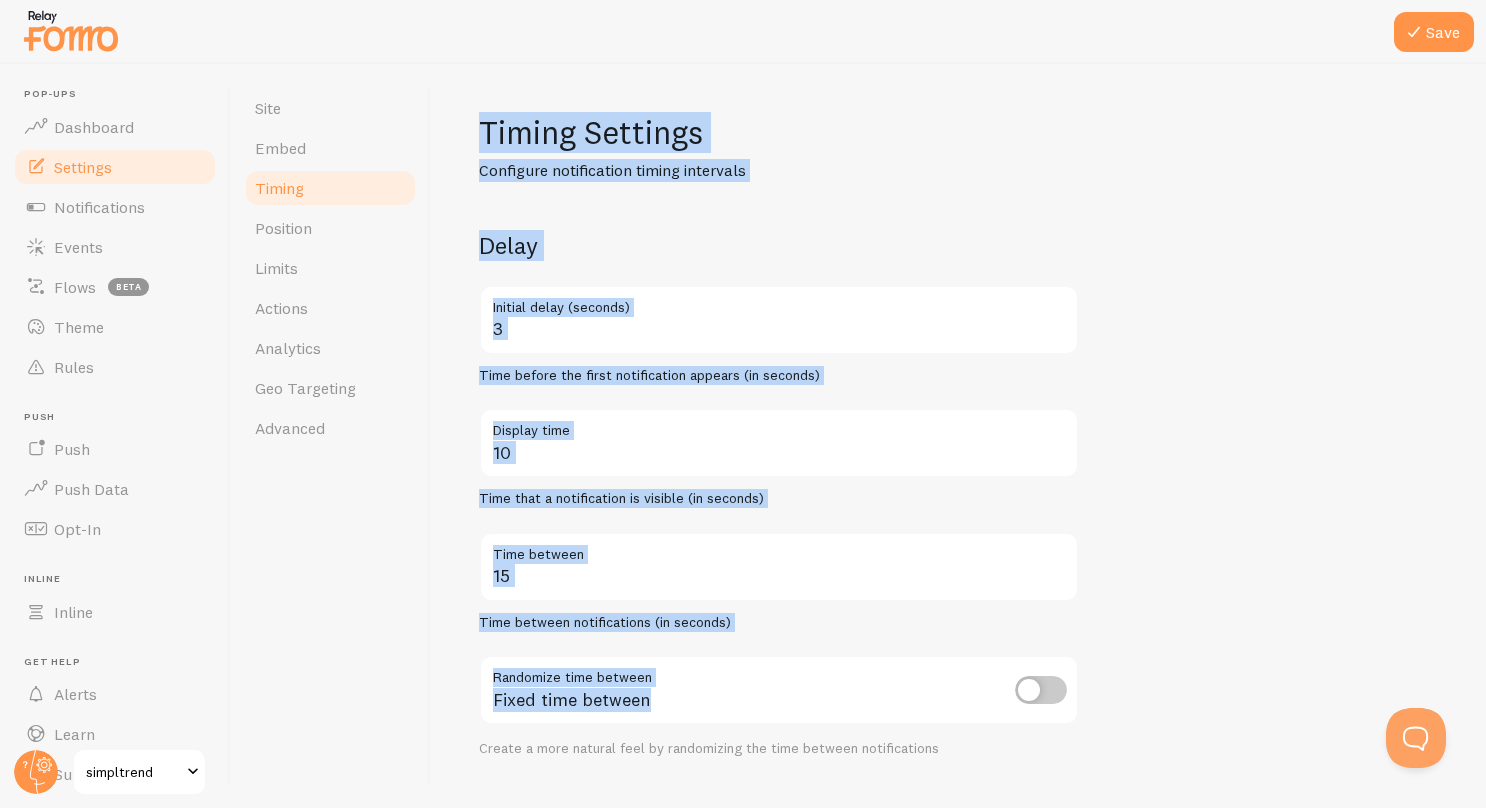 drag, startPoint x: 454, startPoint y: 106, endPoint x: 918, endPoint y: 703, distance: 756.11176 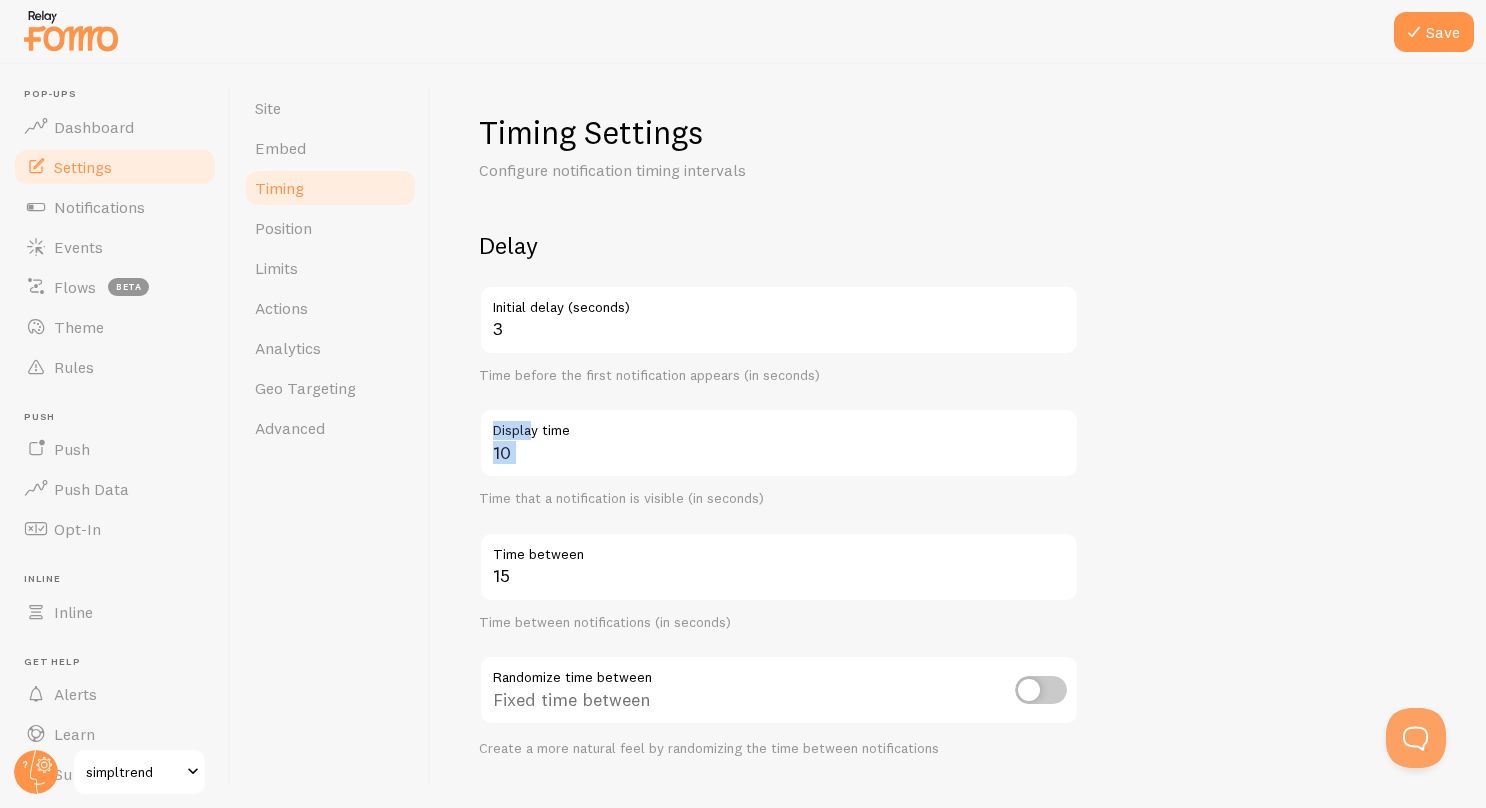 drag, startPoint x: 528, startPoint y: 439, endPoint x: 502, endPoint y: 450, distance: 28.231188 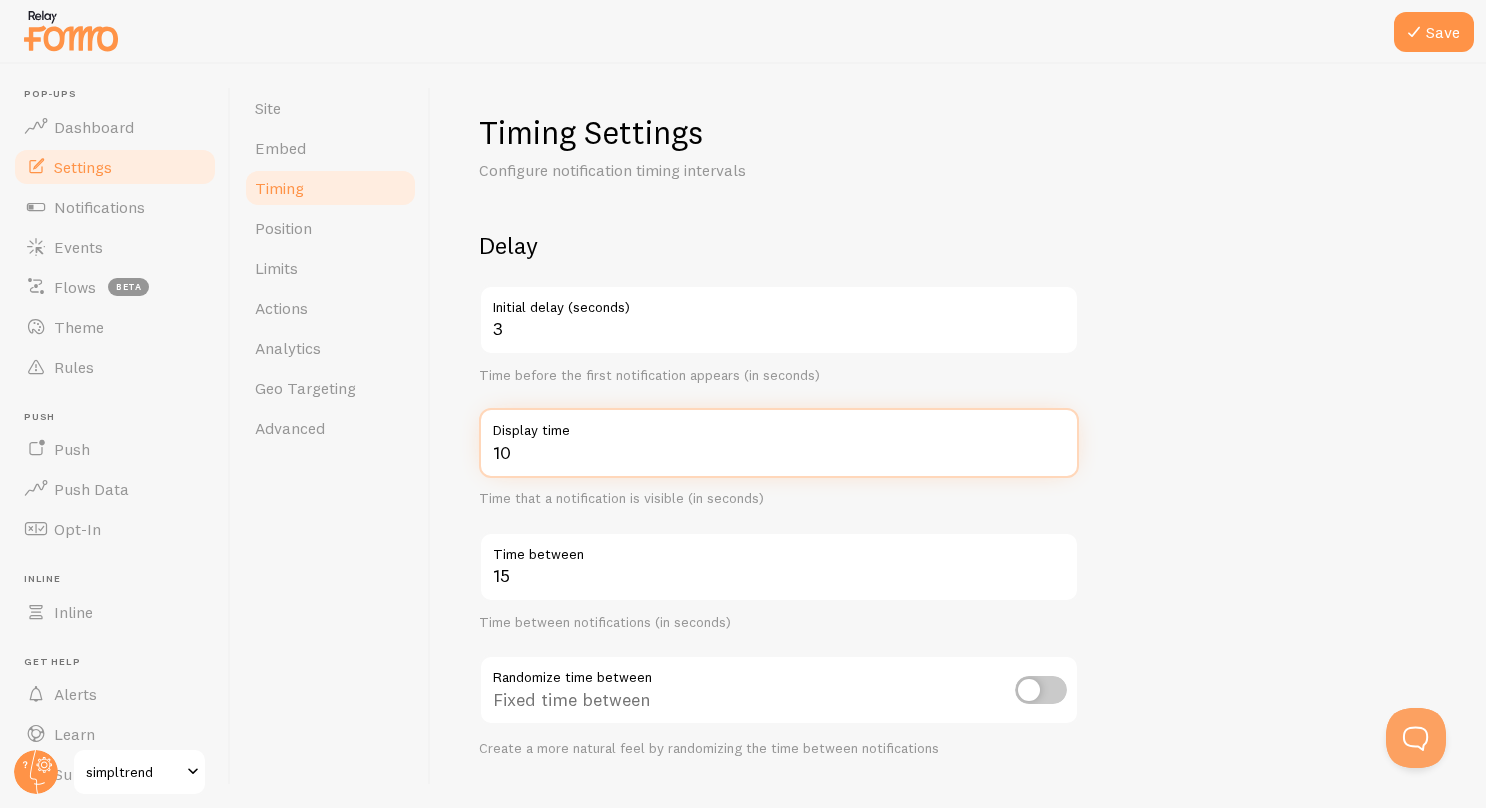 click on "10" at bounding box center [779, 443] 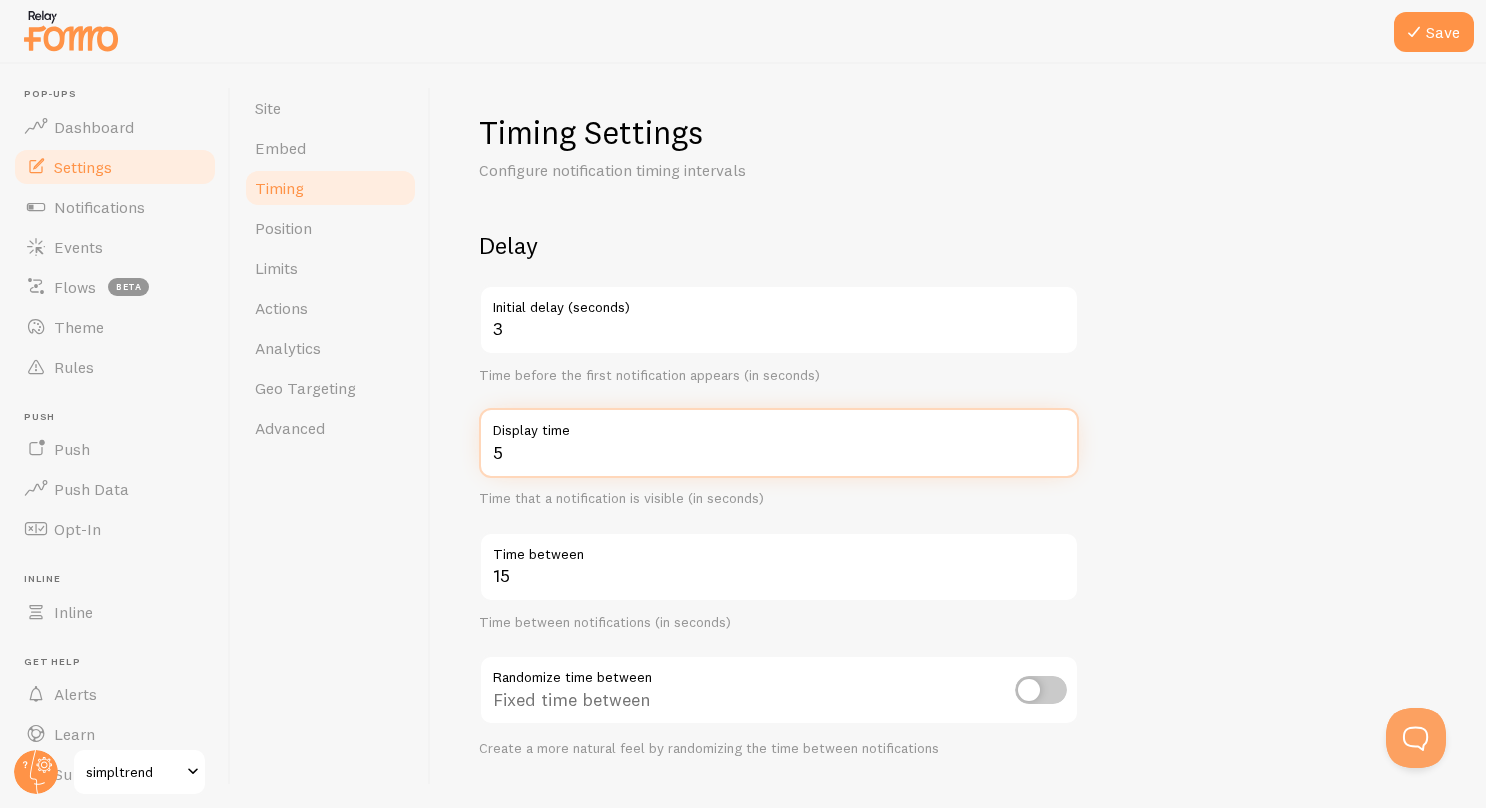 type on "5" 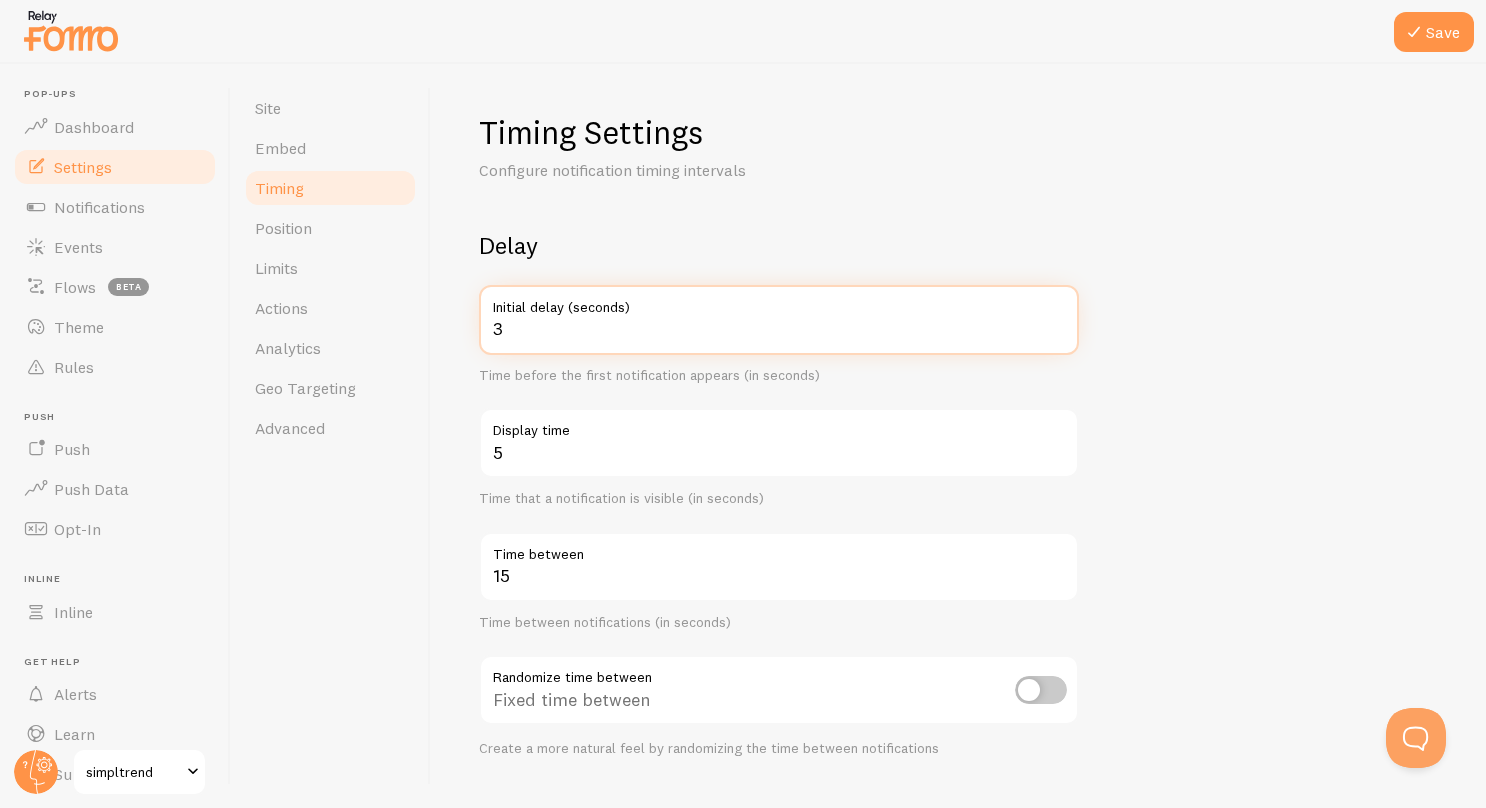 drag, startPoint x: 534, startPoint y: 340, endPoint x: 482, endPoint y: 335, distance: 52.23983 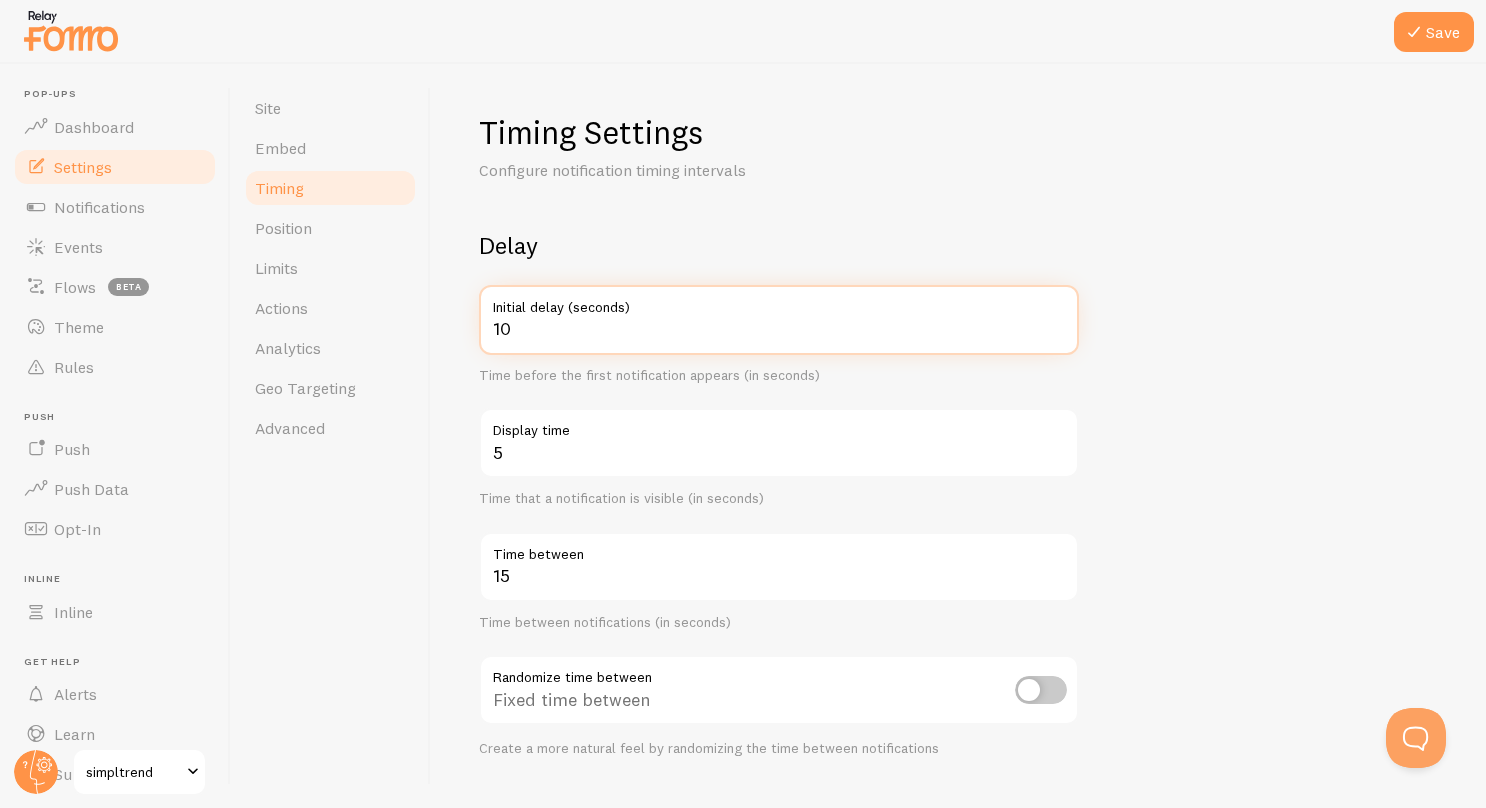 type on "10" 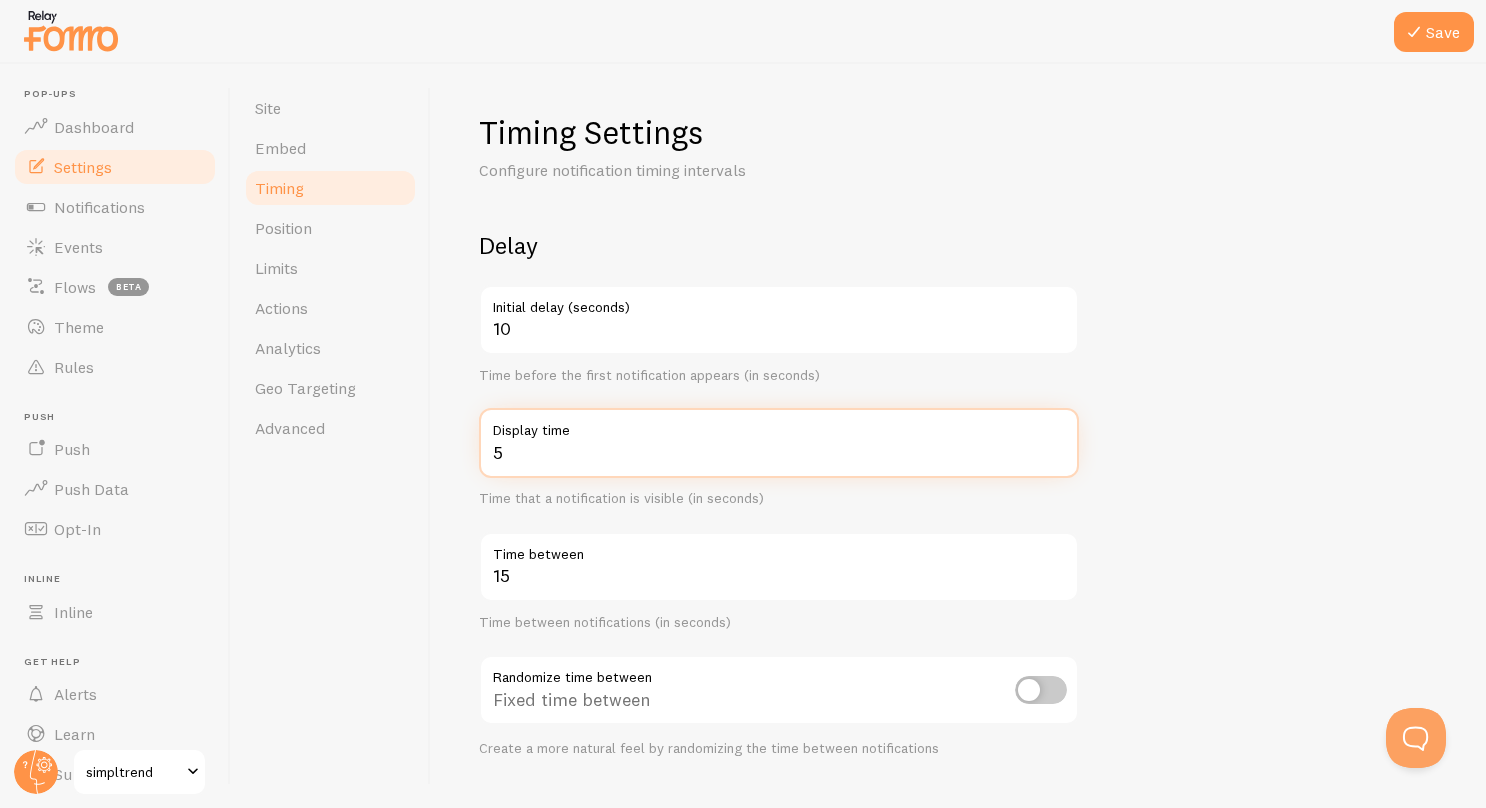 click on "Delay
10   Initial delay (seconds)       Time before the first notification appears (in seconds)       5   Display time       Time that a notification is visible (in seconds)     15   Time between       Time between notifications (in seconds)       Randomize time between   Fixed time between   Create a more natural feel by randomizing the time between notifications
Order
Randomize notification order   Display in chronological order   Choose to display notifications in chronological or randomized order       Loop notifications   Display more than once   Display notifications multiple times when necessary" at bounding box center [958, 659] 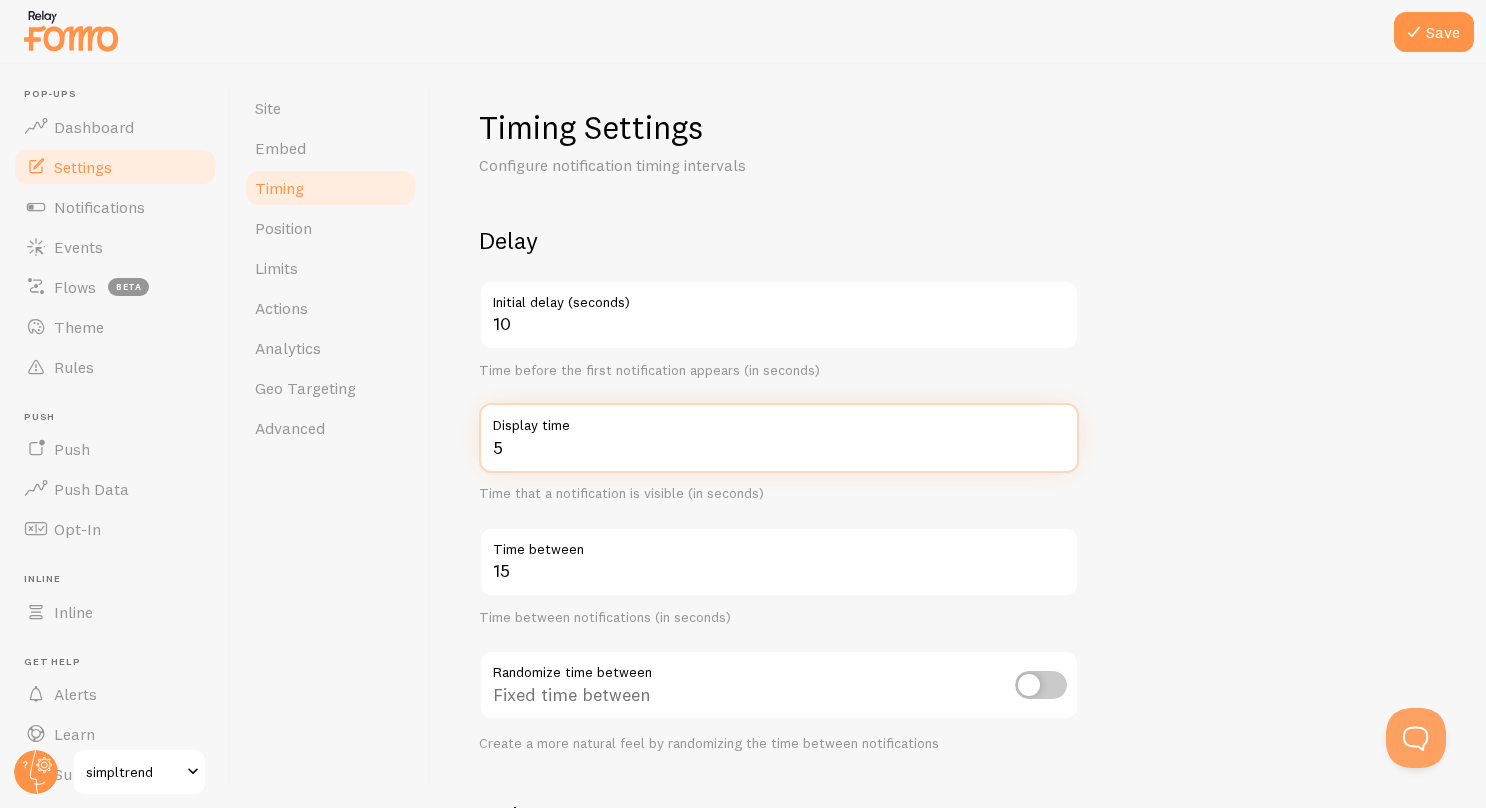 scroll, scrollTop: 0, scrollLeft: 0, axis: both 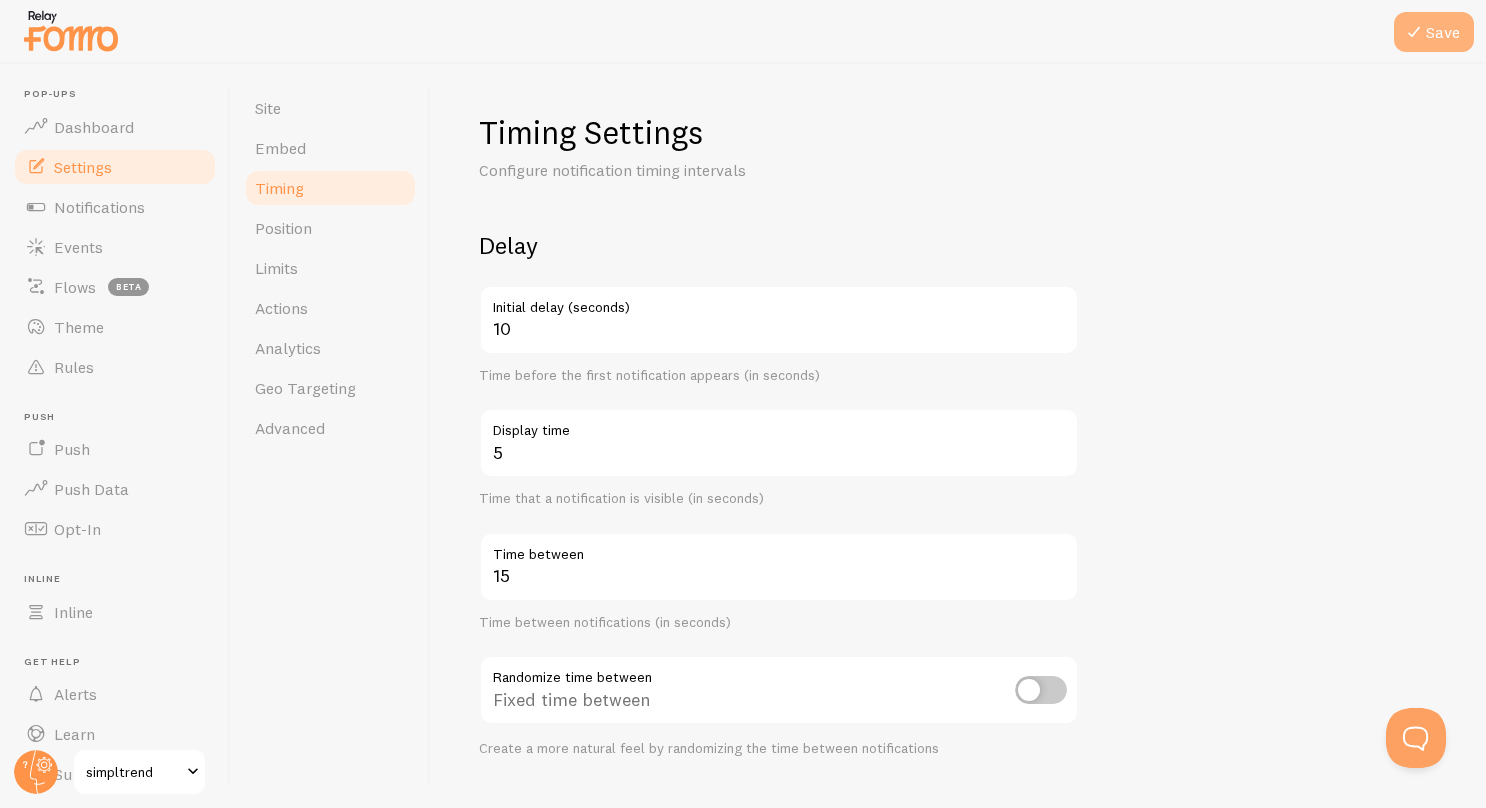 click on "Save" at bounding box center [1434, 32] 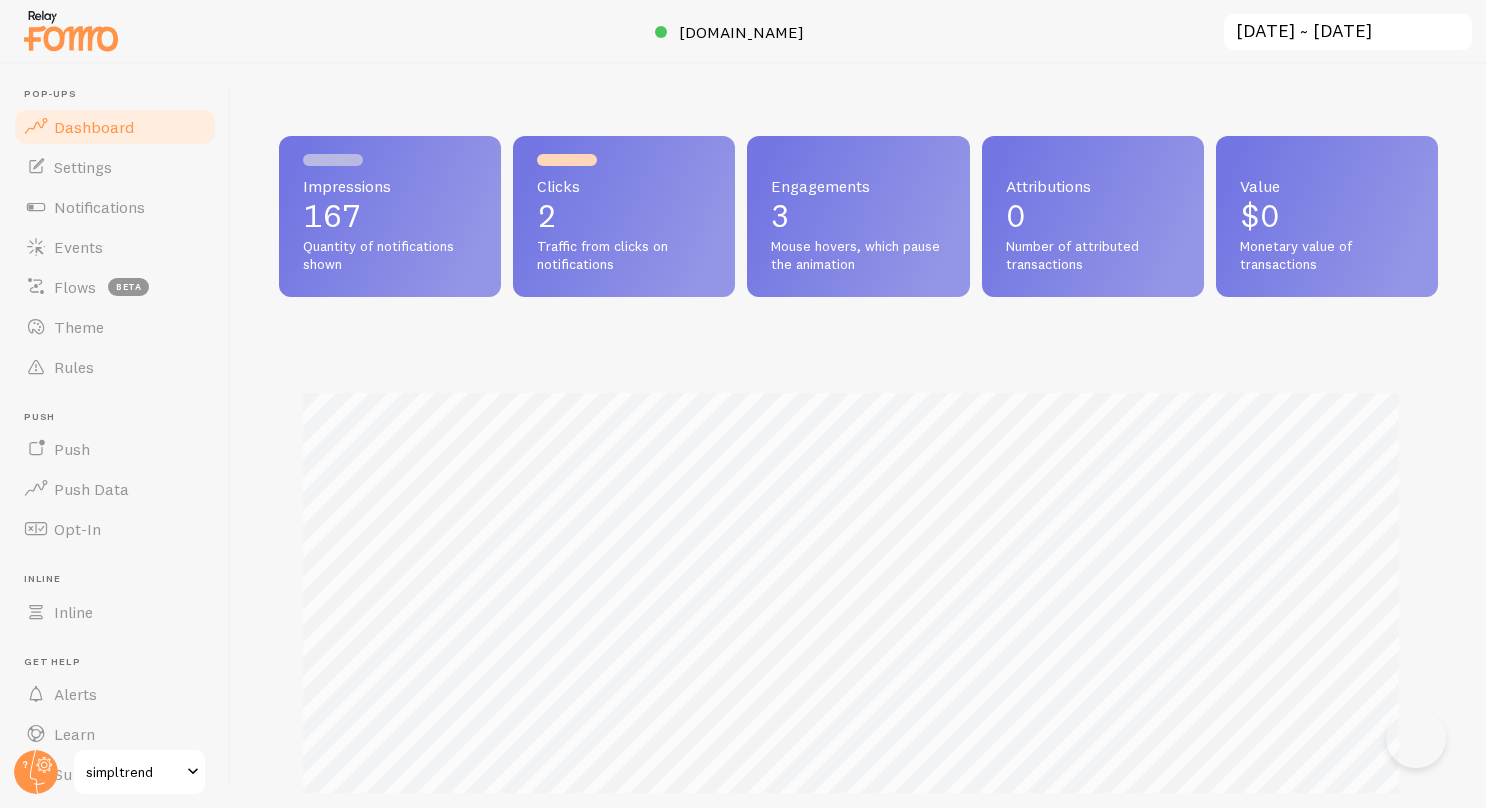 scroll, scrollTop: 0, scrollLeft: 0, axis: both 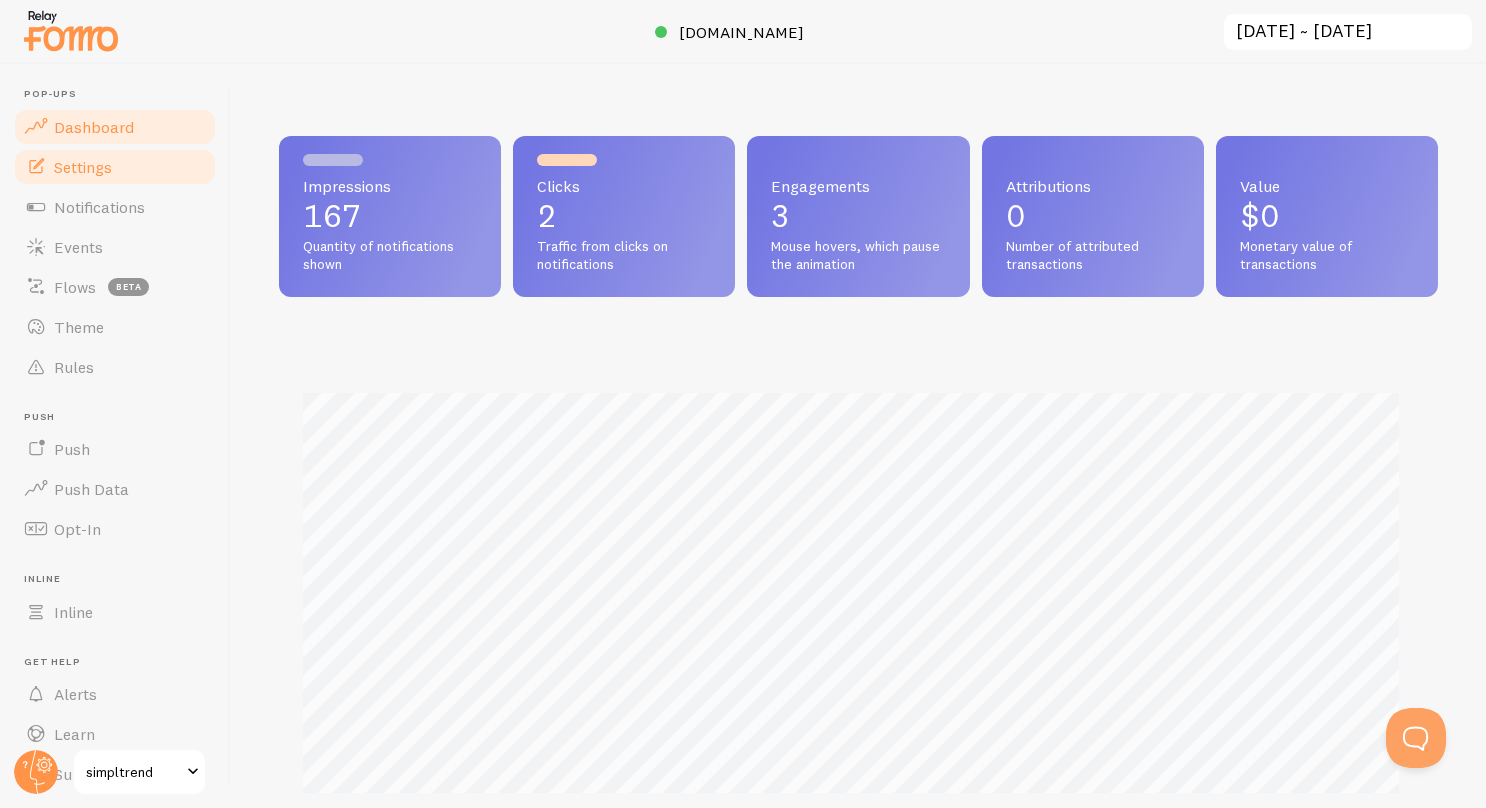 click on "Settings" at bounding box center [115, 167] 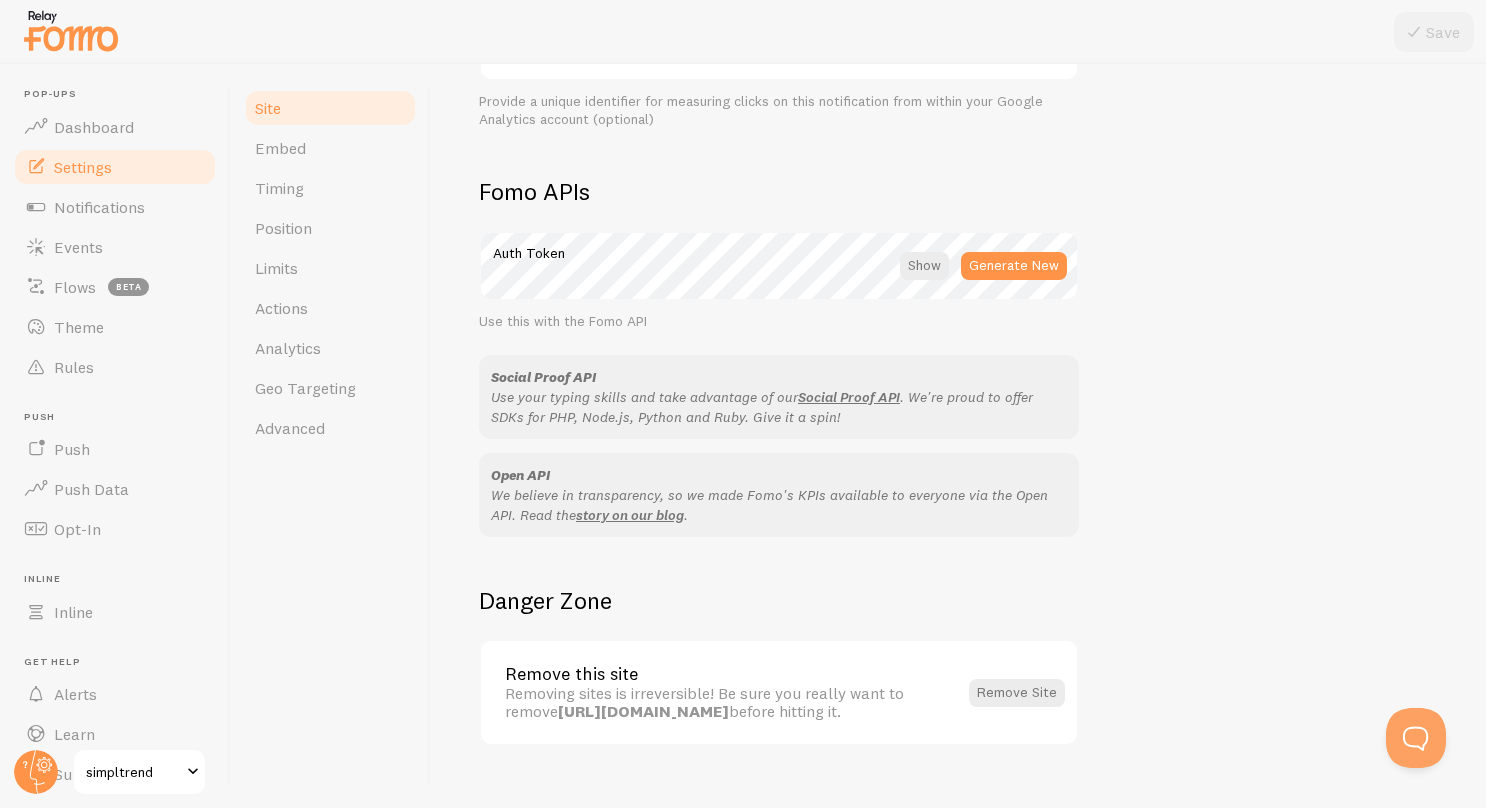 scroll, scrollTop: 1080, scrollLeft: 0, axis: vertical 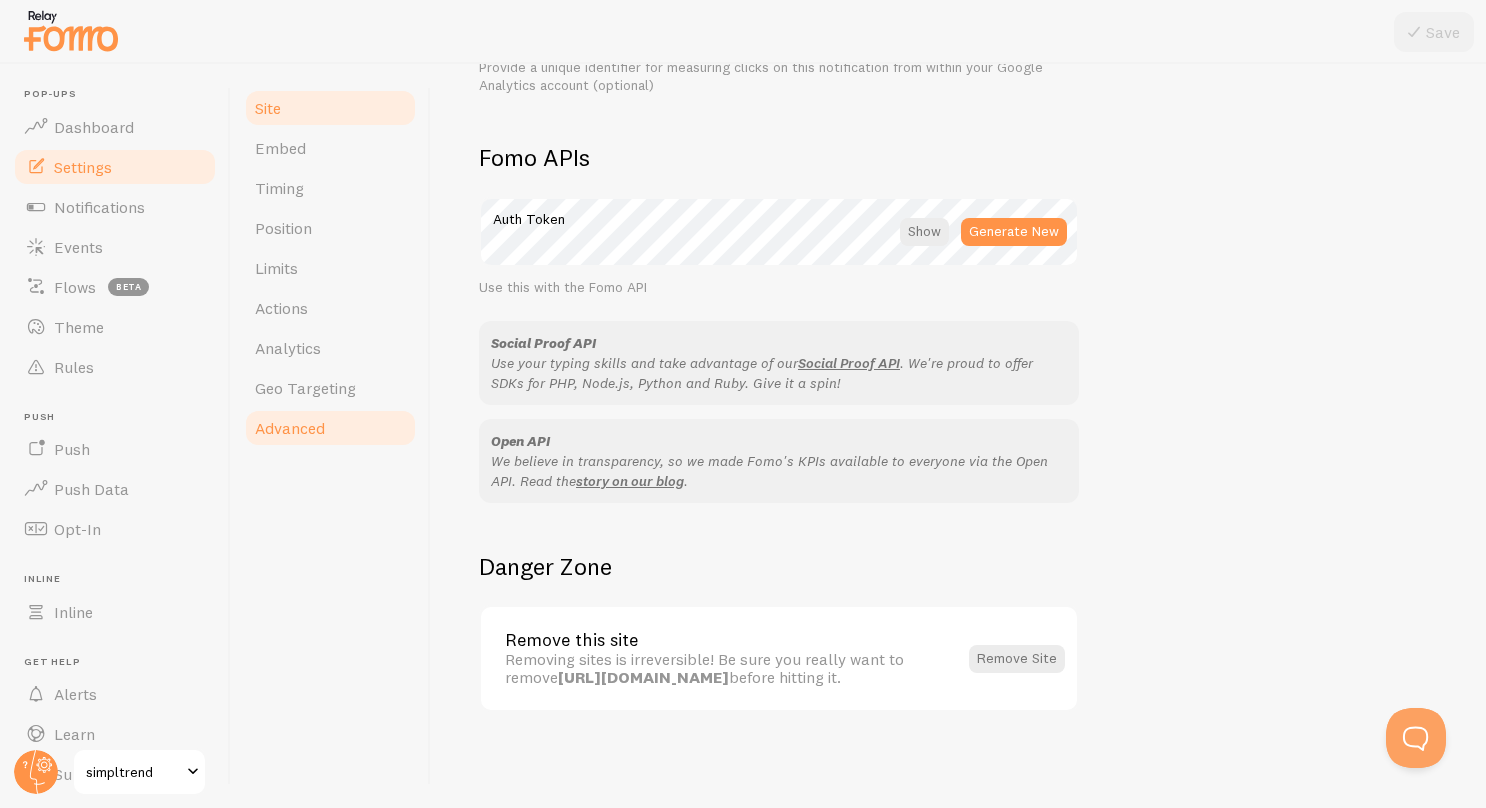 click on "Advanced" at bounding box center (330, 428) 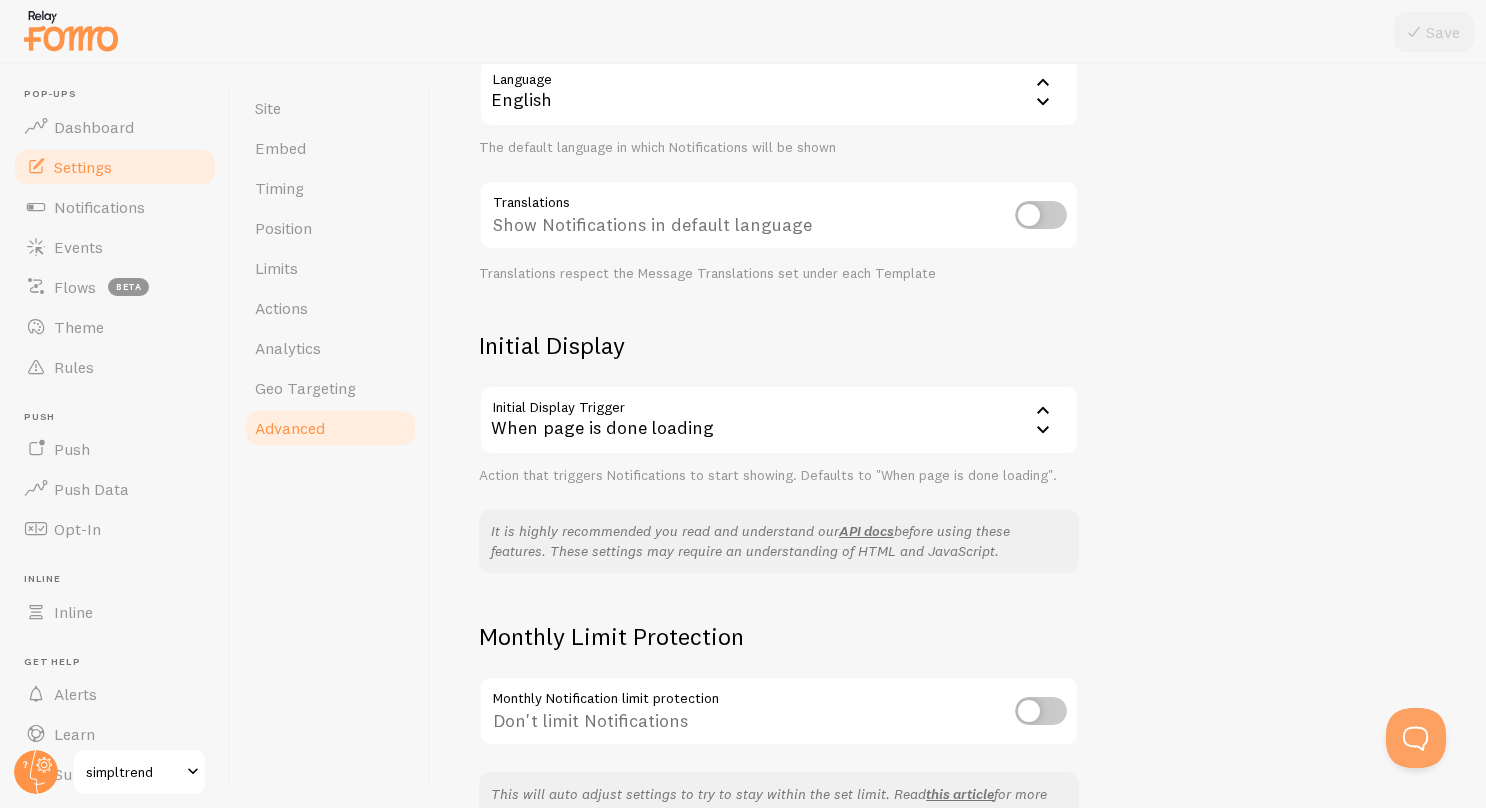 scroll, scrollTop: 352, scrollLeft: 0, axis: vertical 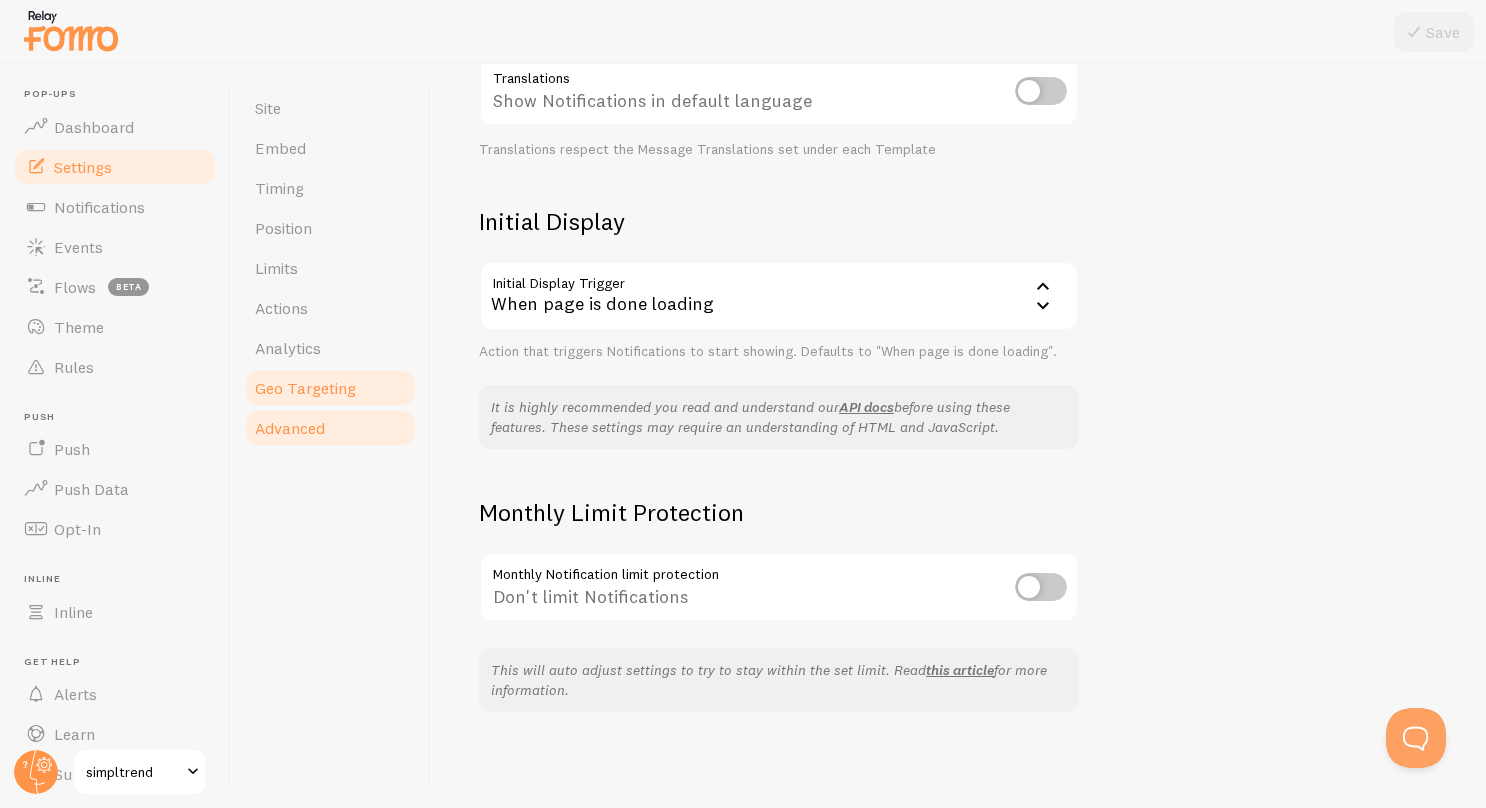 click on "Geo Targeting" at bounding box center [330, 388] 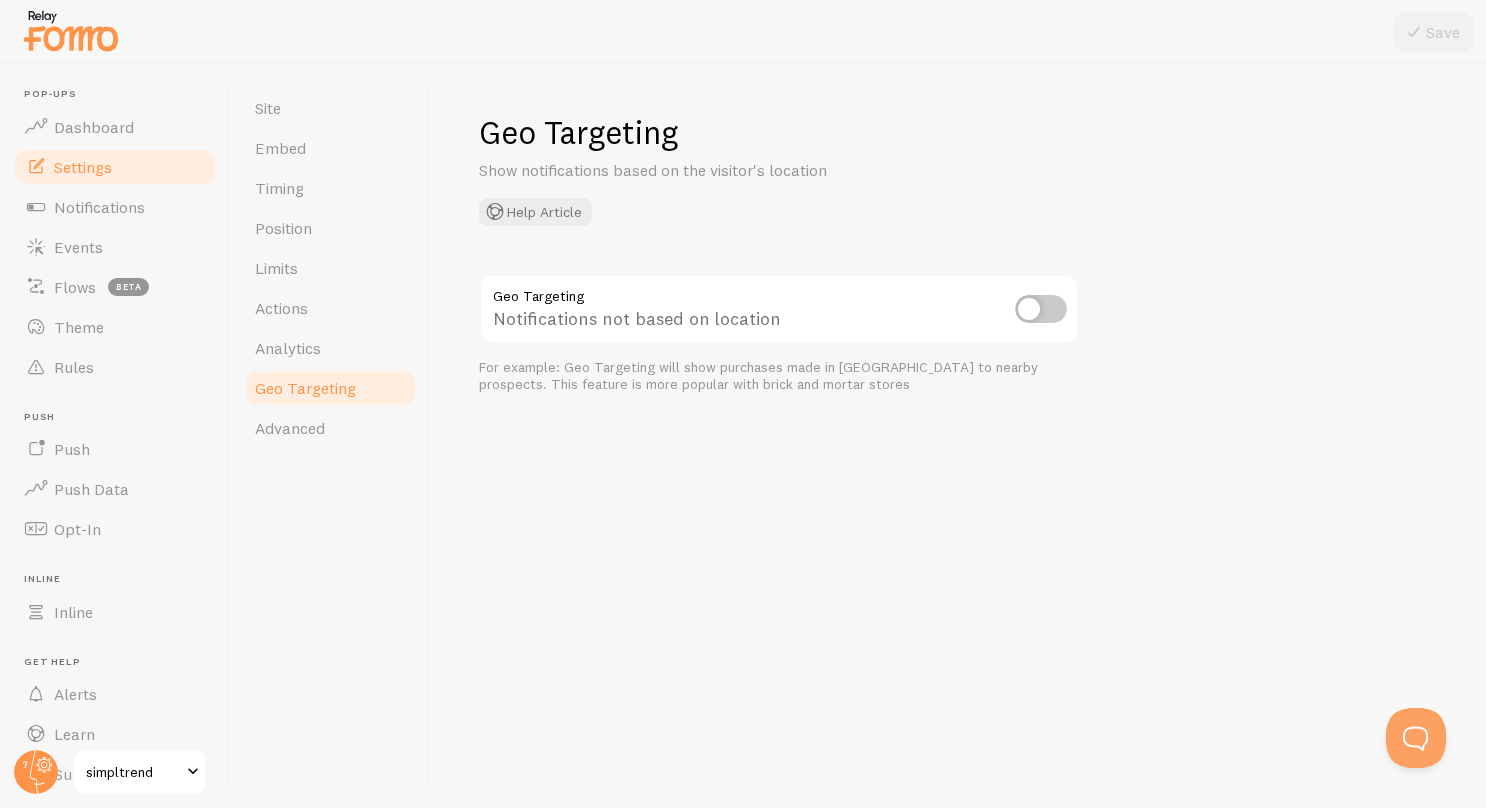 scroll, scrollTop: 0, scrollLeft: 0, axis: both 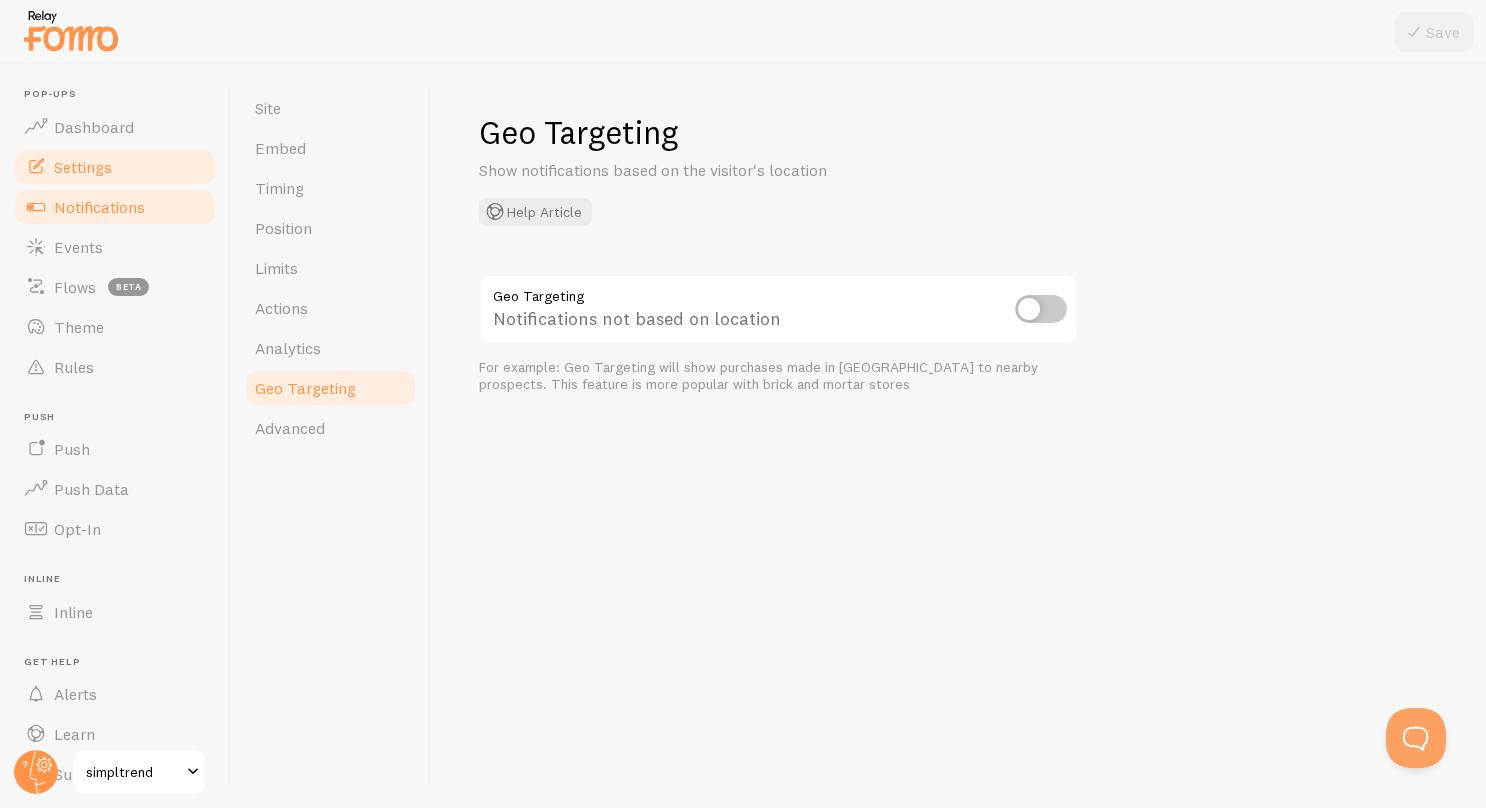 click on "Notifications" at bounding box center [115, 207] 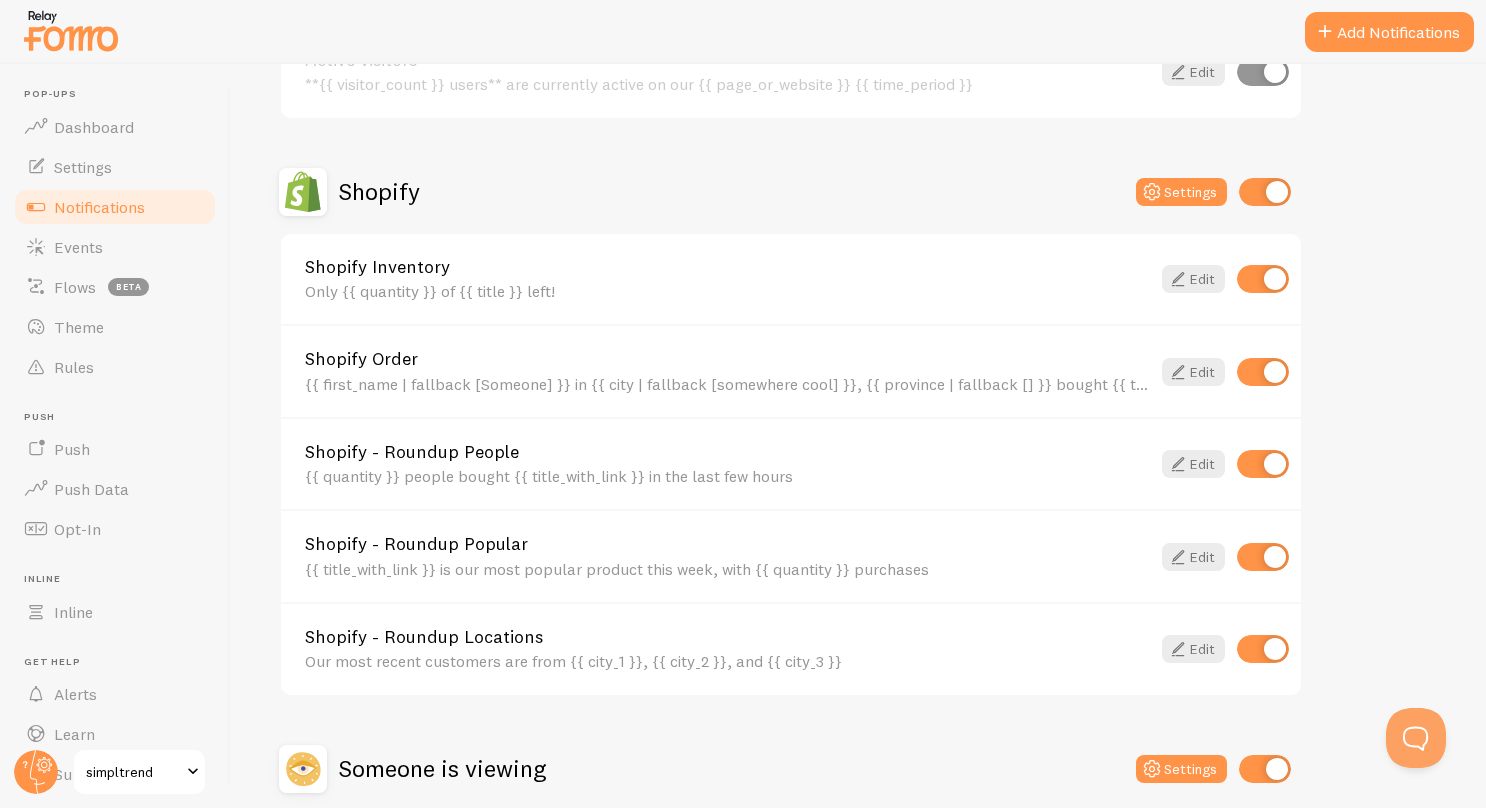 scroll, scrollTop: 803, scrollLeft: 0, axis: vertical 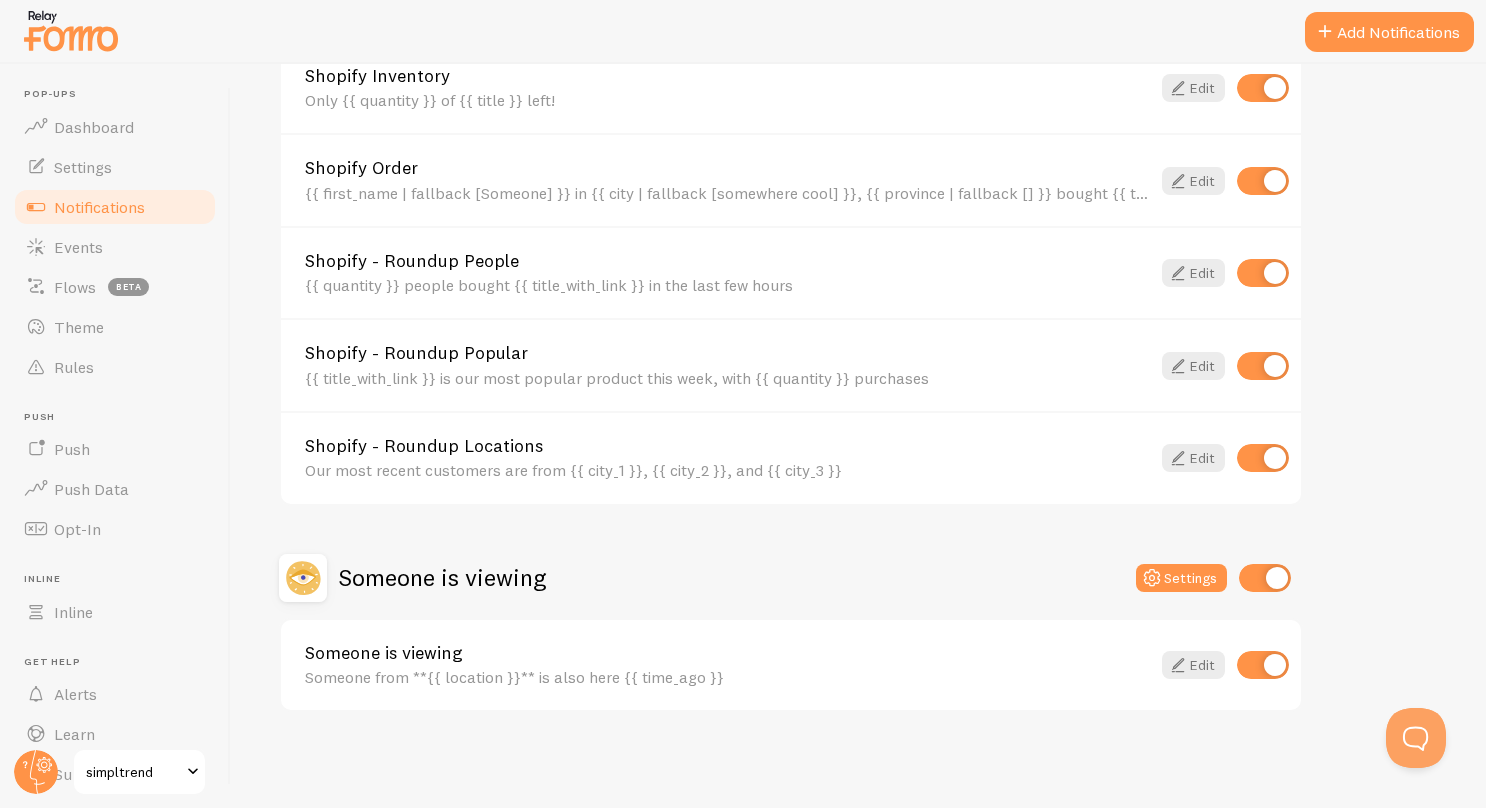 click at bounding box center [1265, 578] 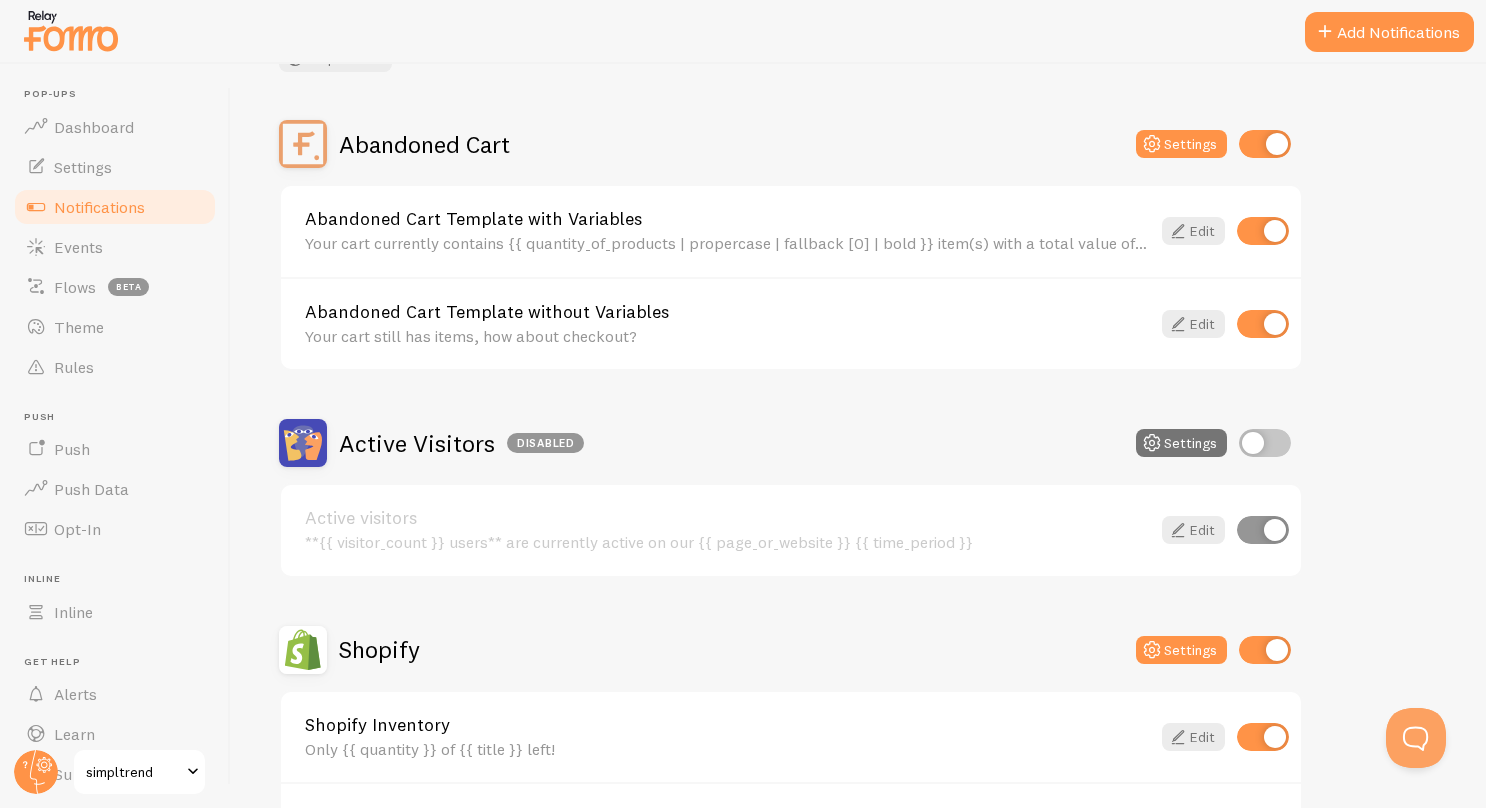 scroll, scrollTop: 100, scrollLeft: 0, axis: vertical 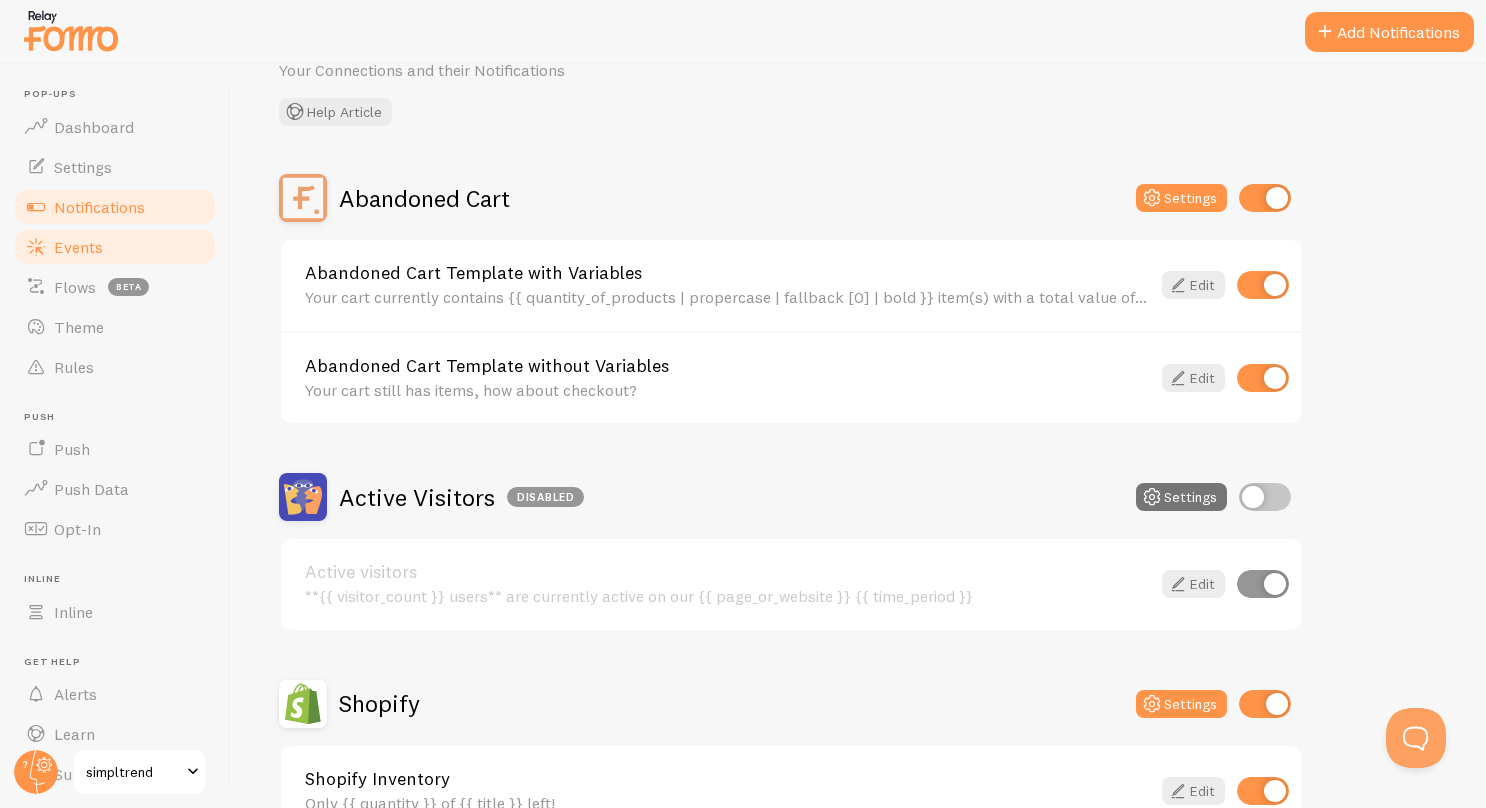 click on "Events" at bounding box center [78, 247] 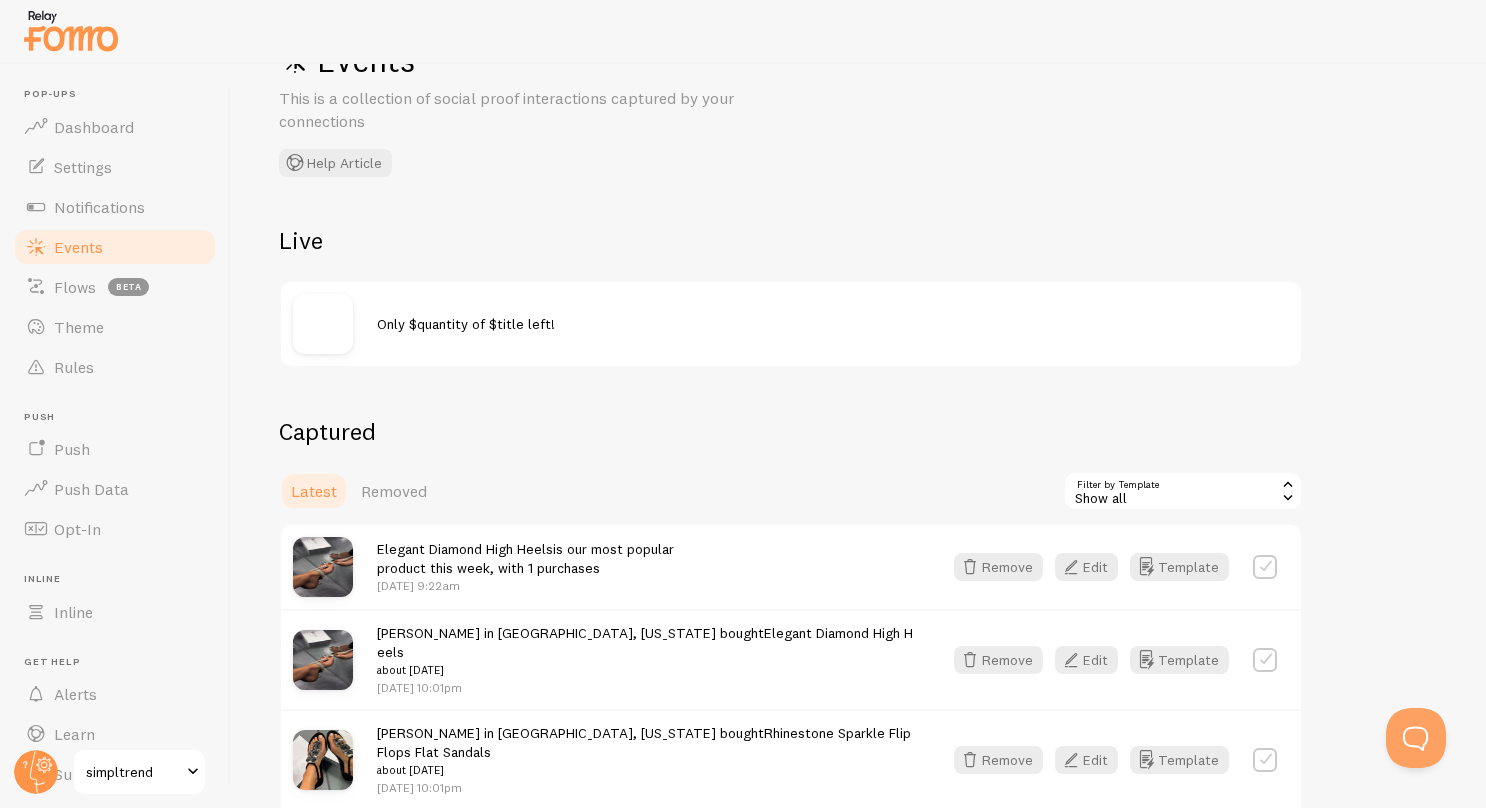 scroll, scrollTop: 200, scrollLeft: 0, axis: vertical 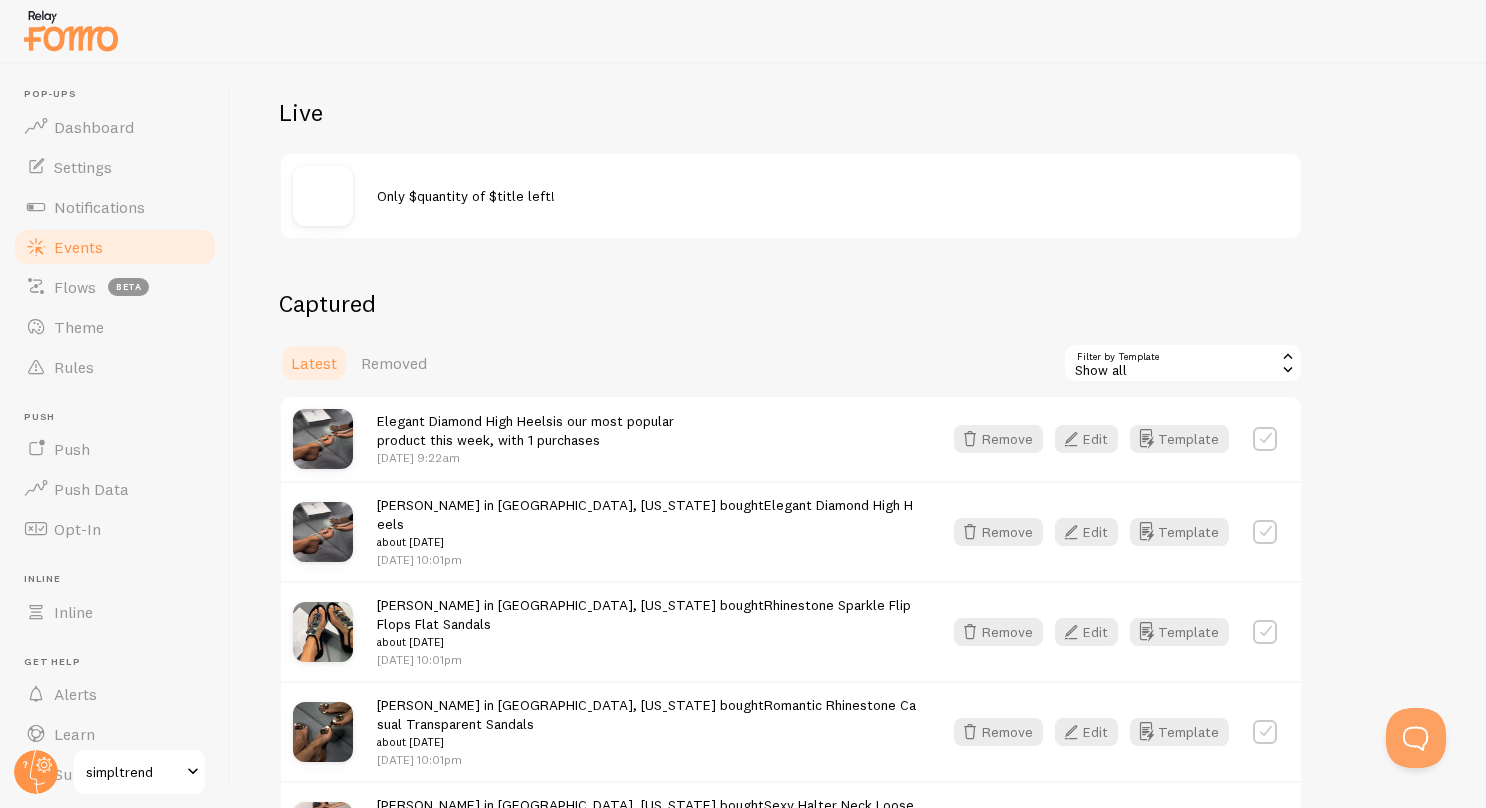 click on "Show all" at bounding box center [1183, 363] 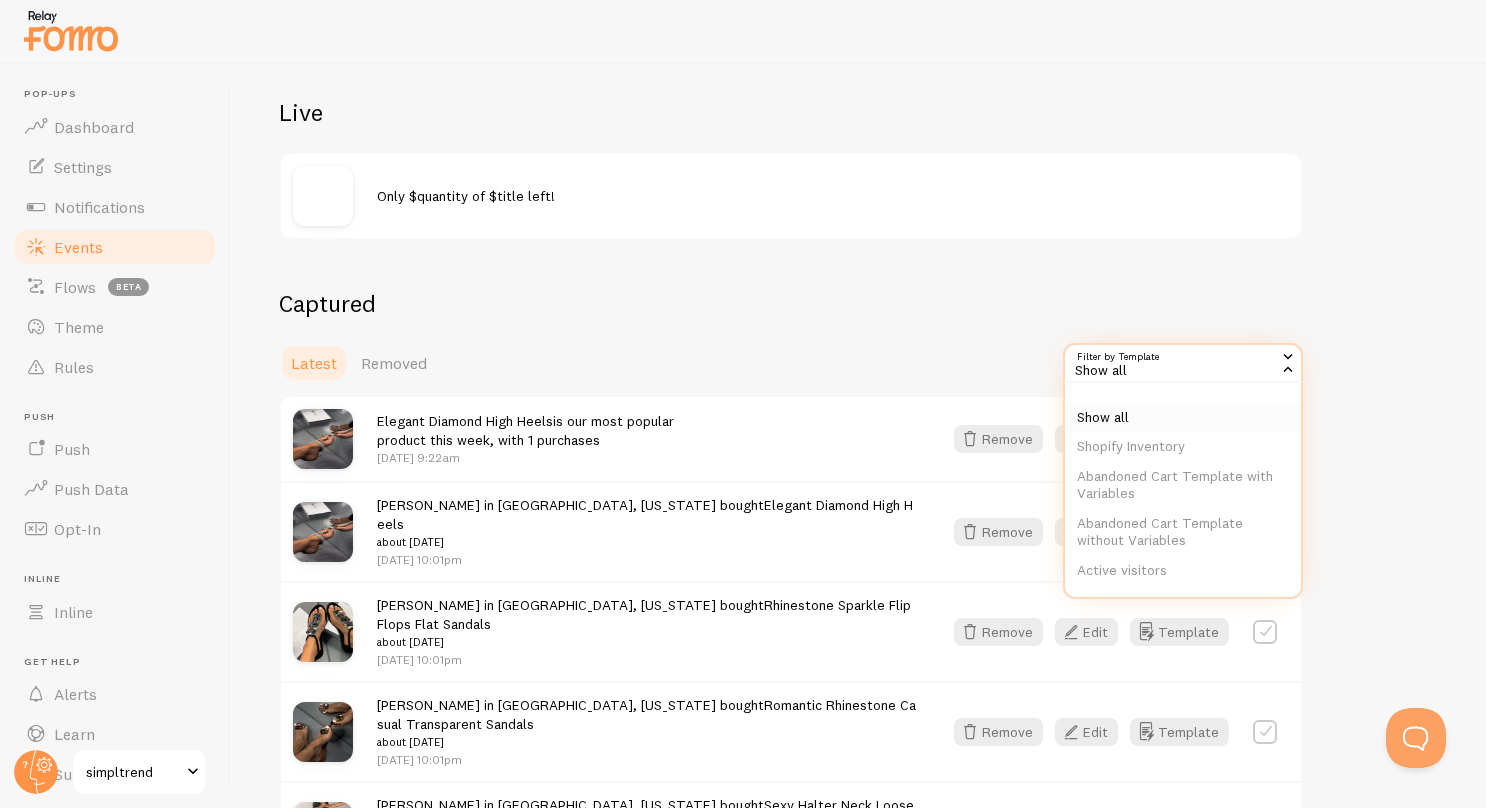click on "Show all" at bounding box center (1183, 418) 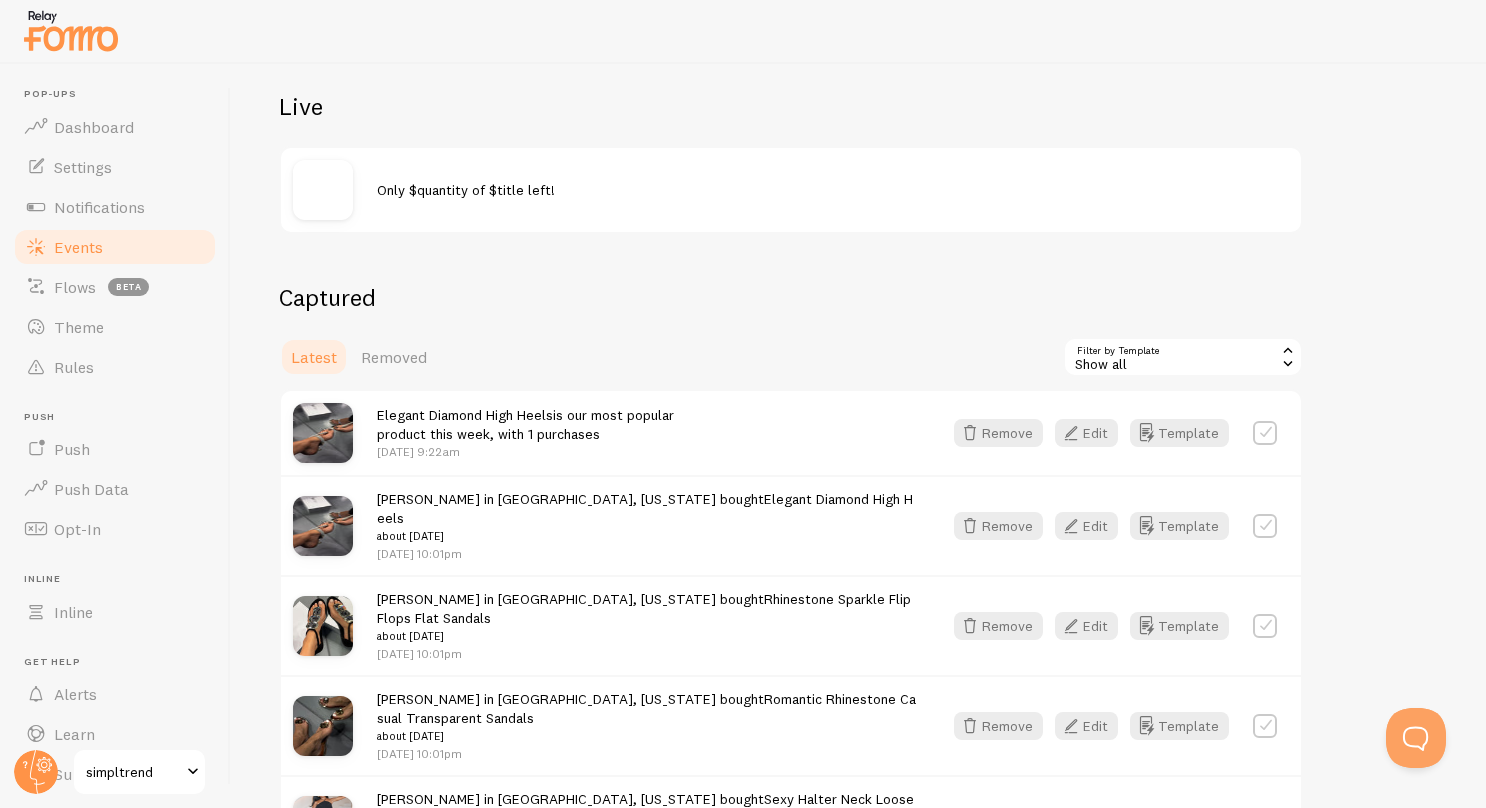 scroll, scrollTop: 187, scrollLeft: 0, axis: vertical 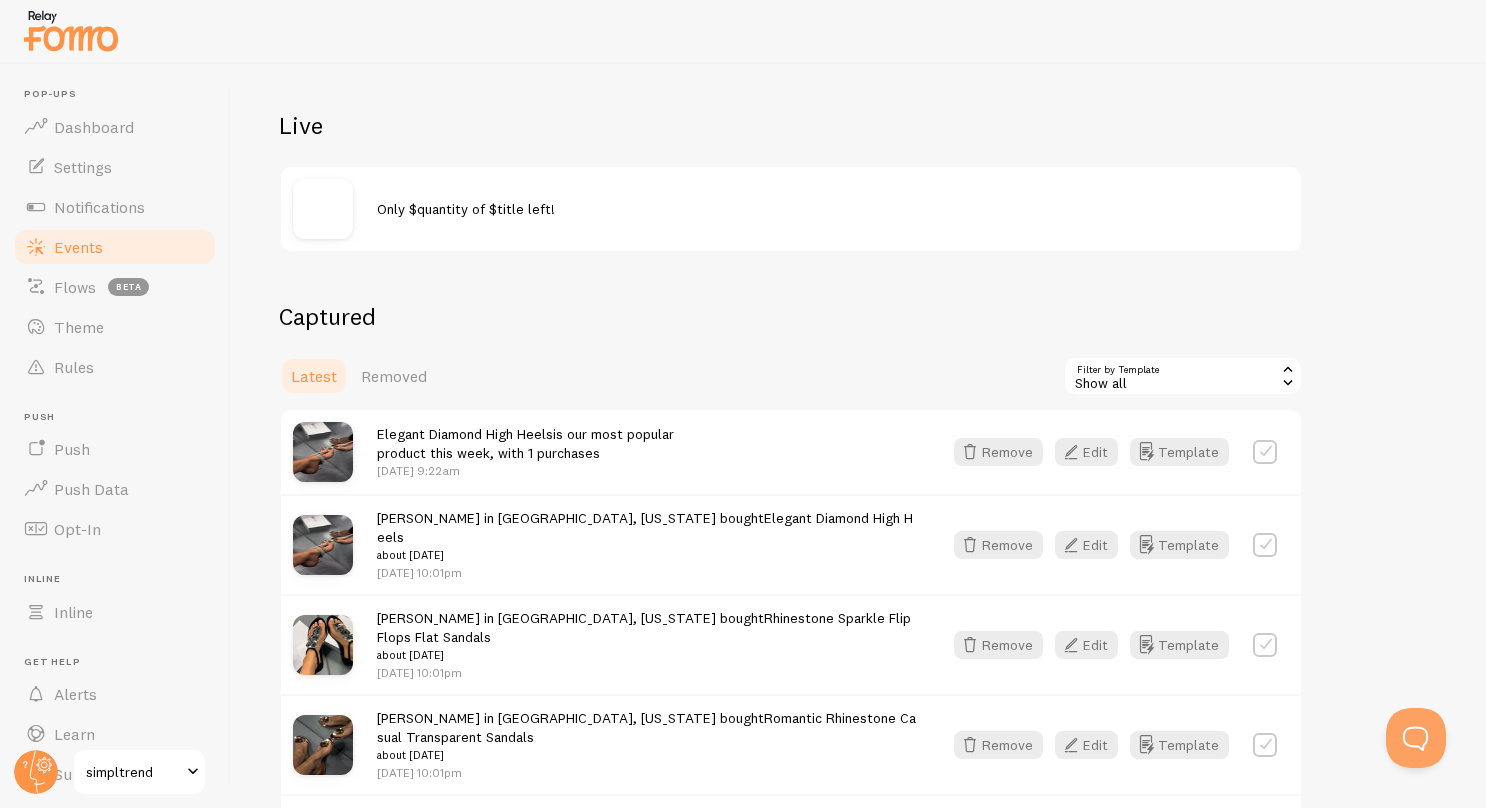 click on "Only $quantity of $title left!" at bounding box center (791, 209) 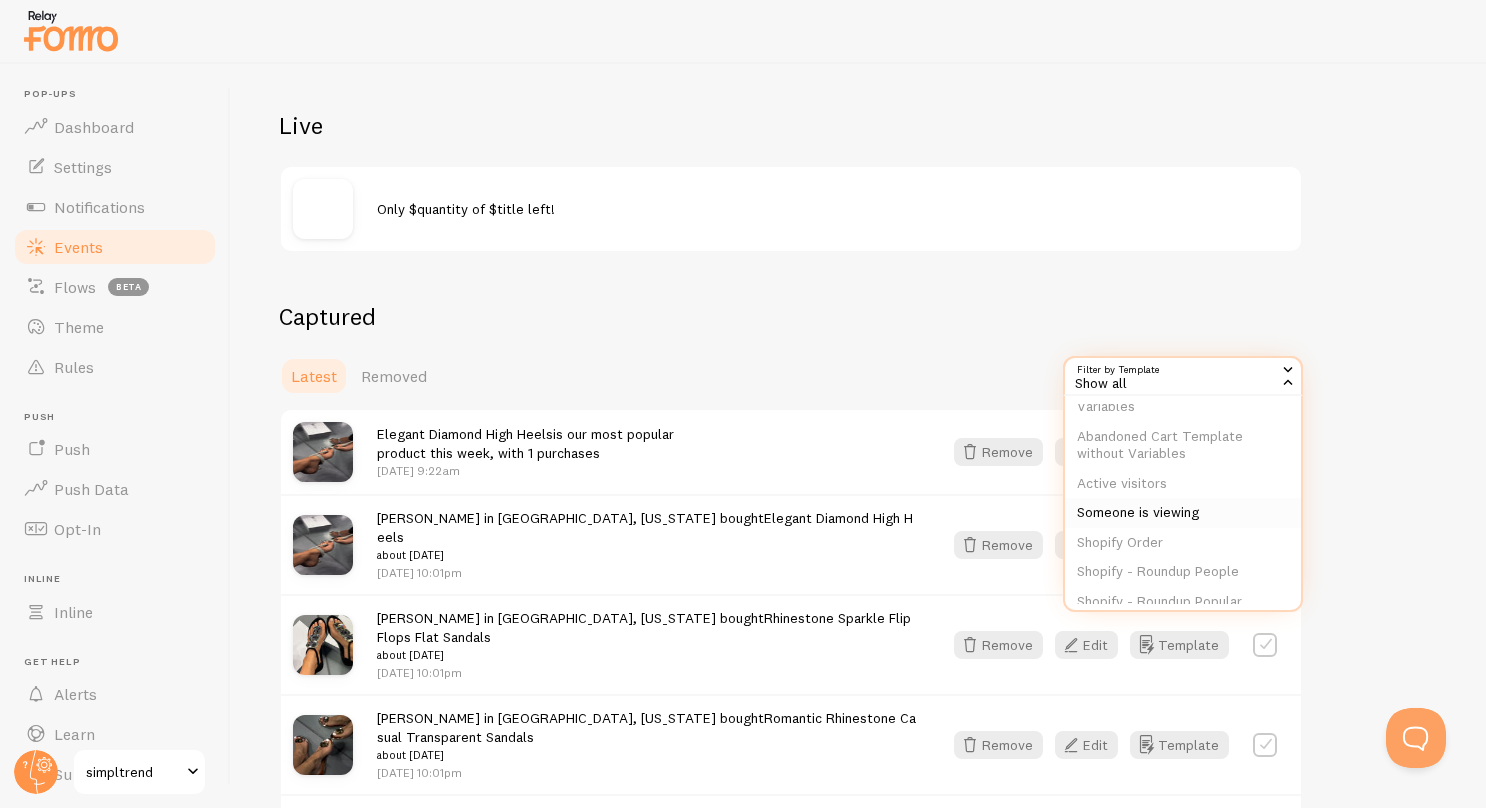 scroll, scrollTop: 0, scrollLeft: 0, axis: both 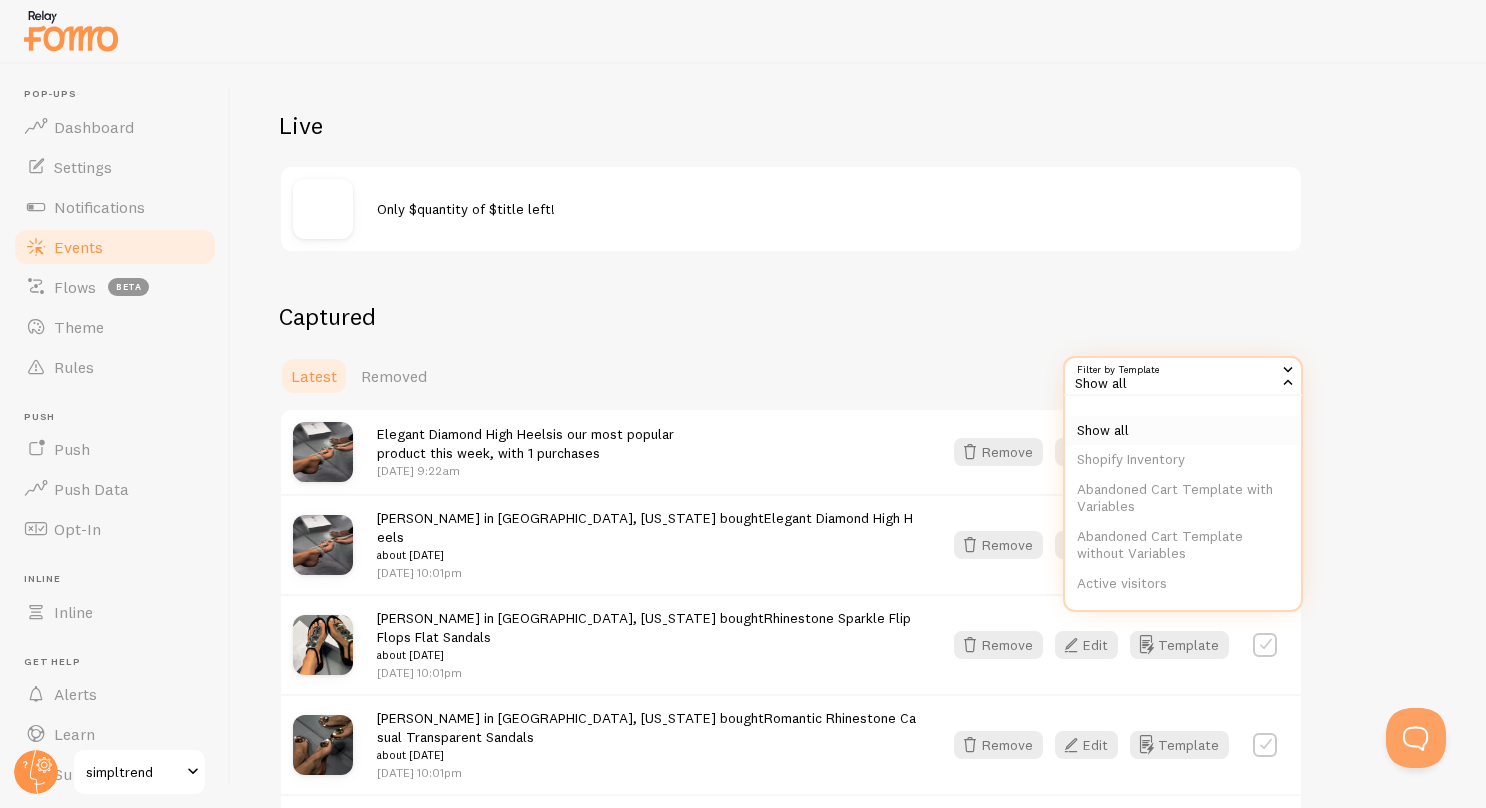 click on "Show all" at bounding box center (1183, 431) 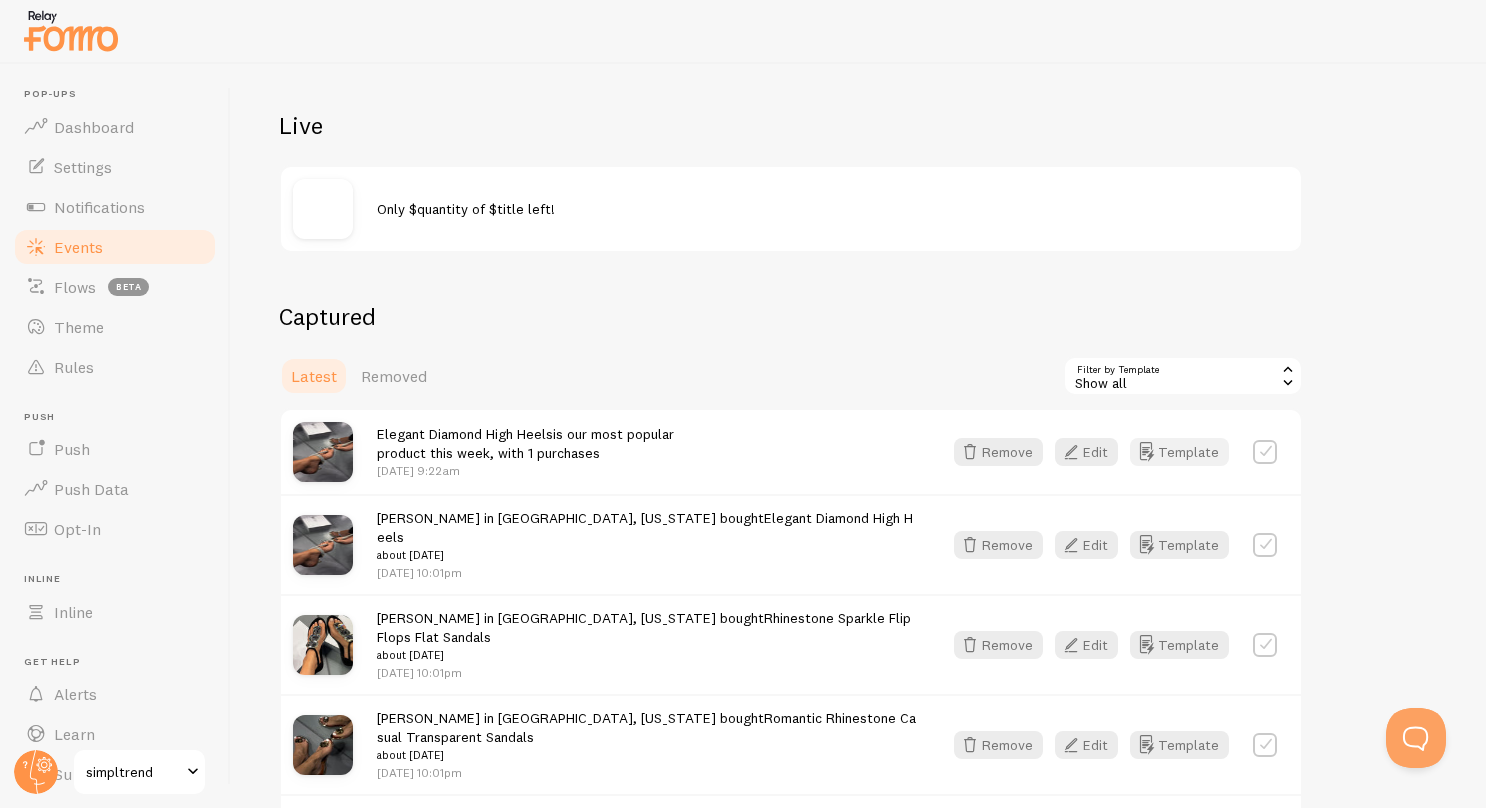 click on "Template" at bounding box center (1179, 452) 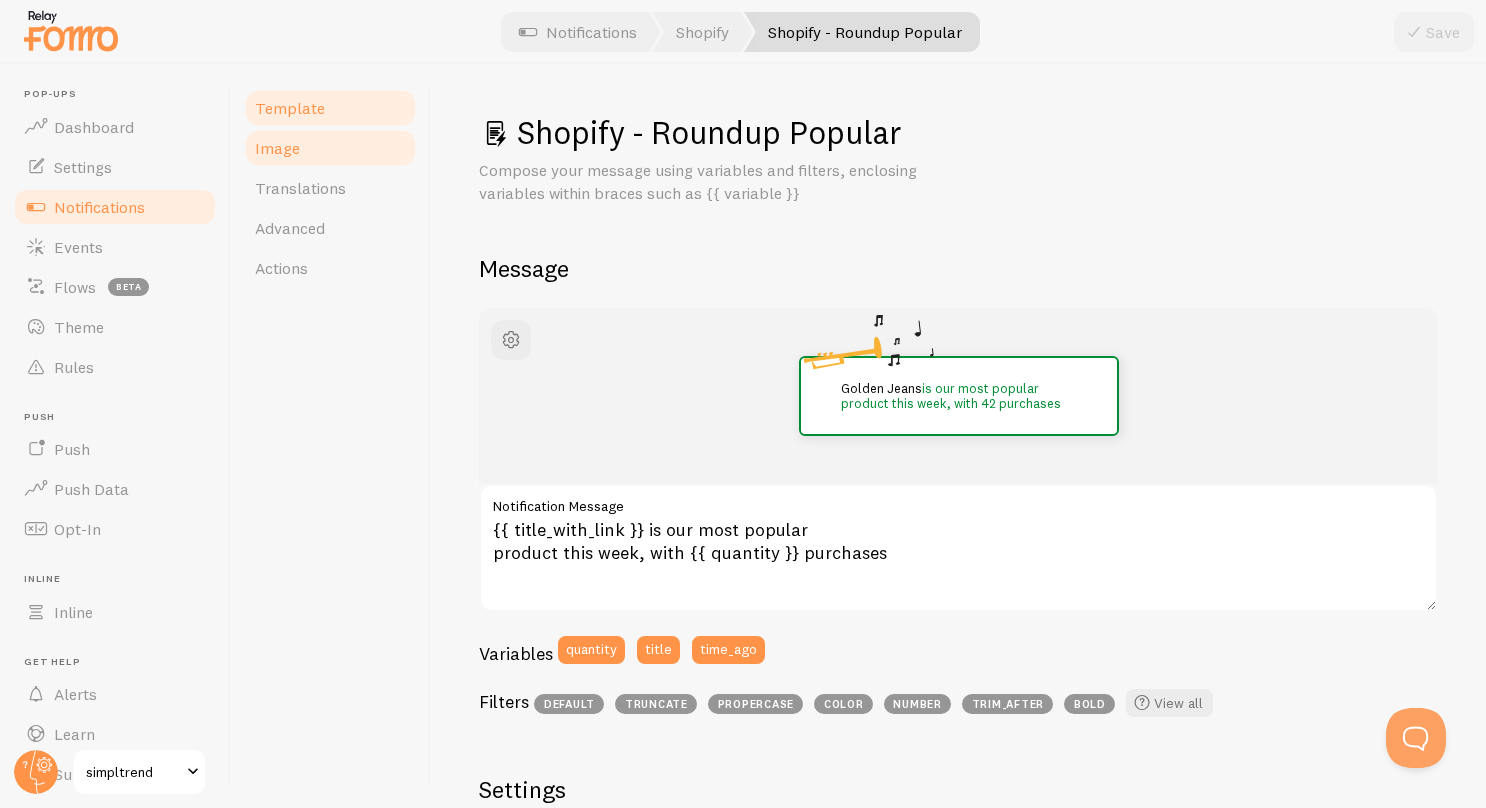 click on "Image" at bounding box center (330, 148) 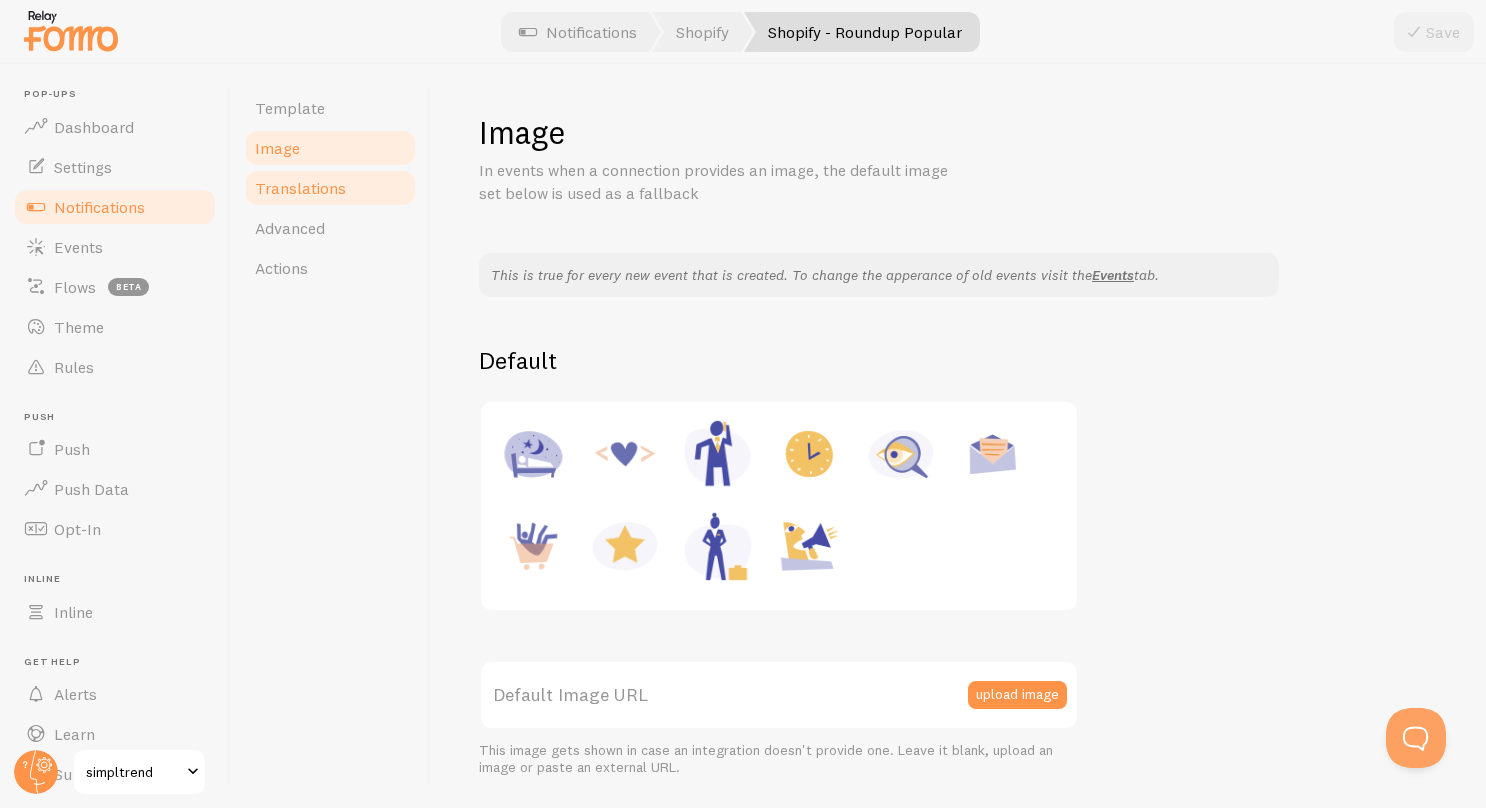 click on "Translations" at bounding box center (300, 188) 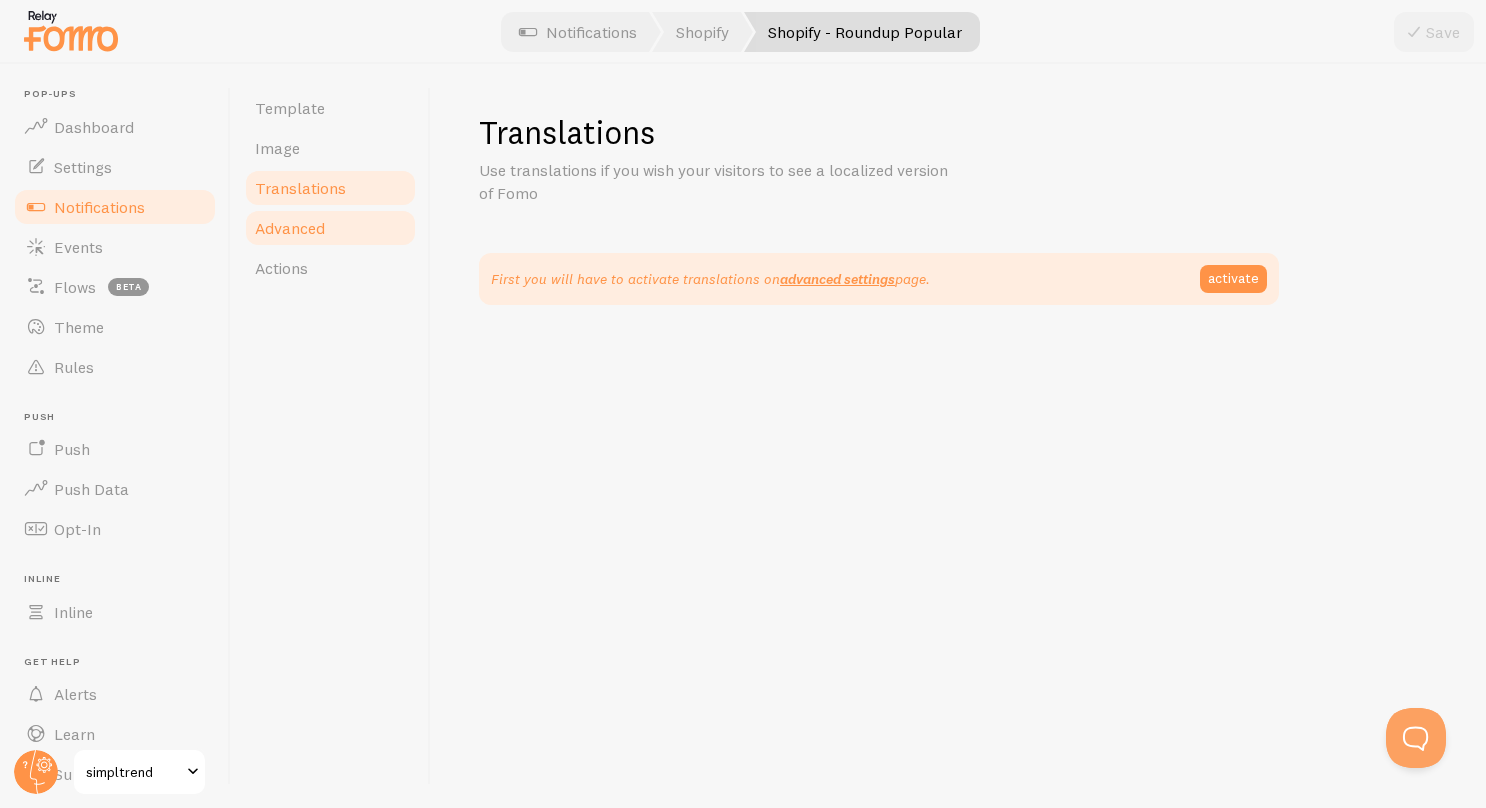 click on "Advanced" at bounding box center (290, 228) 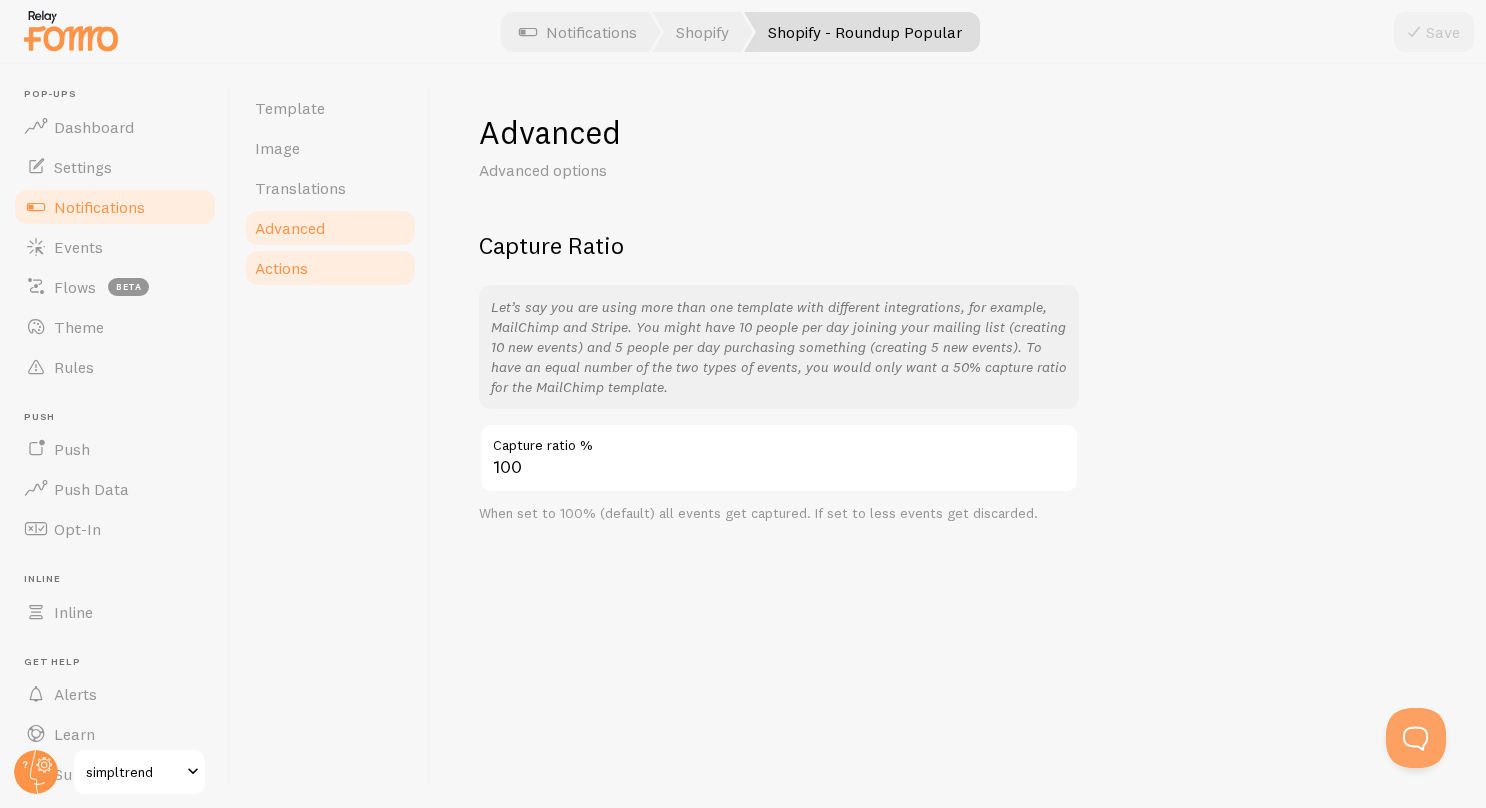 click on "Actions" at bounding box center [330, 268] 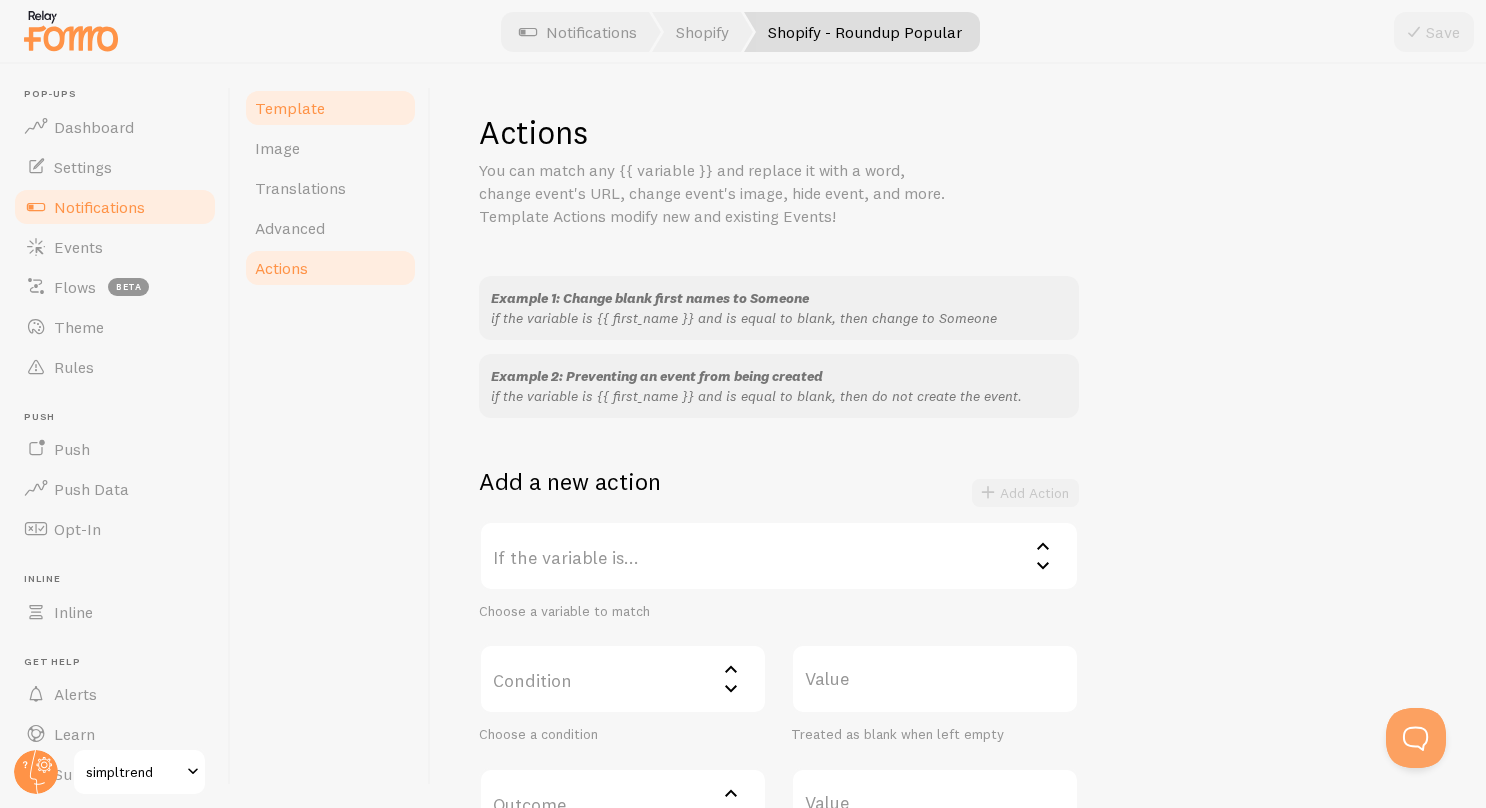 click on "Template" at bounding box center [290, 108] 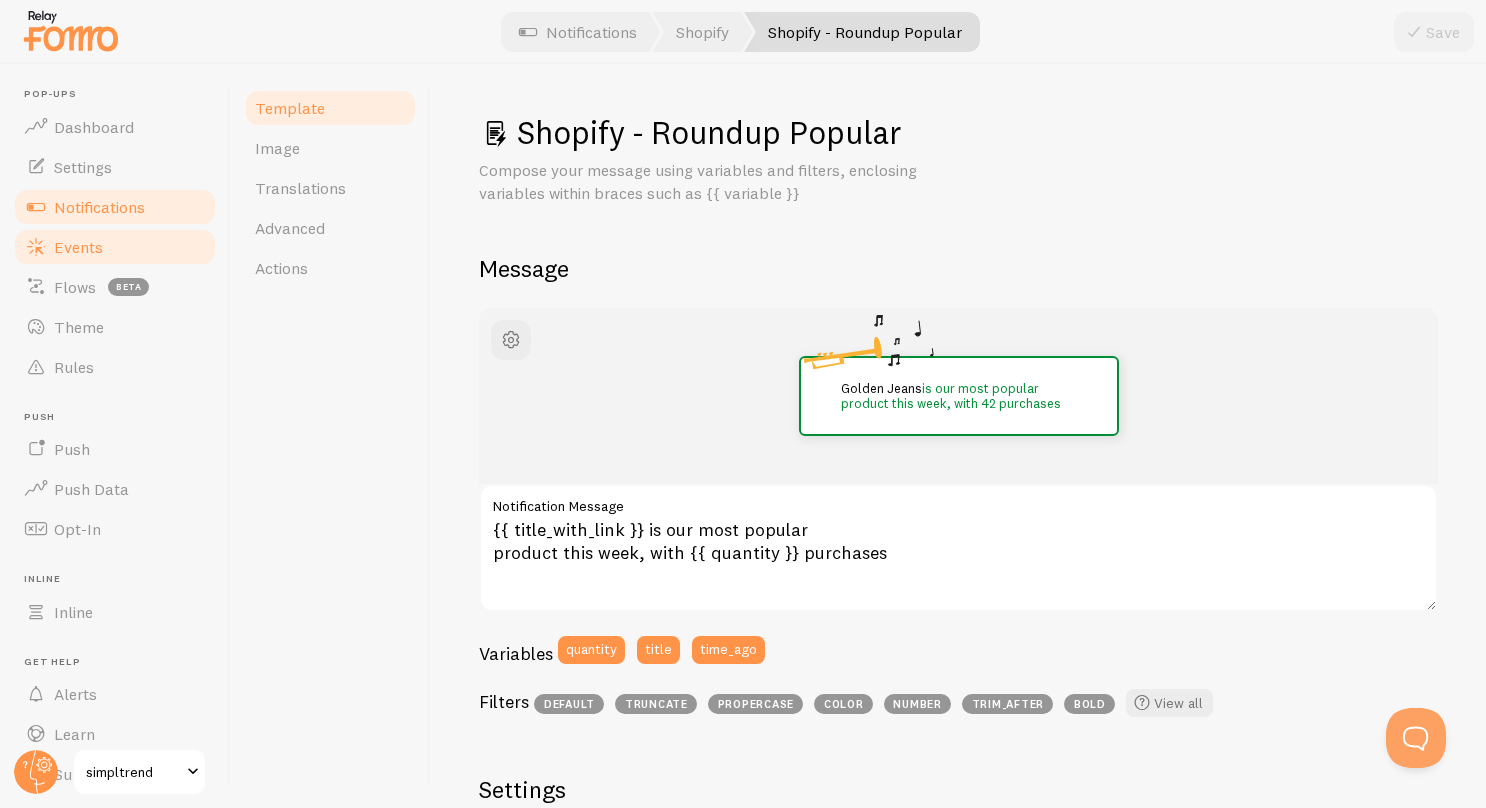 click on "Events" at bounding box center (115, 247) 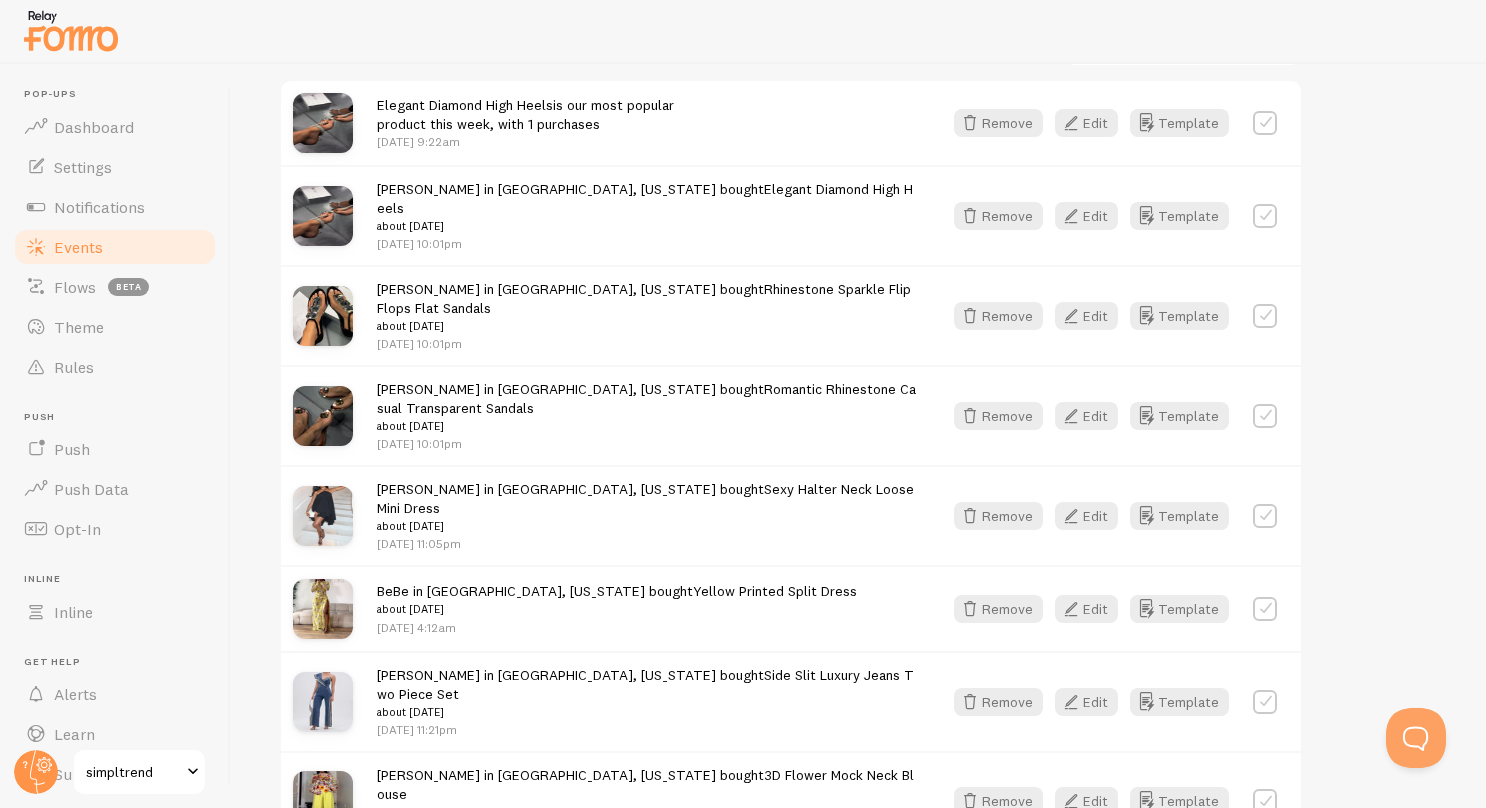 scroll, scrollTop: 587, scrollLeft: 0, axis: vertical 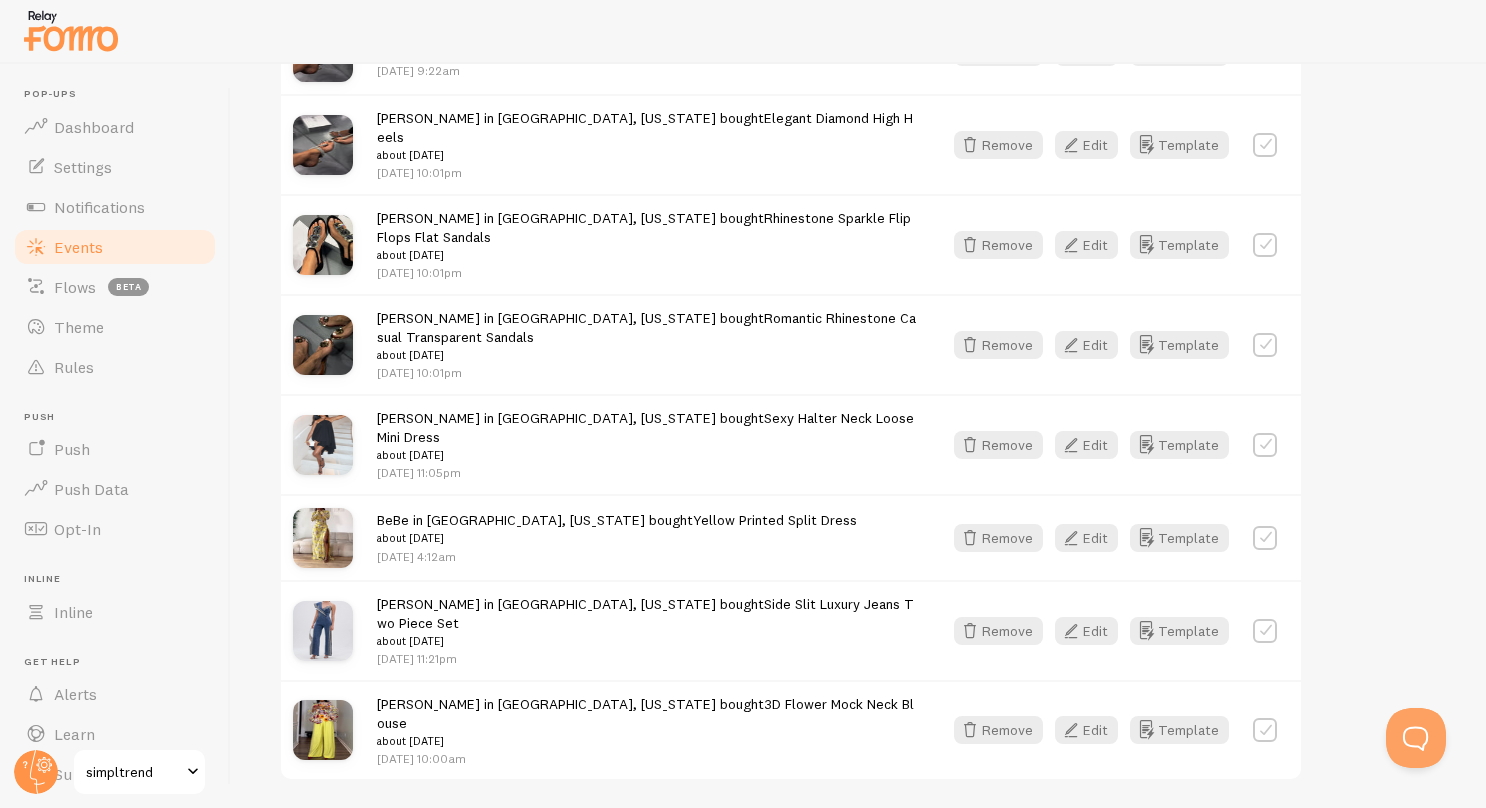 click at bounding box center (1265, 730) 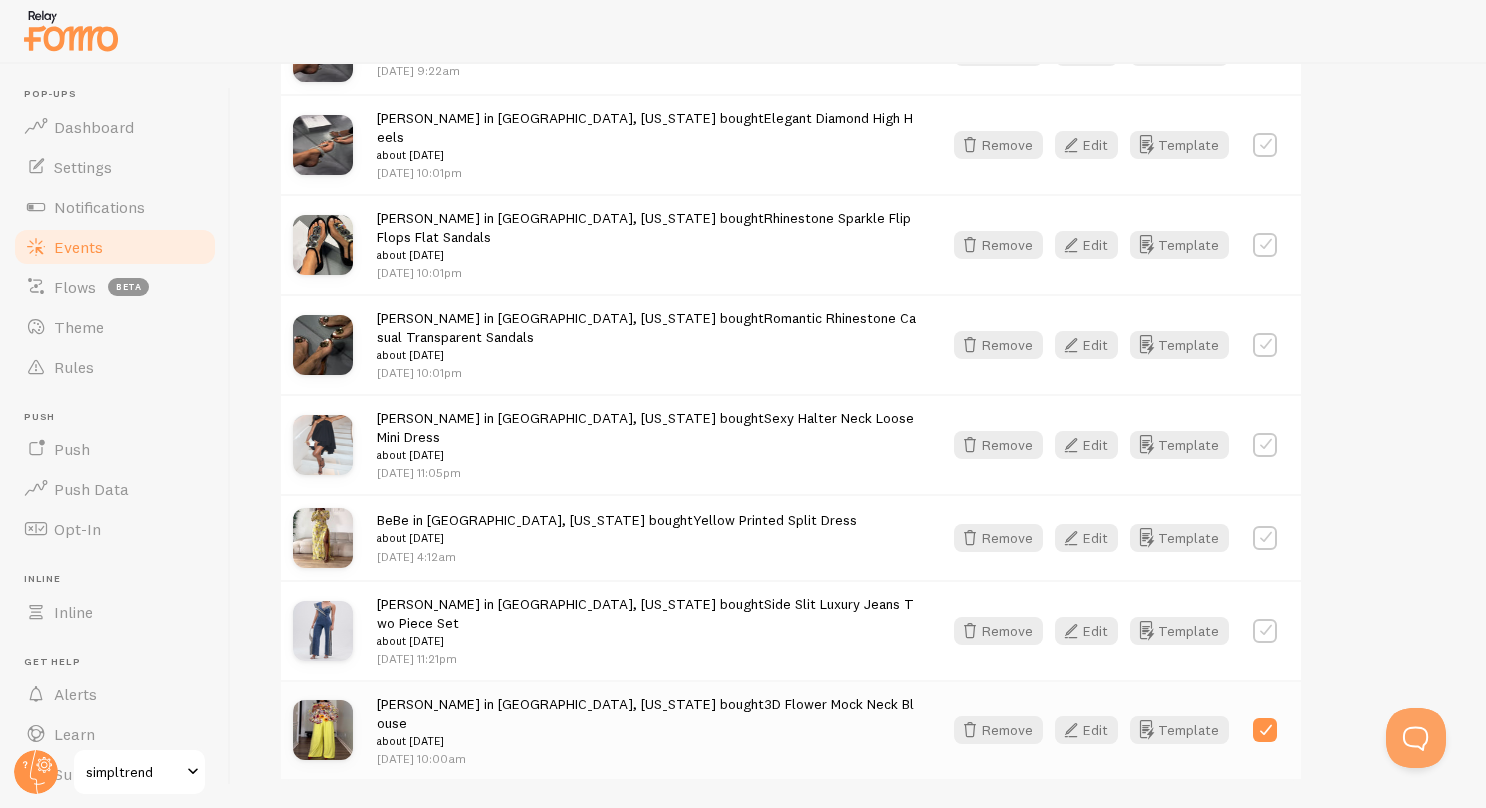 click at bounding box center (1265, 730) 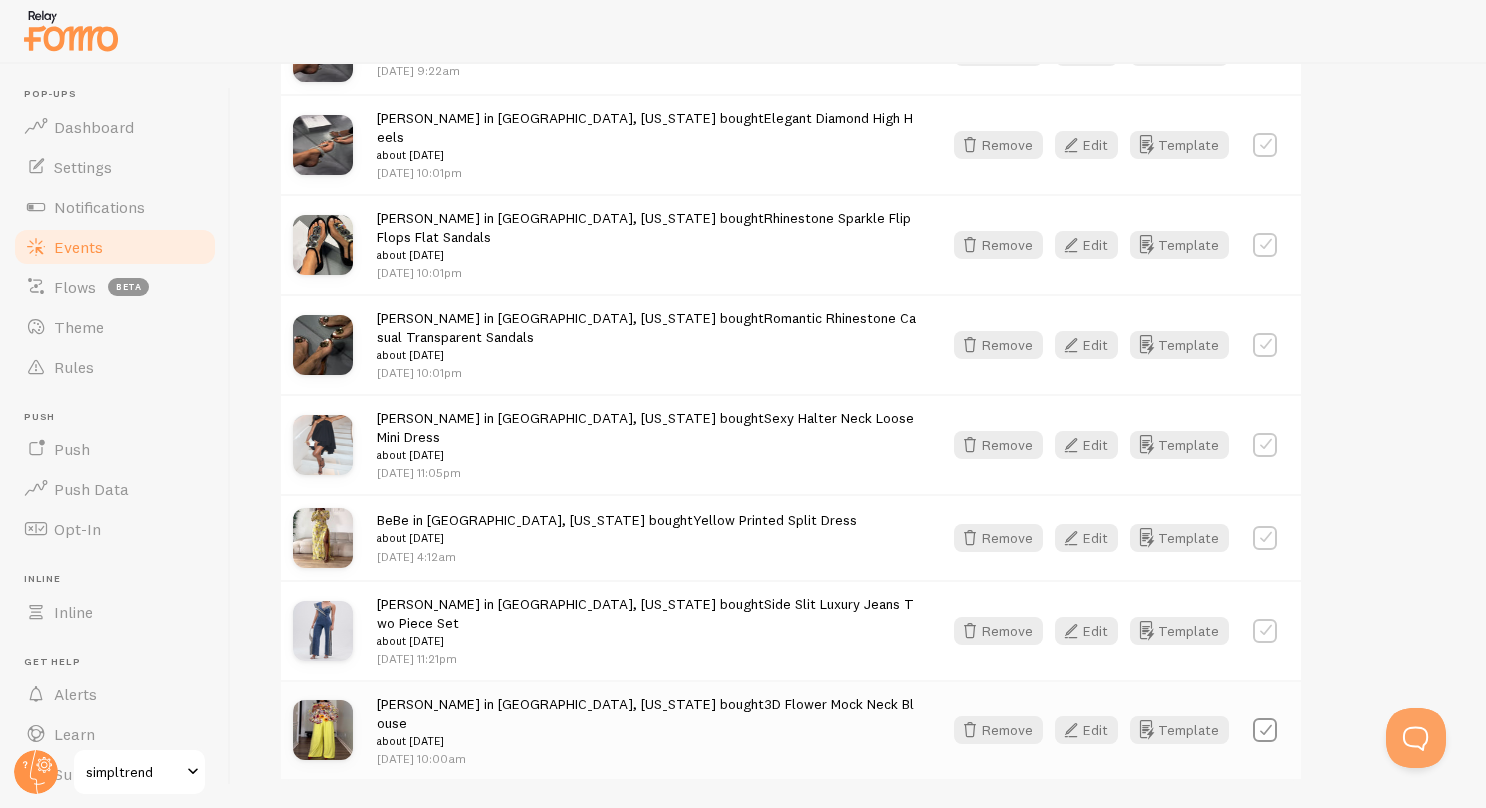 checkbox on "false" 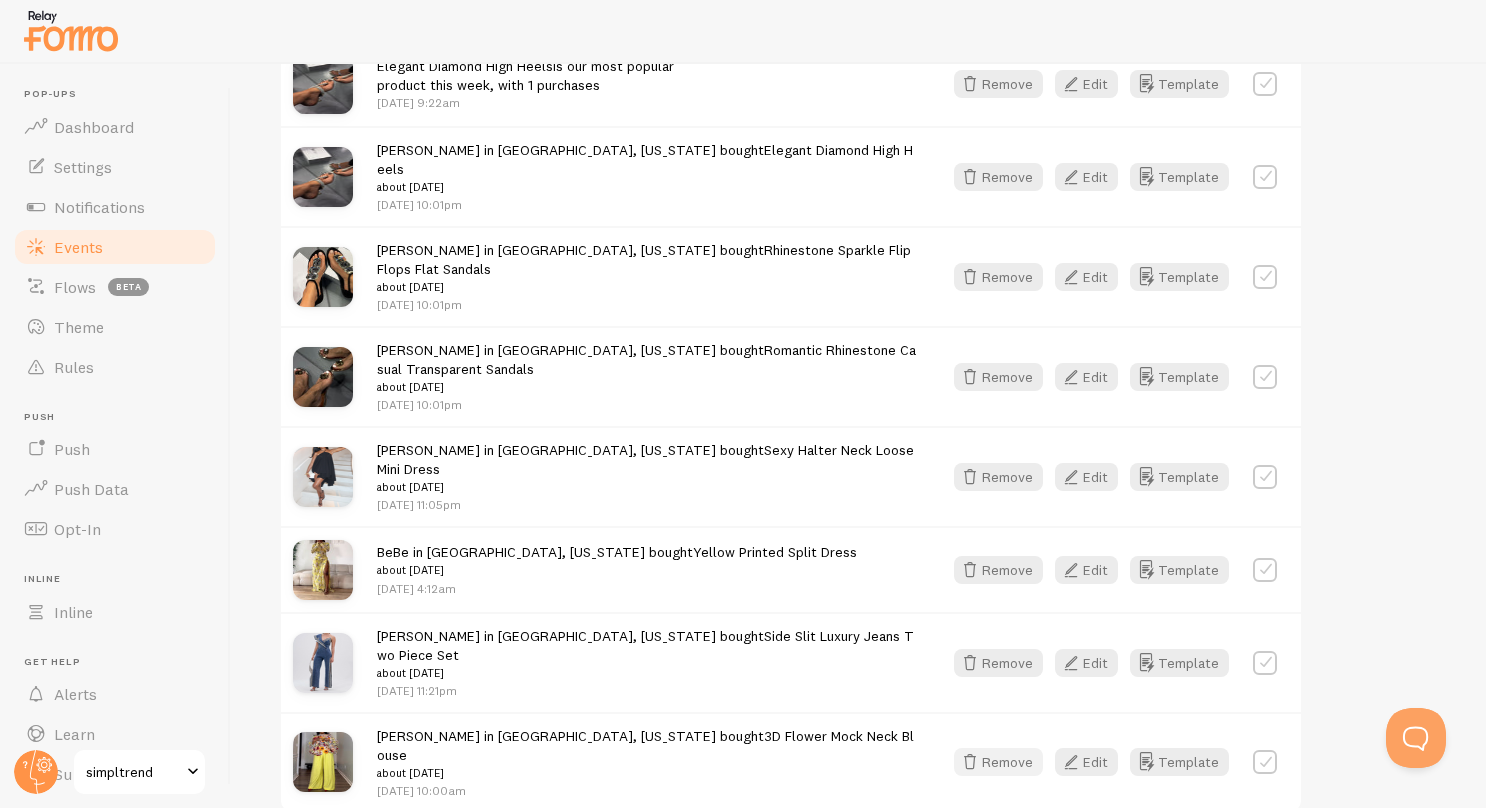 scroll, scrollTop: 587, scrollLeft: 0, axis: vertical 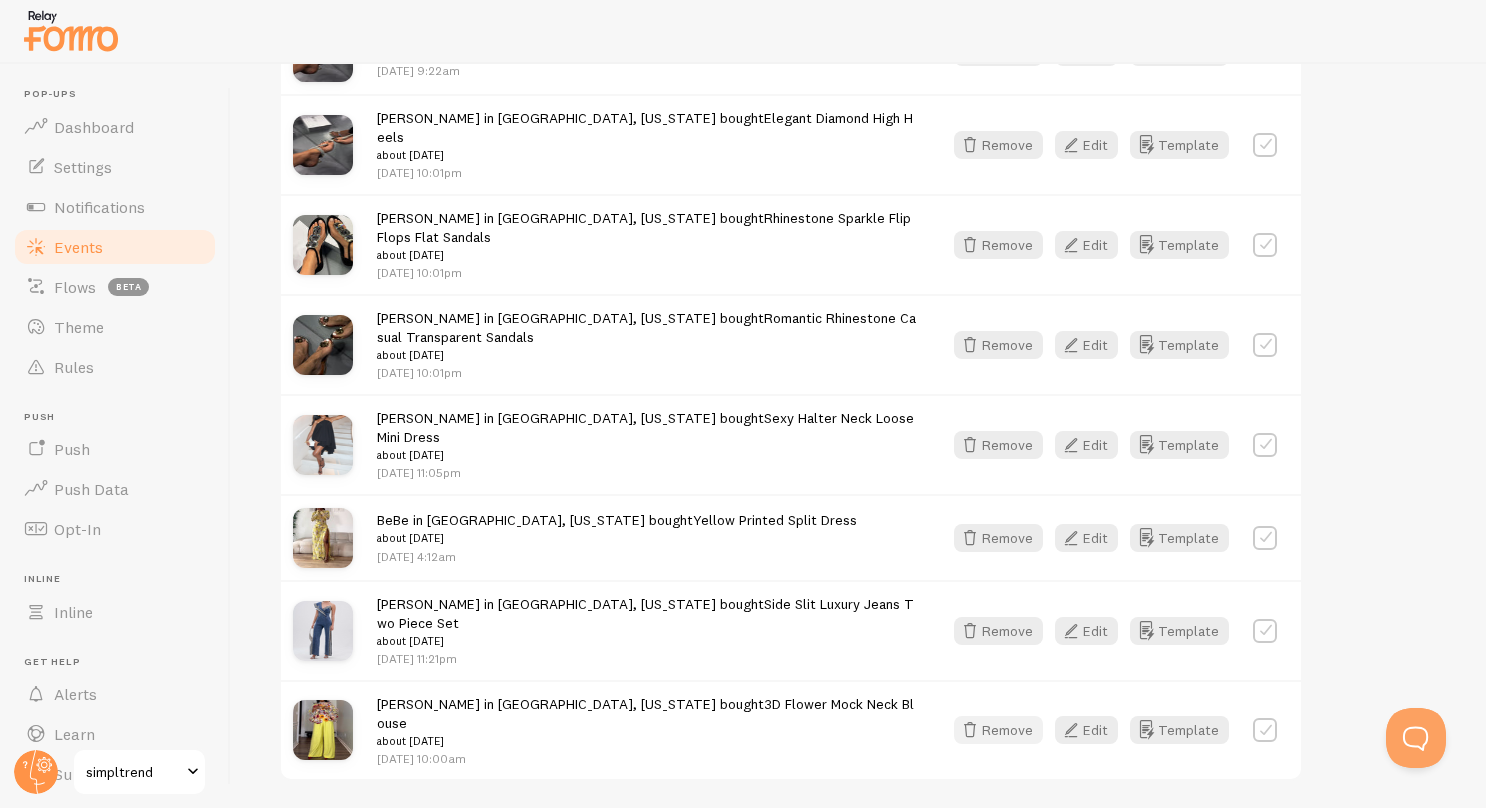 click on "Remove" at bounding box center [998, 730] 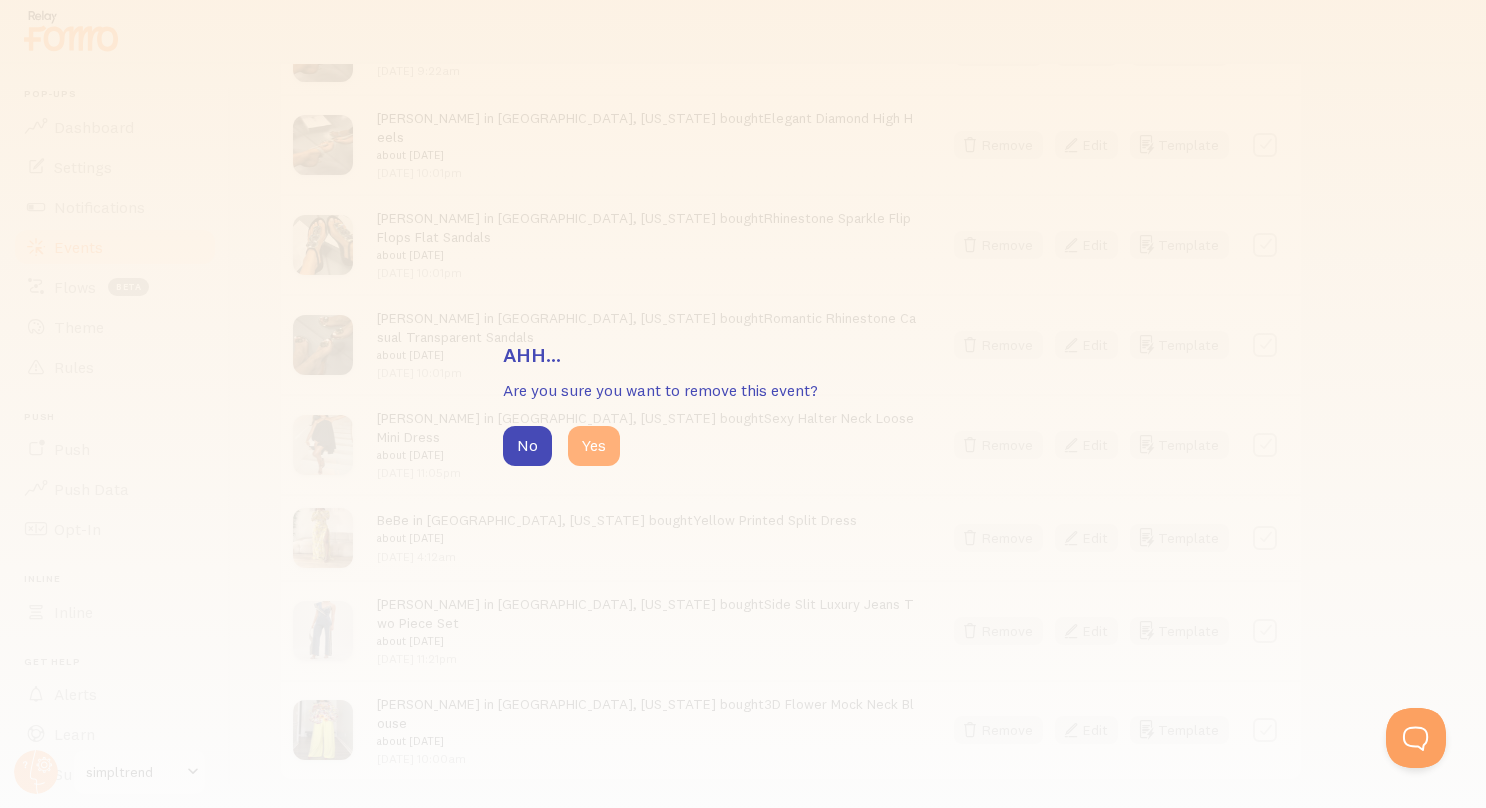click on "Yes" at bounding box center (594, 446) 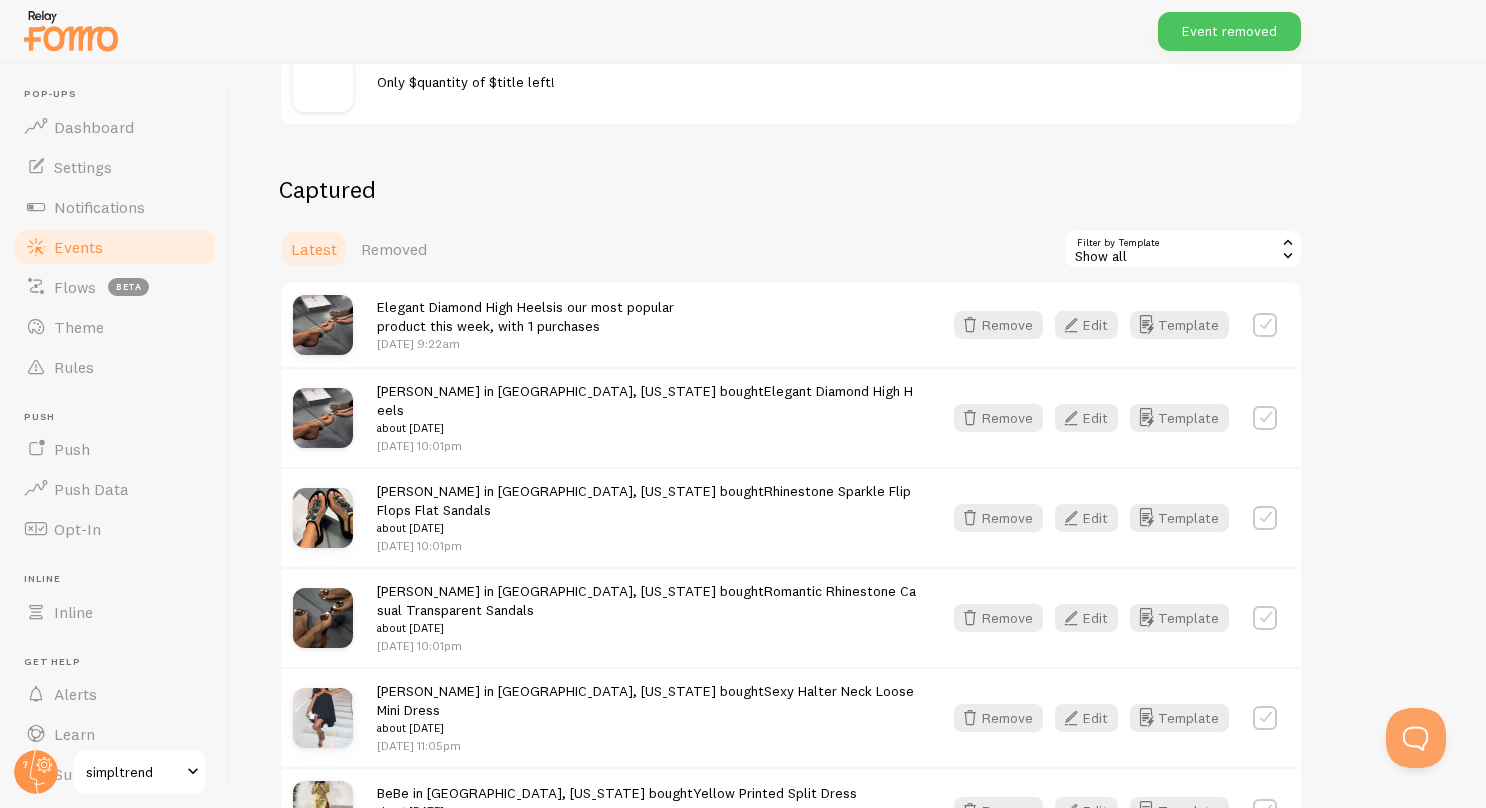 scroll, scrollTop: 301, scrollLeft: 0, axis: vertical 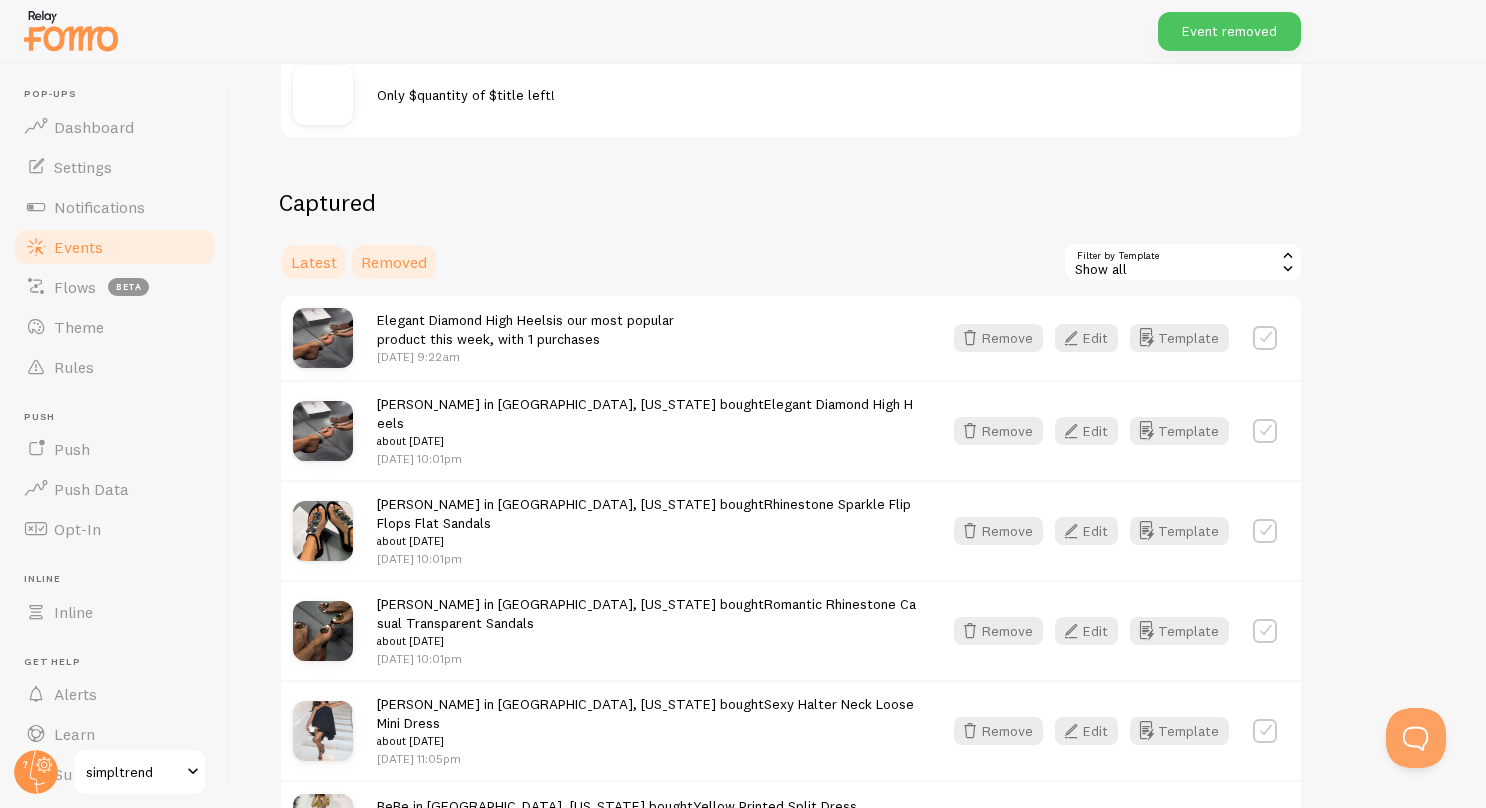 click on "Removed" at bounding box center (394, 262) 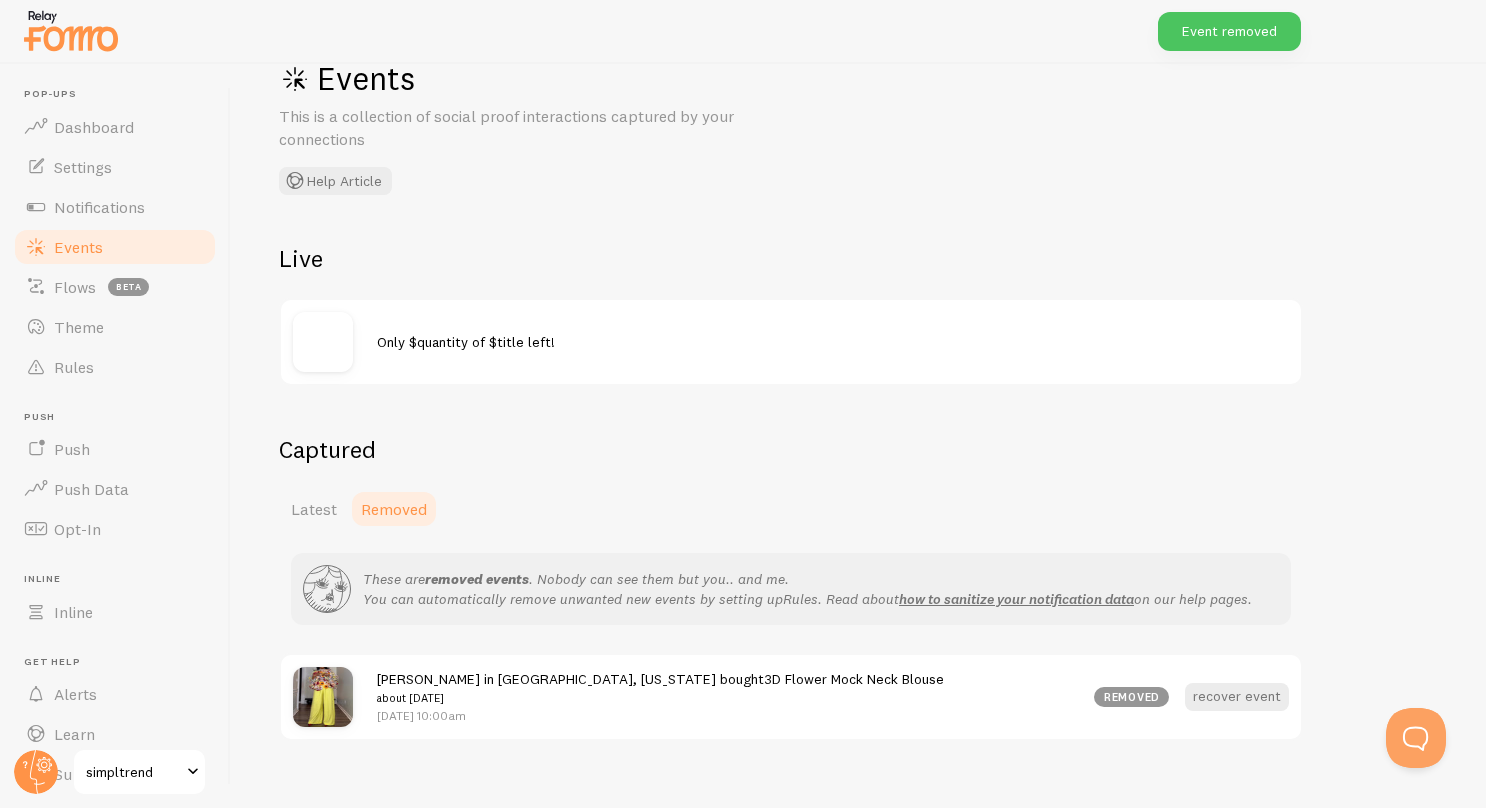 scroll, scrollTop: 82, scrollLeft: 0, axis: vertical 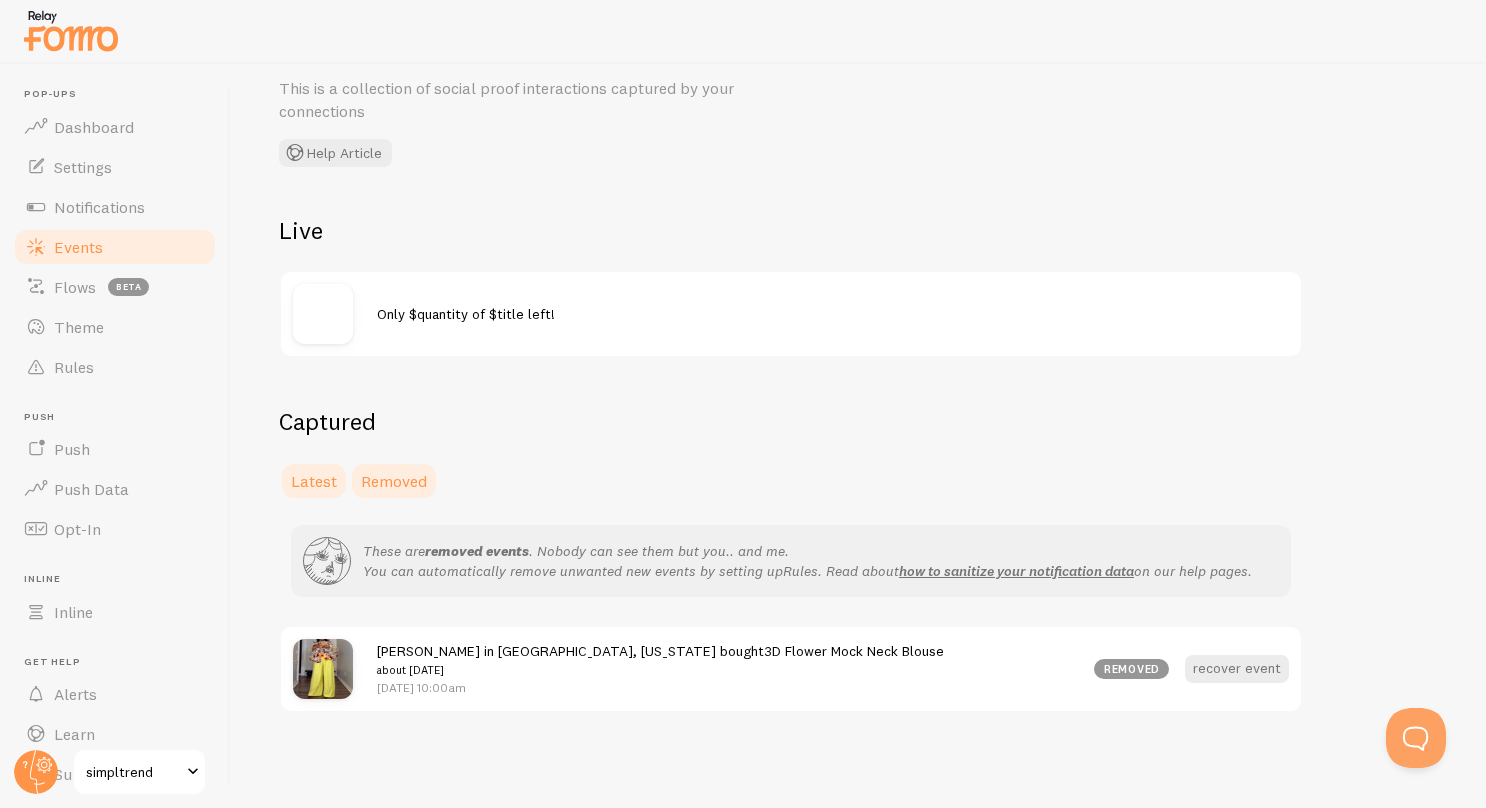 click on "Latest" at bounding box center (314, 481) 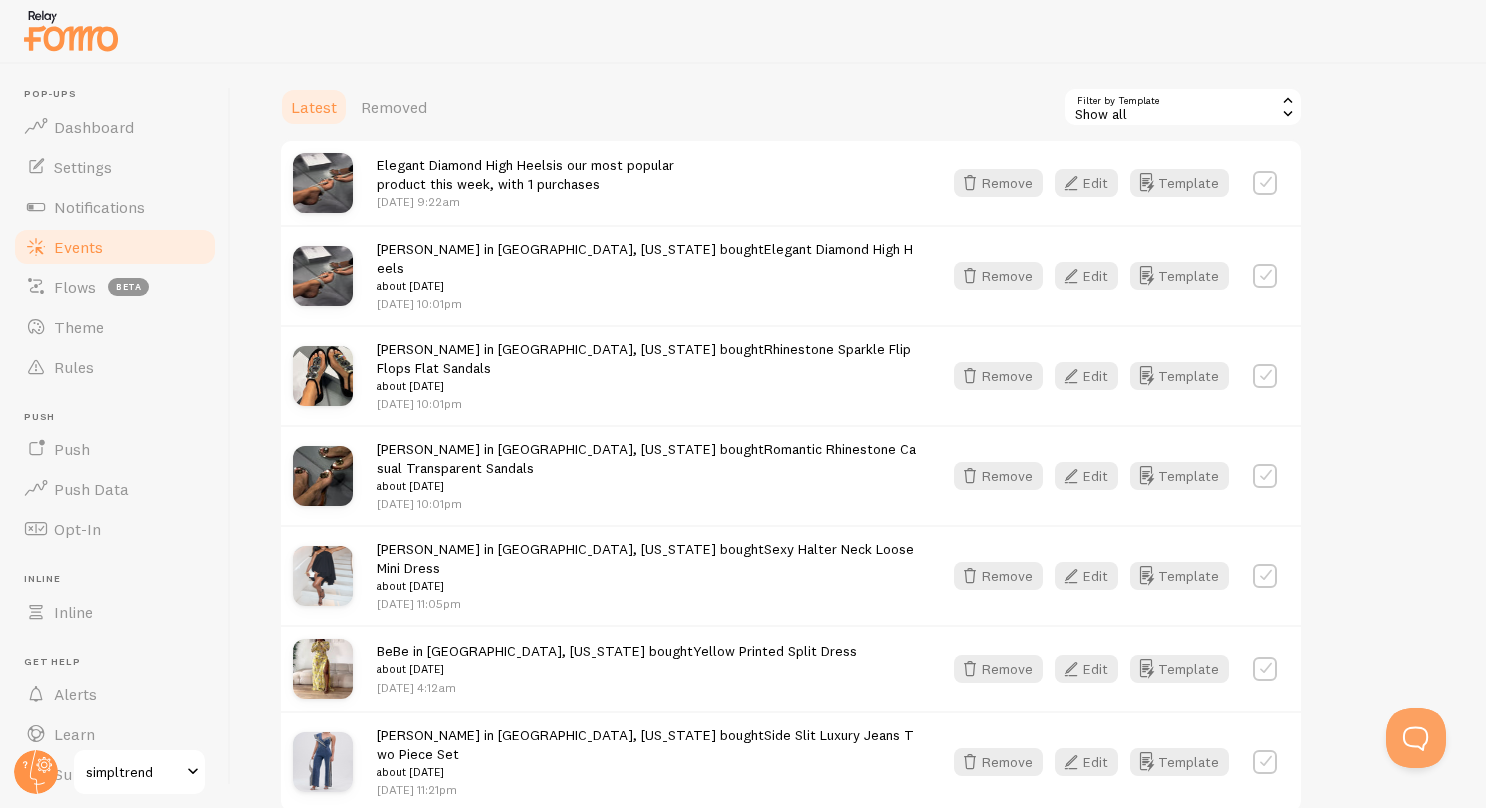 scroll, scrollTop: 500, scrollLeft: 0, axis: vertical 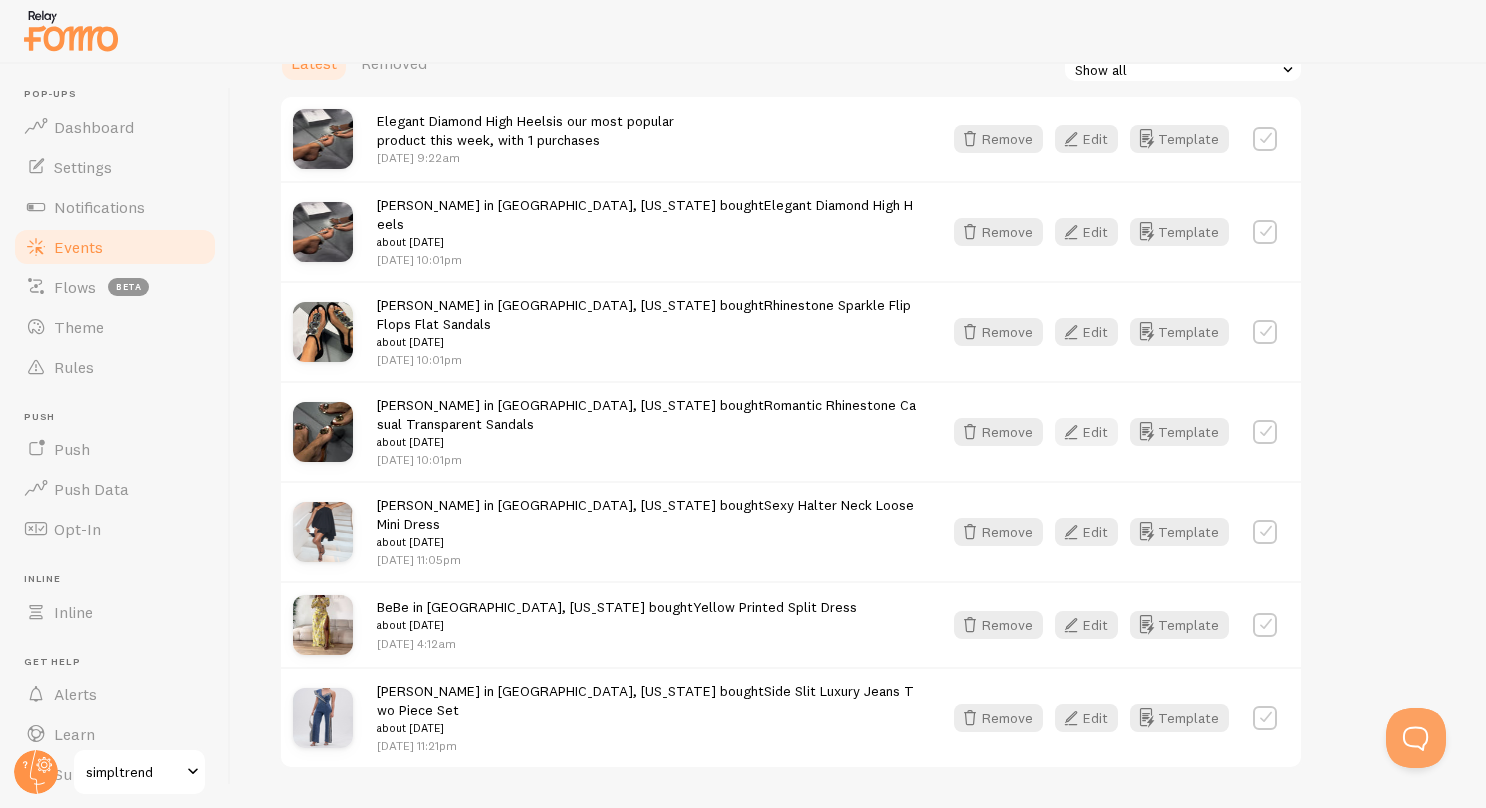 click on "Edit" at bounding box center [1086, 432] 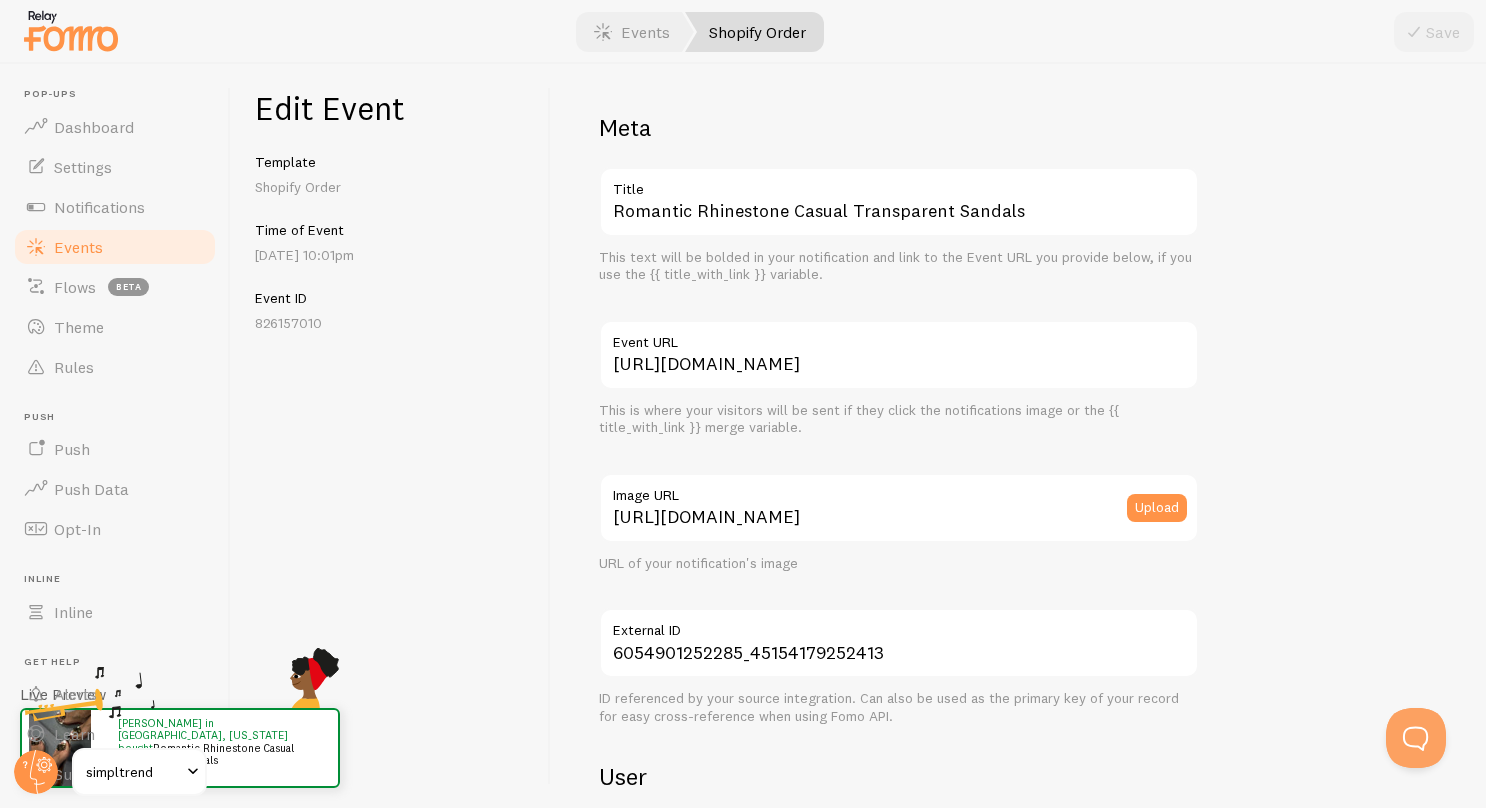click on "Shopify Order" at bounding box center (390, 187) 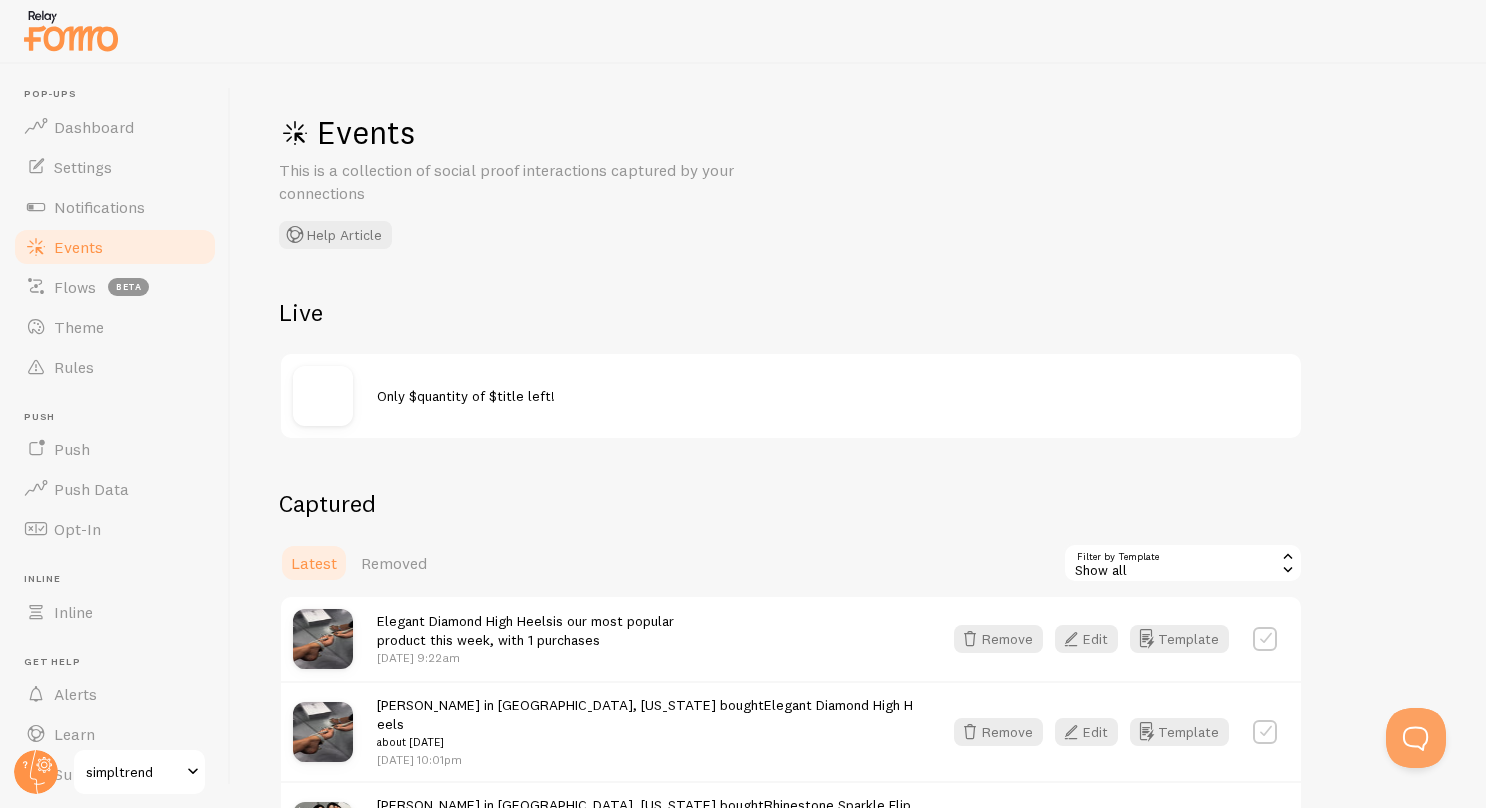 click on "simpltrend" at bounding box center (133, 772) 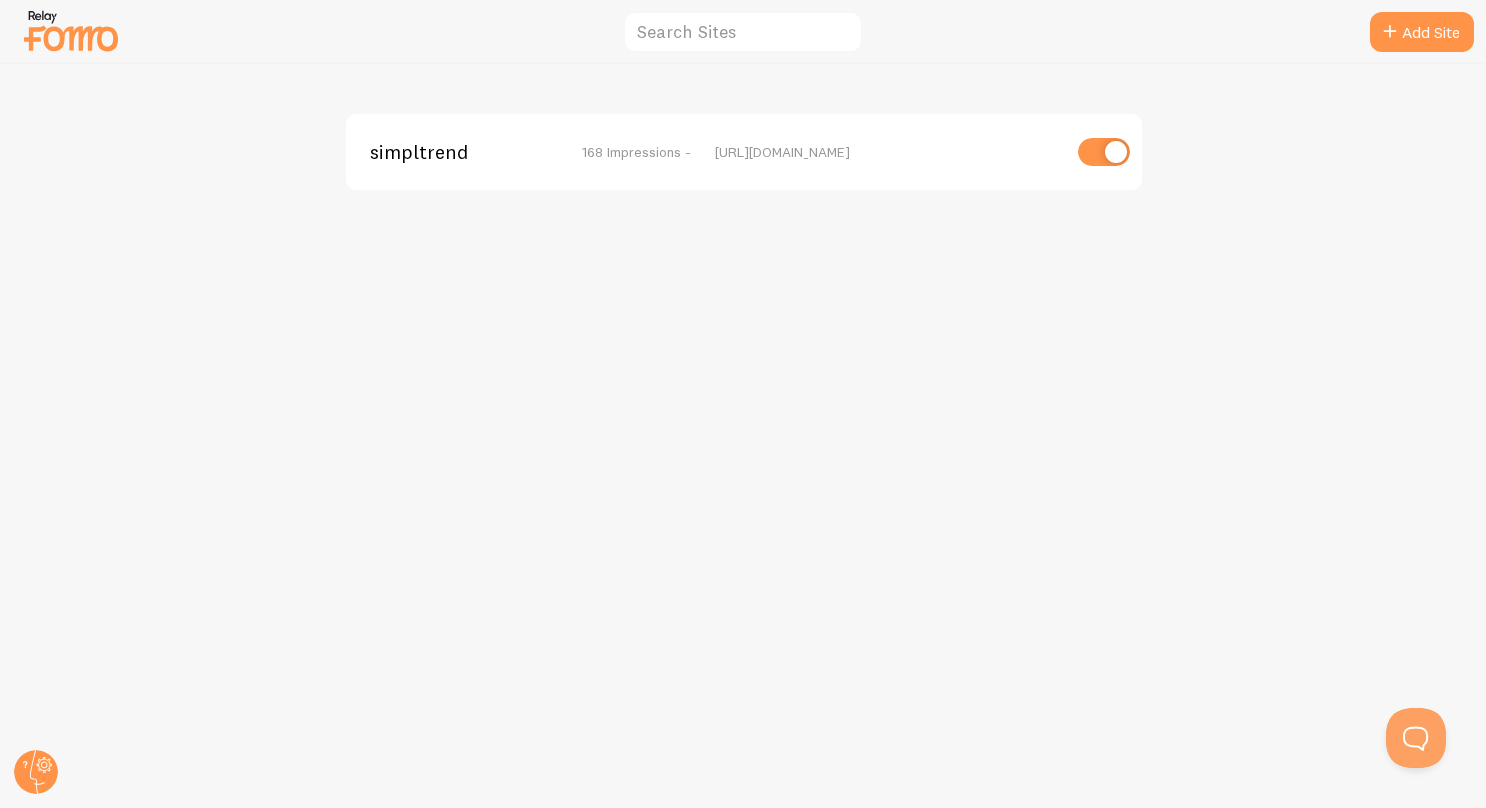 click at bounding box center [743, 32] 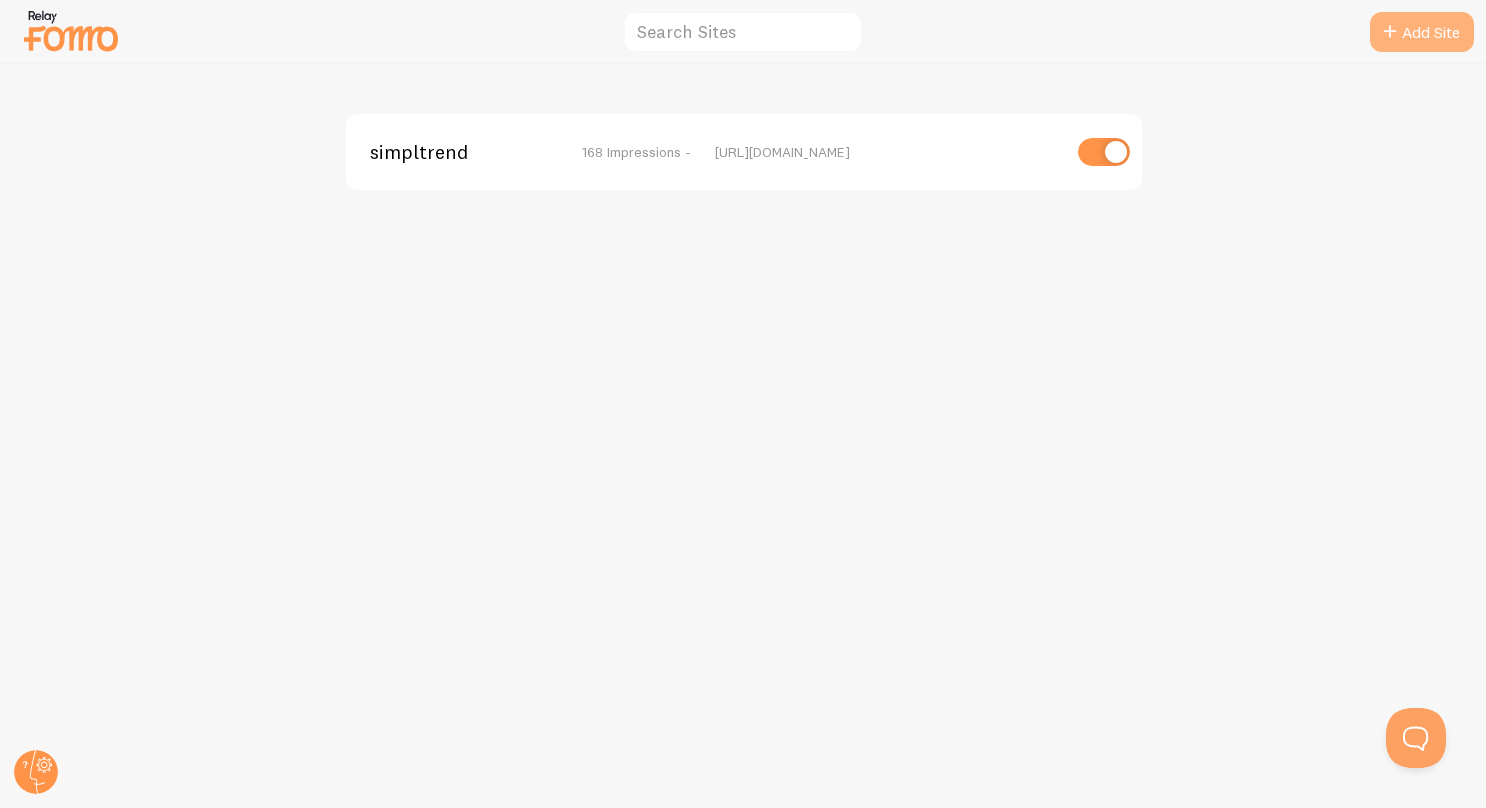 click on "Add Site" at bounding box center (1422, 32) 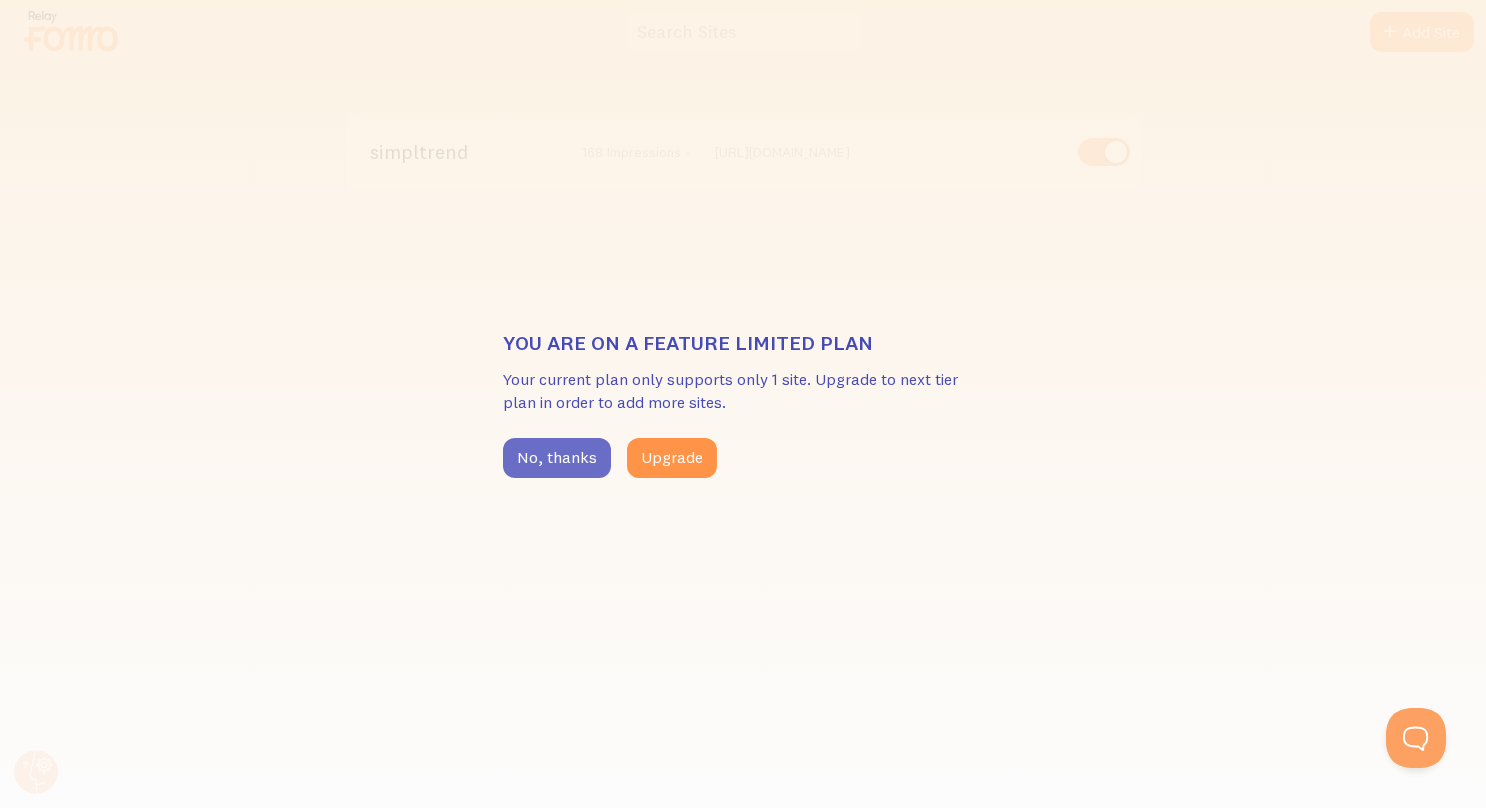 click on "No, thanks" at bounding box center (557, 458) 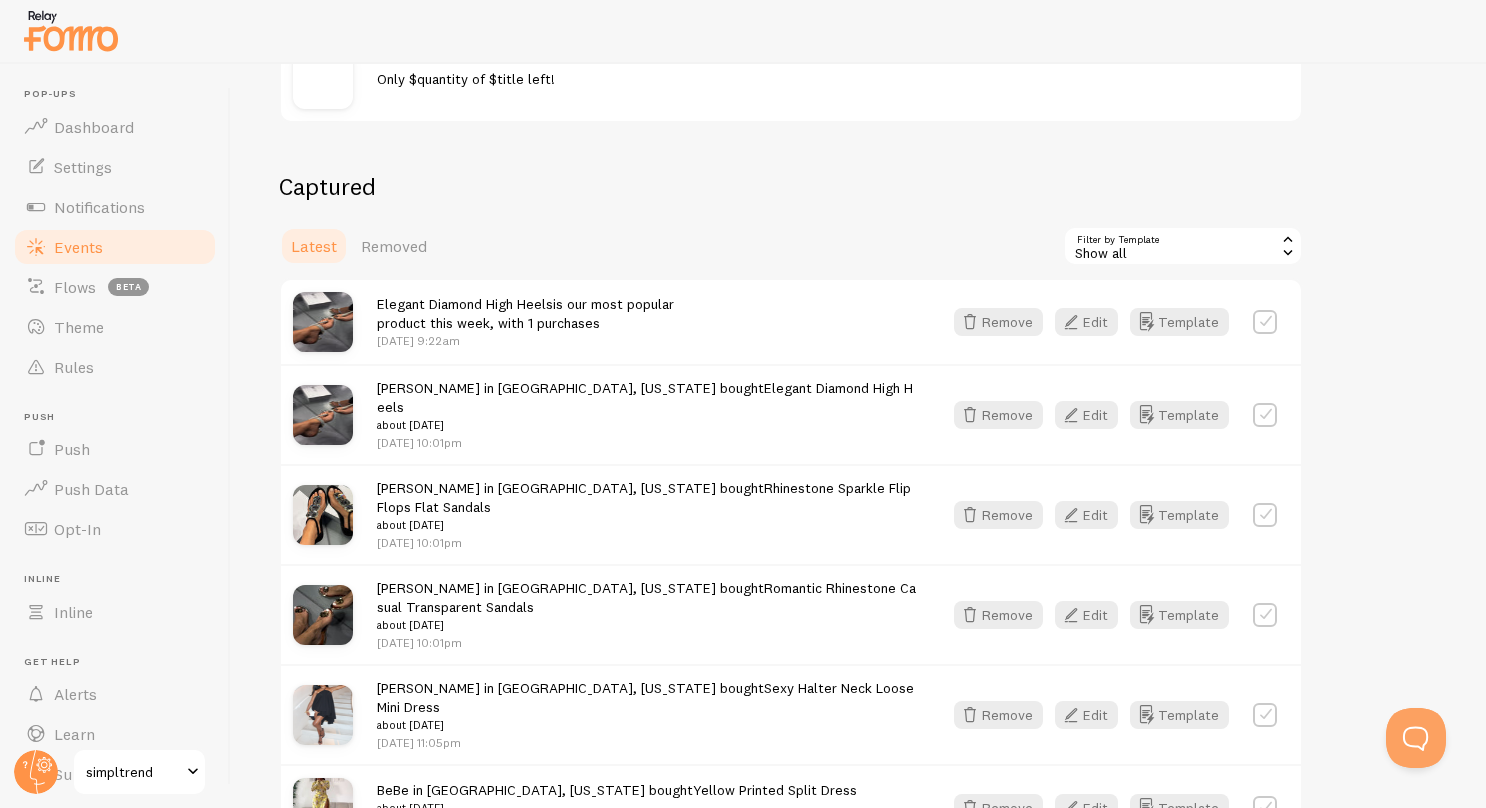 scroll, scrollTop: 301, scrollLeft: 0, axis: vertical 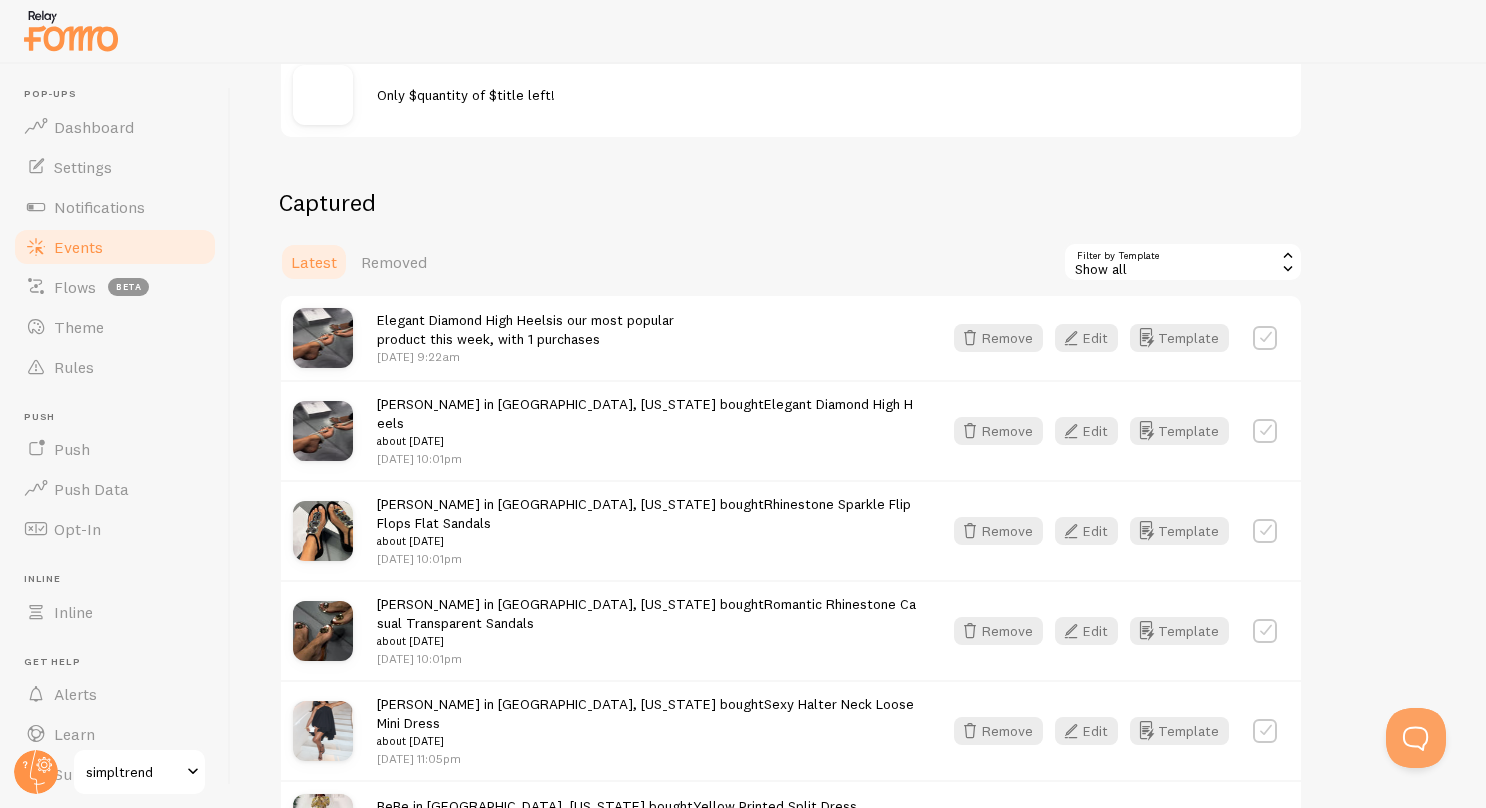 click on "Show all" at bounding box center (1183, 262) 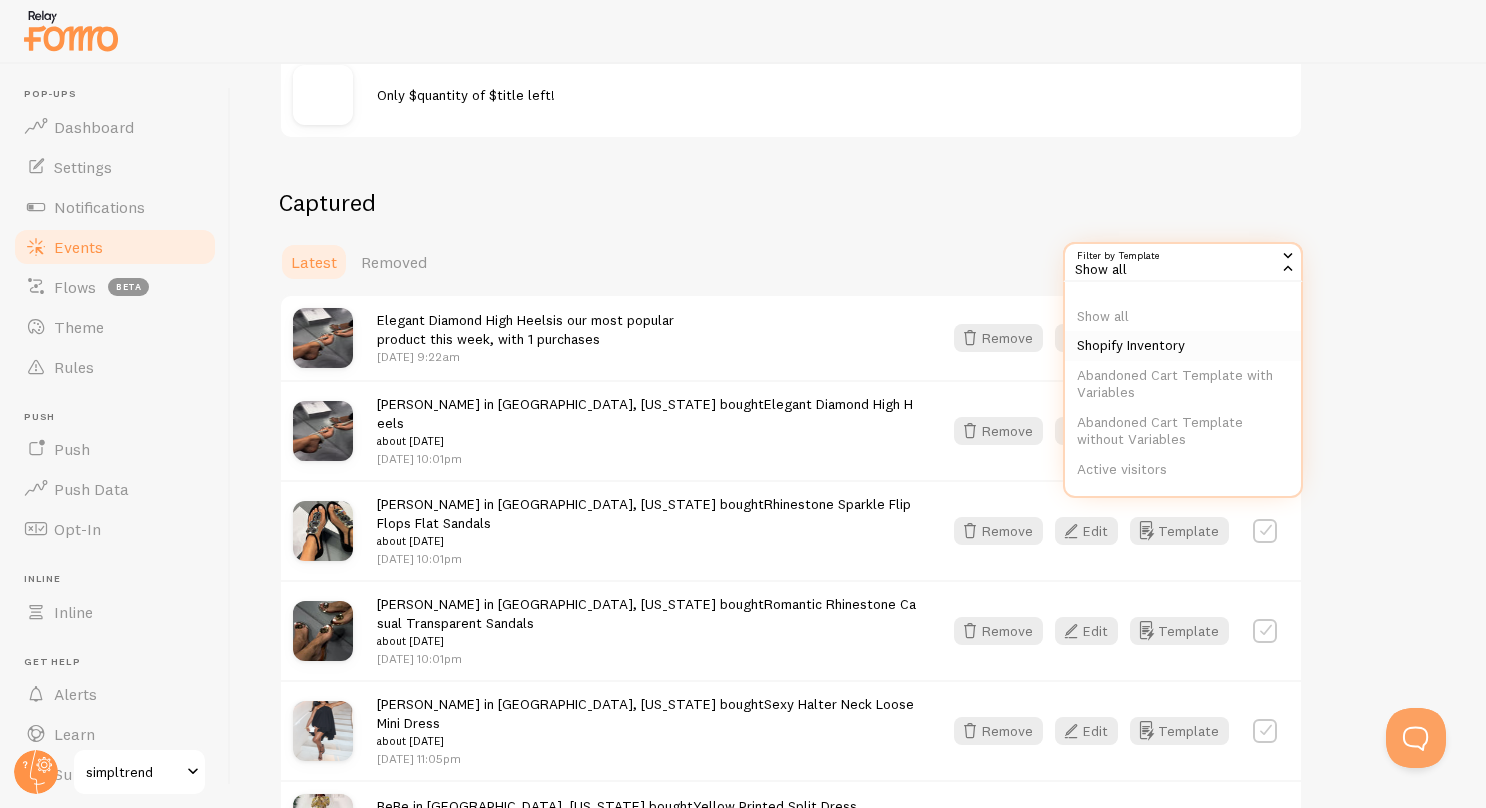click on "Shopify Inventory" at bounding box center [1183, 346] 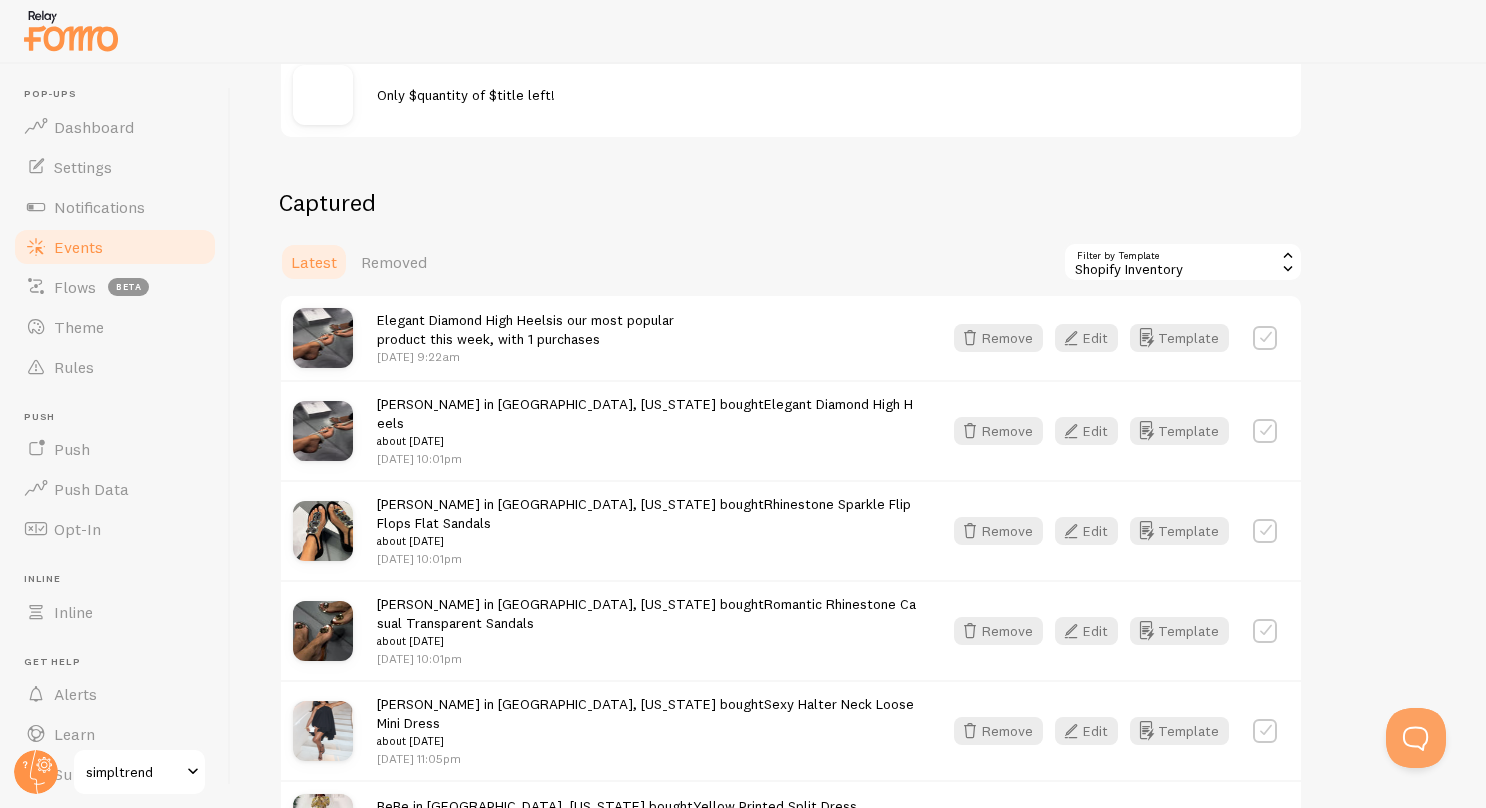 scroll, scrollTop: 0, scrollLeft: 0, axis: both 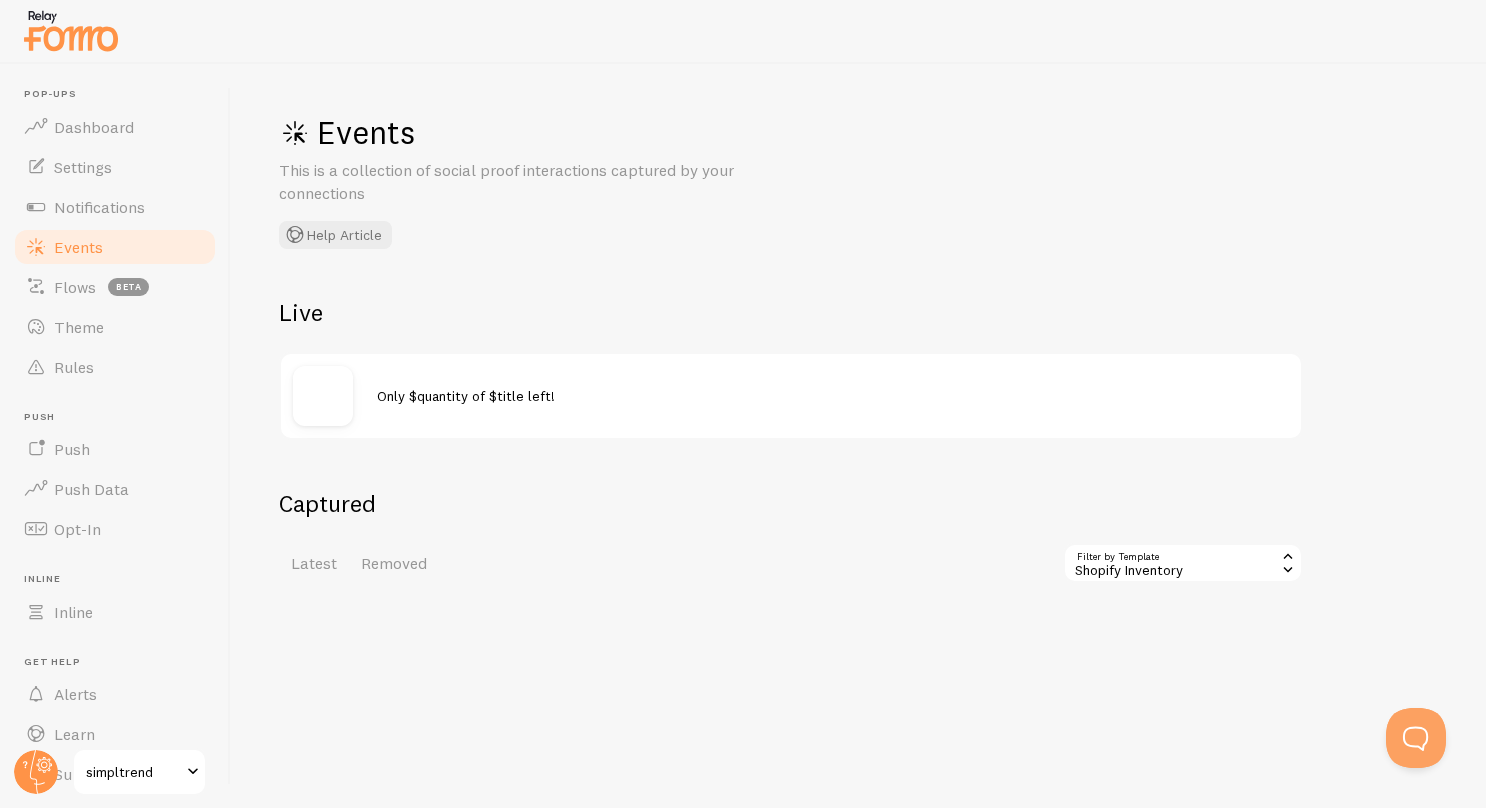 click on "Shopify Inventory" at bounding box center [1183, 563] 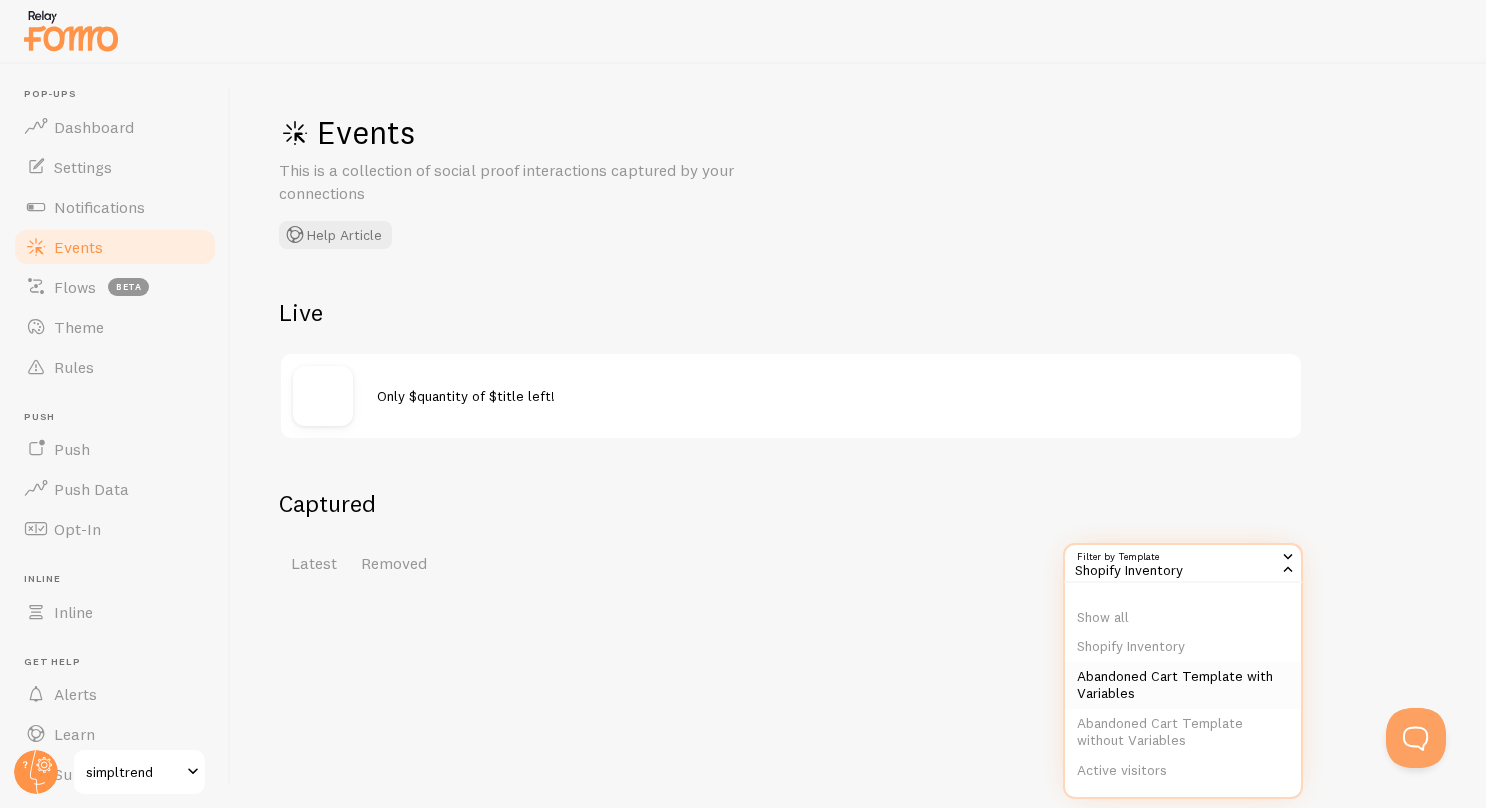 click on "Abandoned Cart Template with Variables" at bounding box center (1183, 685) 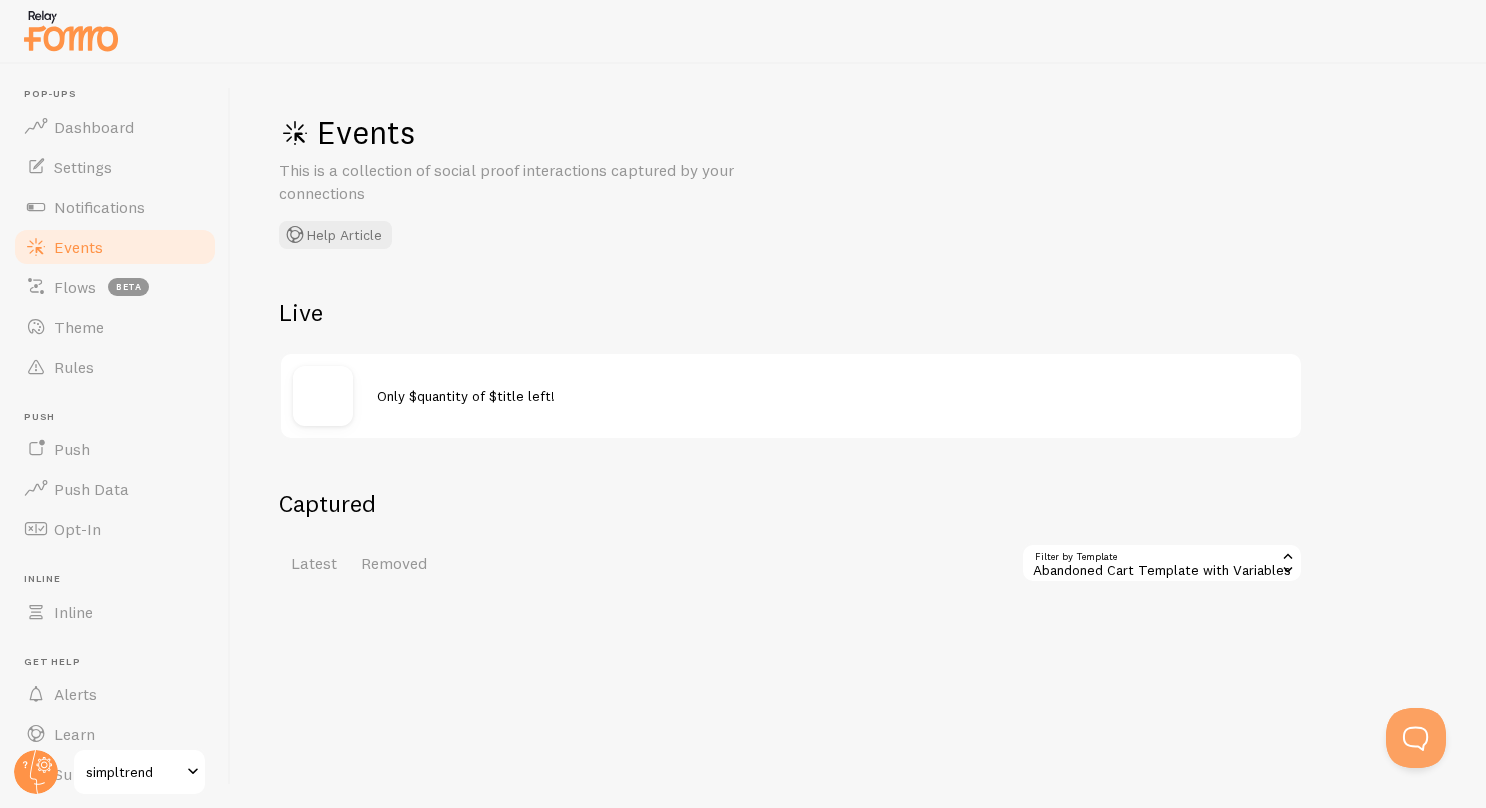 click on "Abandoned Cart Template with Variables" at bounding box center (1162, 563) 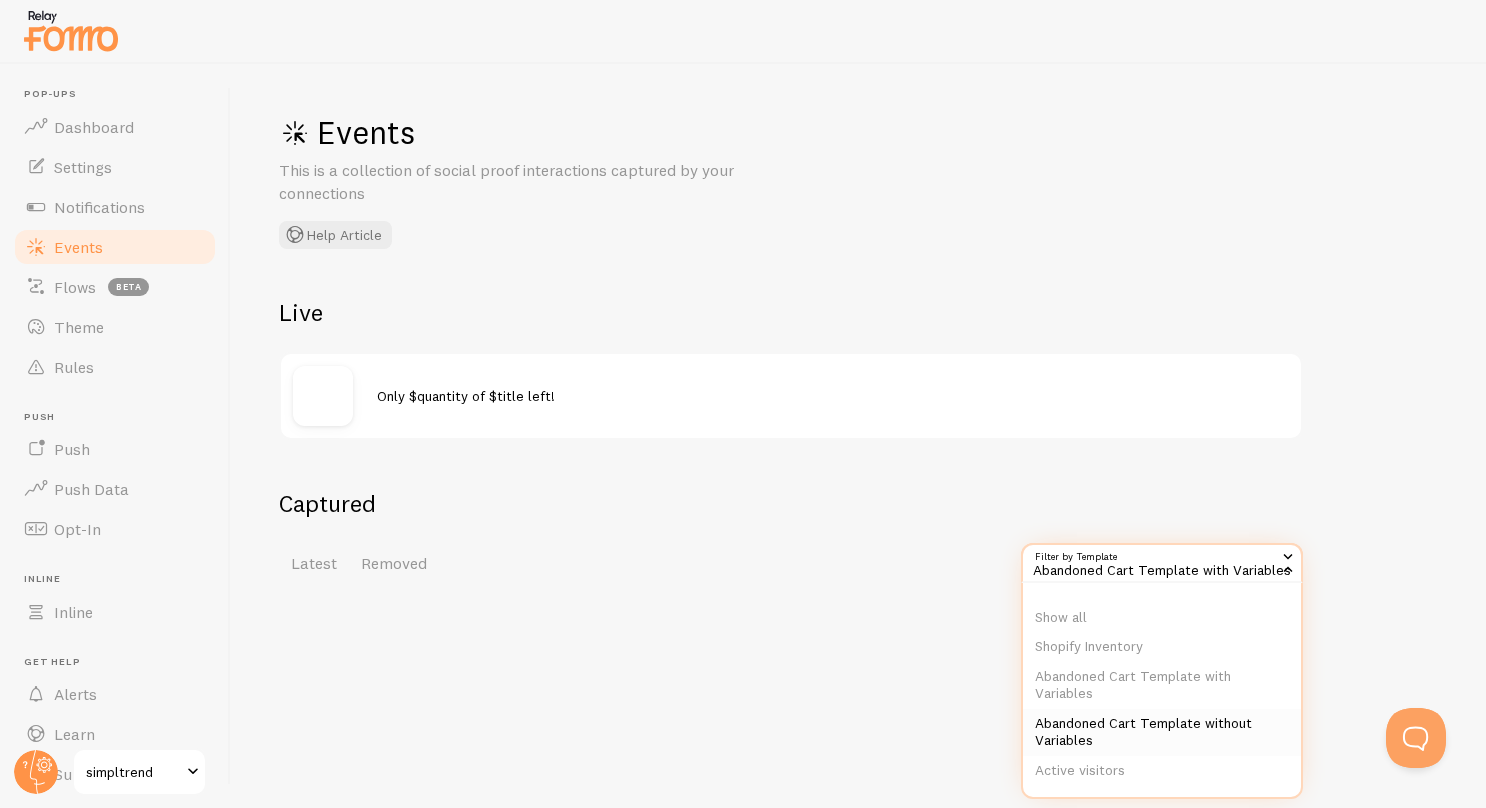 click on "Abandoned Cart Template without Variables" at bounding box center (1162, 732) 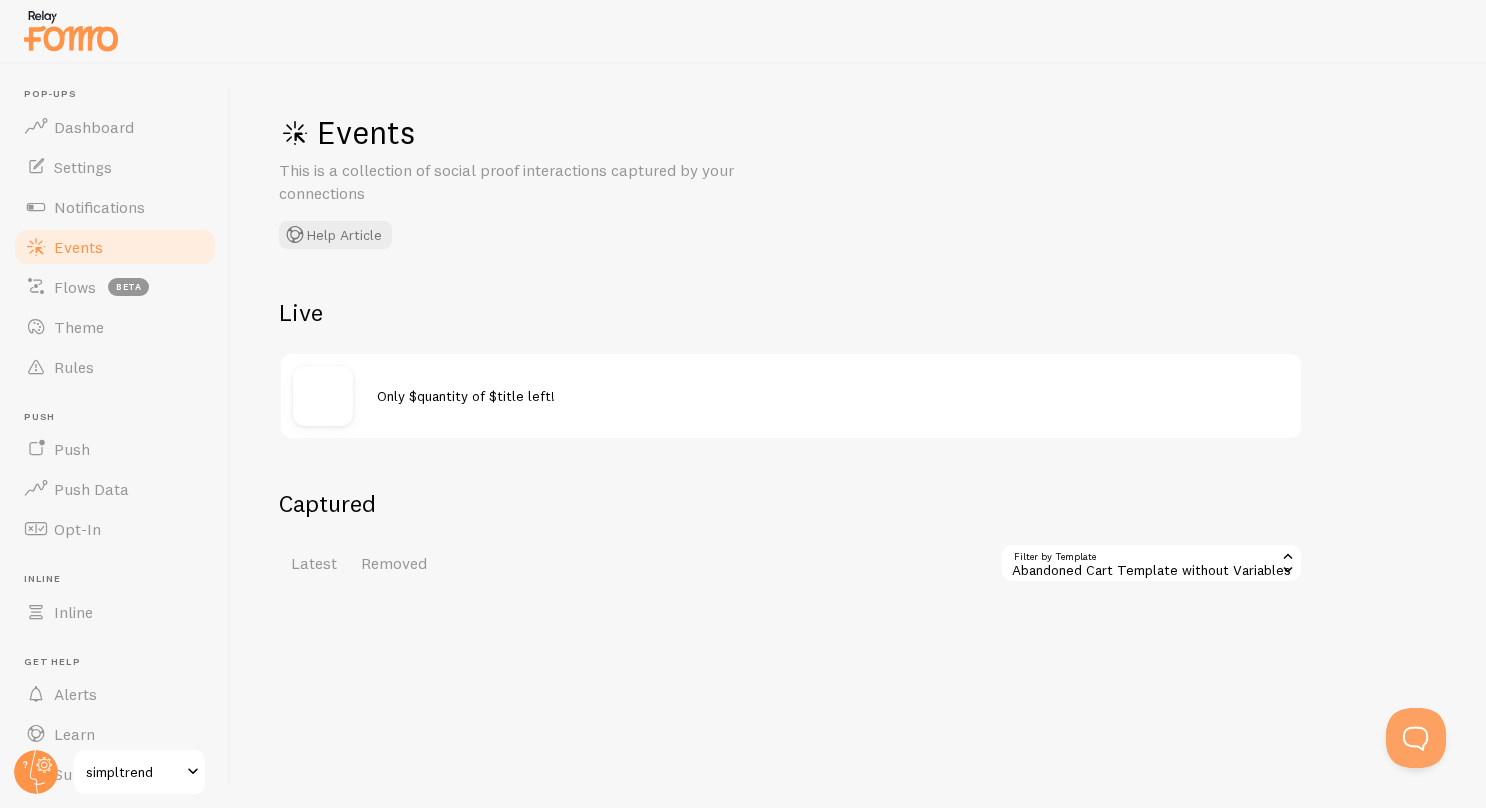click on "Events
This is a collection of social proof interactions captured by
your connections
Help Article    Live     Only $quantity of $title left!     Captured
Latest
Removed
Filter by Template   255873   Abandoned Cart Template without Variables       Show all  Shopify Inventory  Abandoned Cart Template with Variables  Abandoned Cart Template without Variables  Active visitors  Someone is viewing  Shopify Order  Shopify - Roundup People  Shopify - Roundup Popular  Shopify - Roundup Locations" at bounding box center (858, 436) 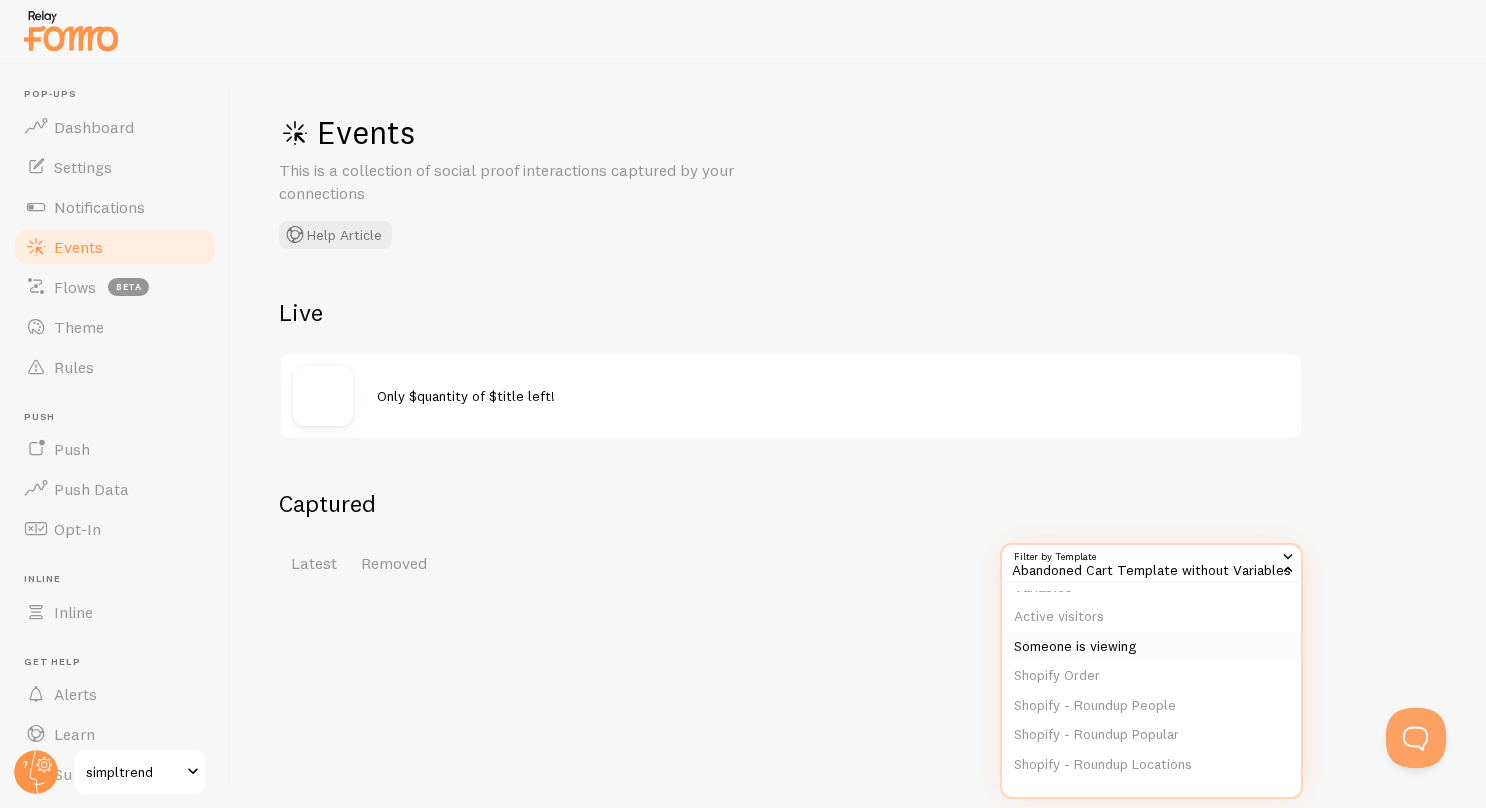 click on "Someone is viewing" at bounding box center (1151, 647) 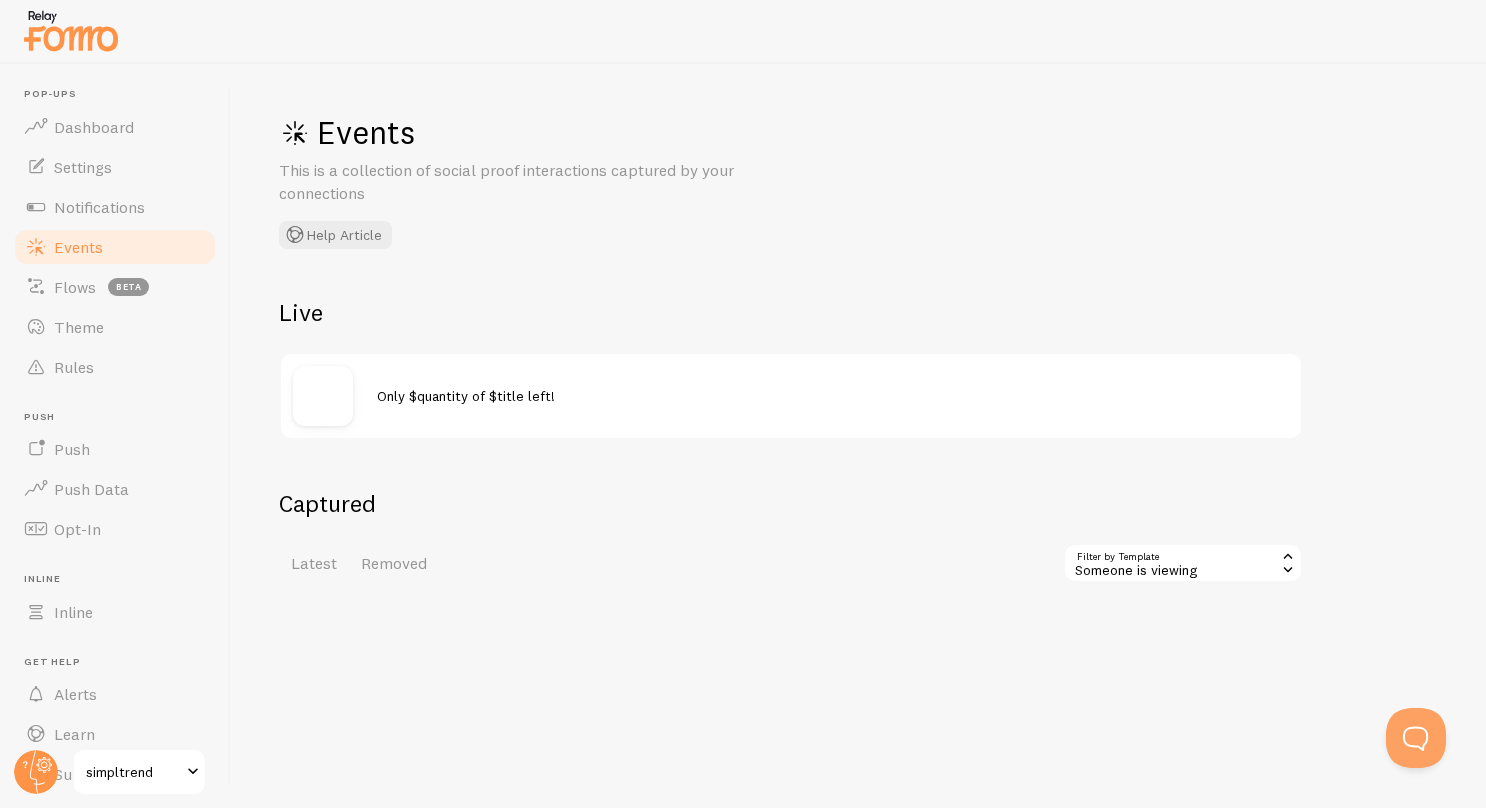 scroll, scrollTop: 154, scrollLeft: 0, axis: vertical 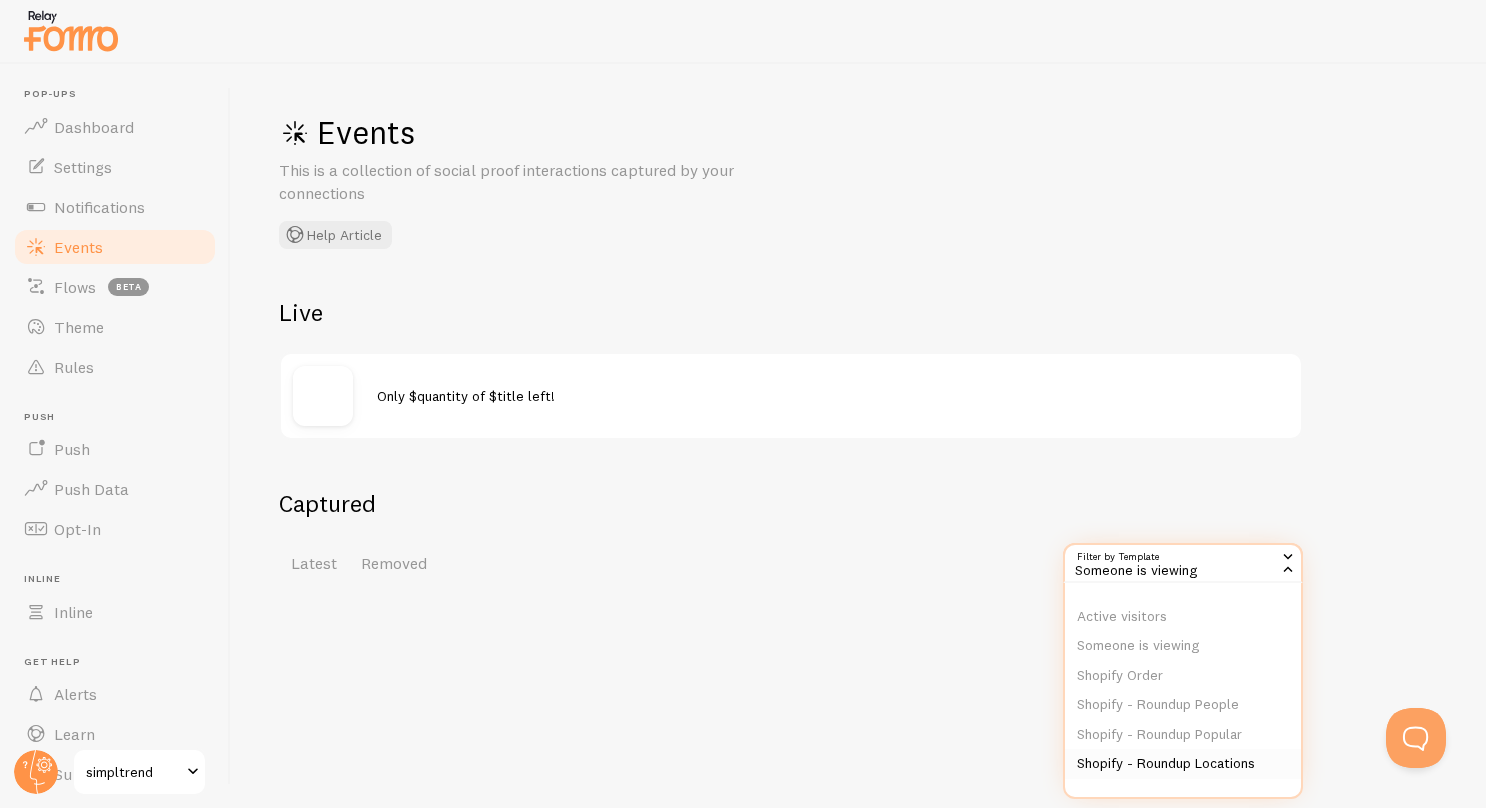 click on "Shopify - Roundup Locations" at bounding box center [1183, 764] 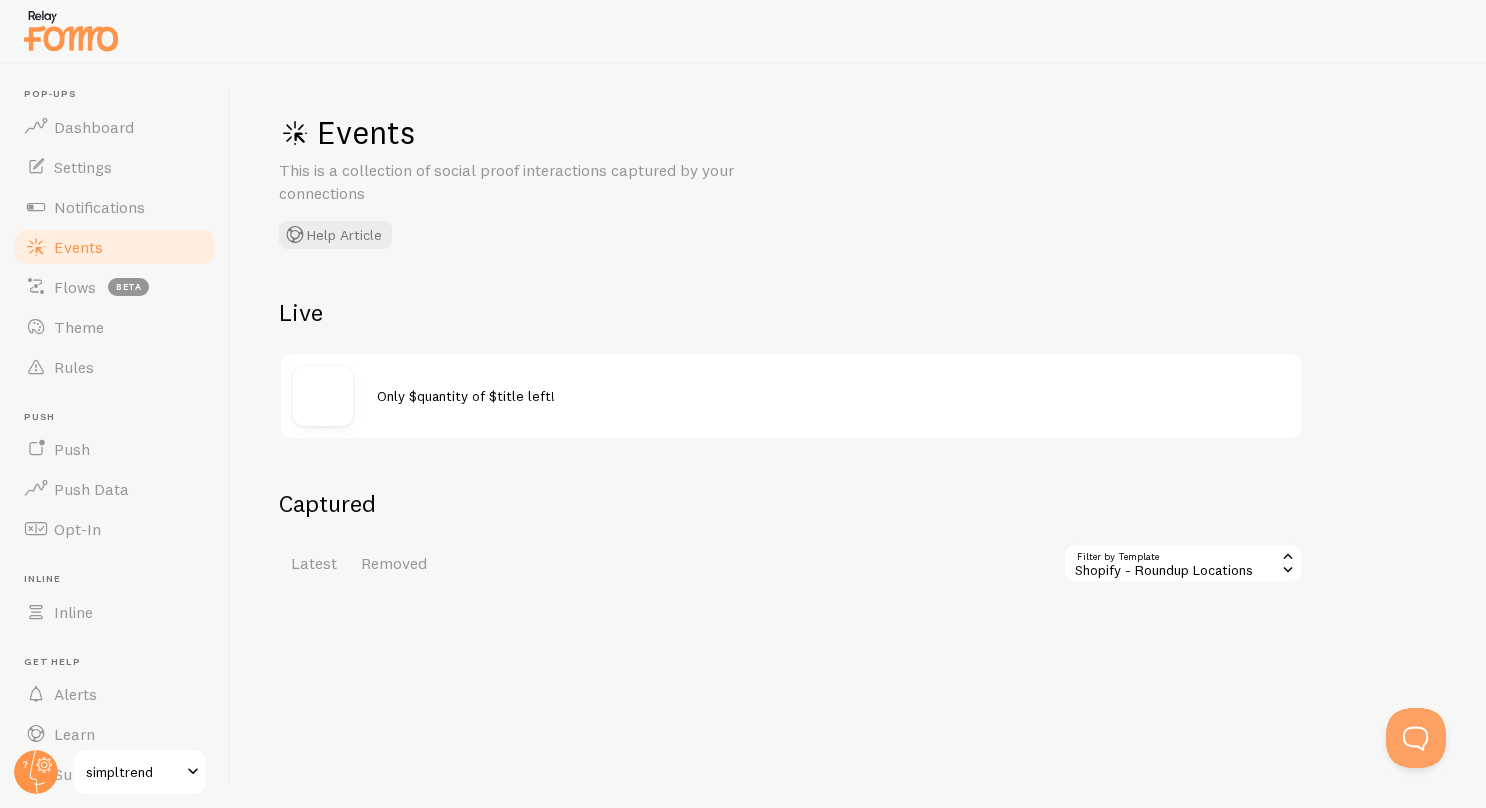 click on "Shopify - Roundup Locations" at bounding box center (1183, 563) 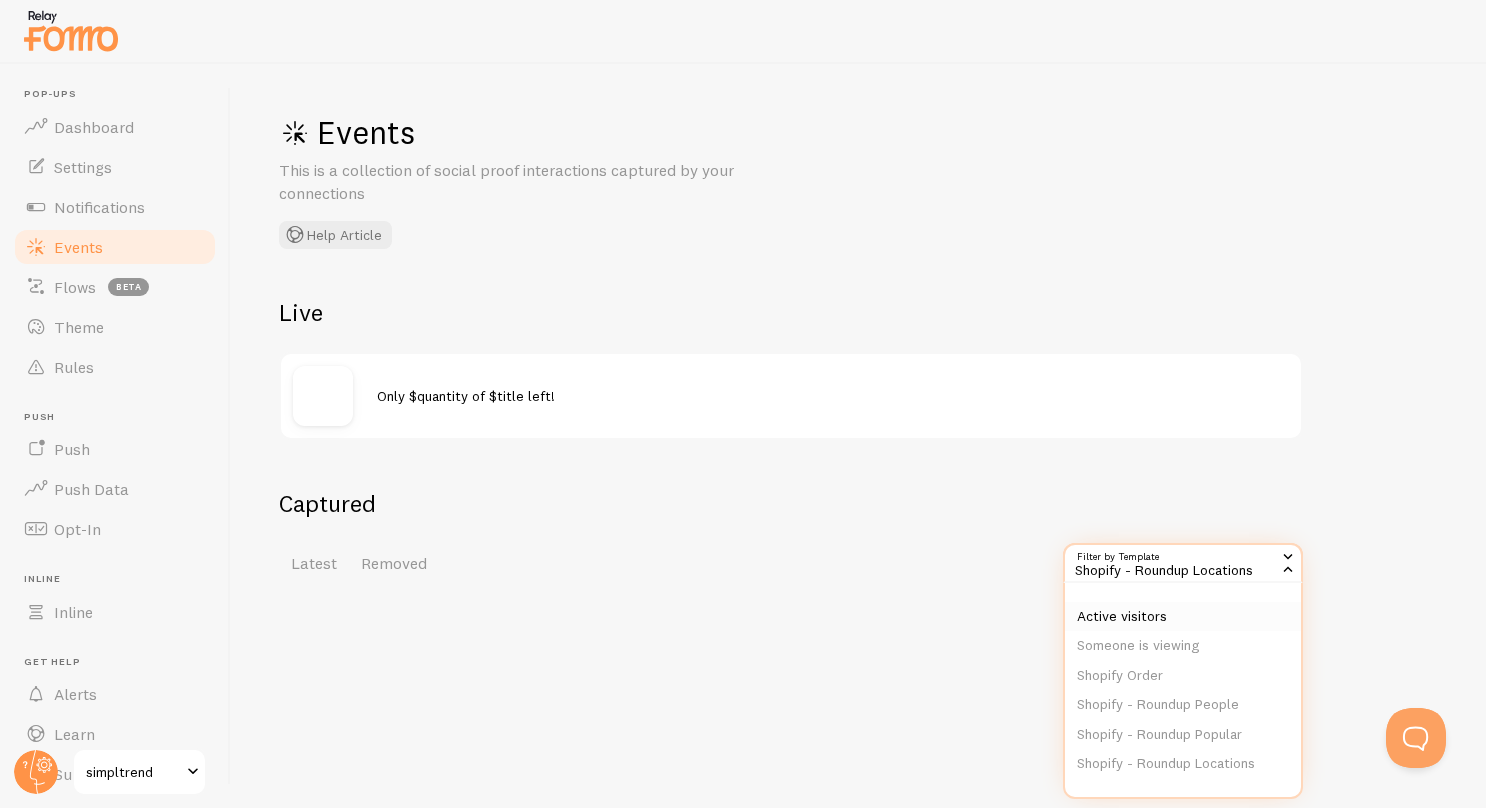 scroll, scrollTop: 0, scrollLeft: 0, axis: both 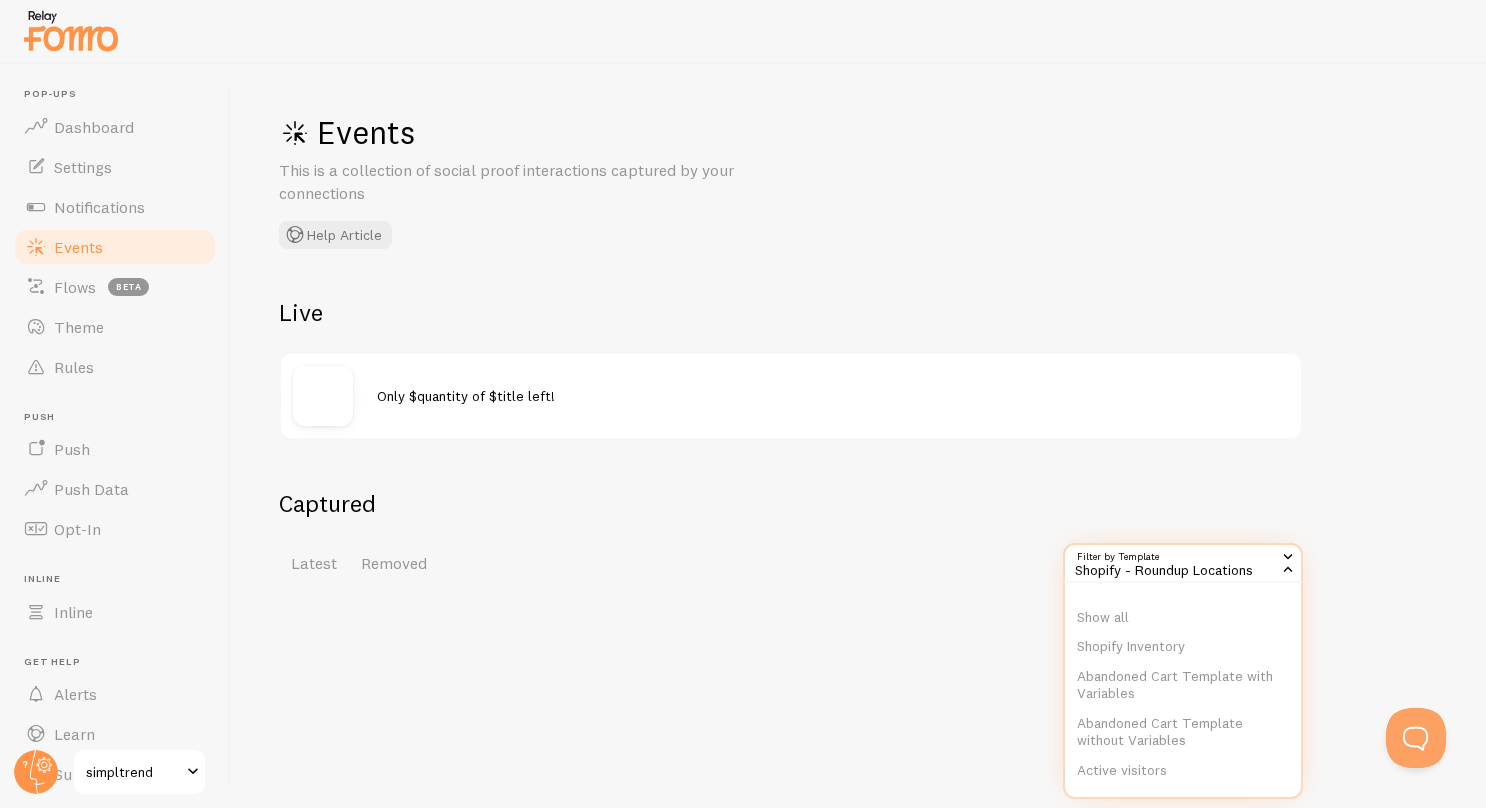 click on "Show all  Shopify Inventory  Abandoned Cart Template with Variables  Abandoned Cart Template without Variables  Active visitors  Someone is viewing  Shopify Order  Shopify - Roundup People  Shopify - Roundup Popular  Shopify - Roundup Locations" at bounding box center (1183, 691) 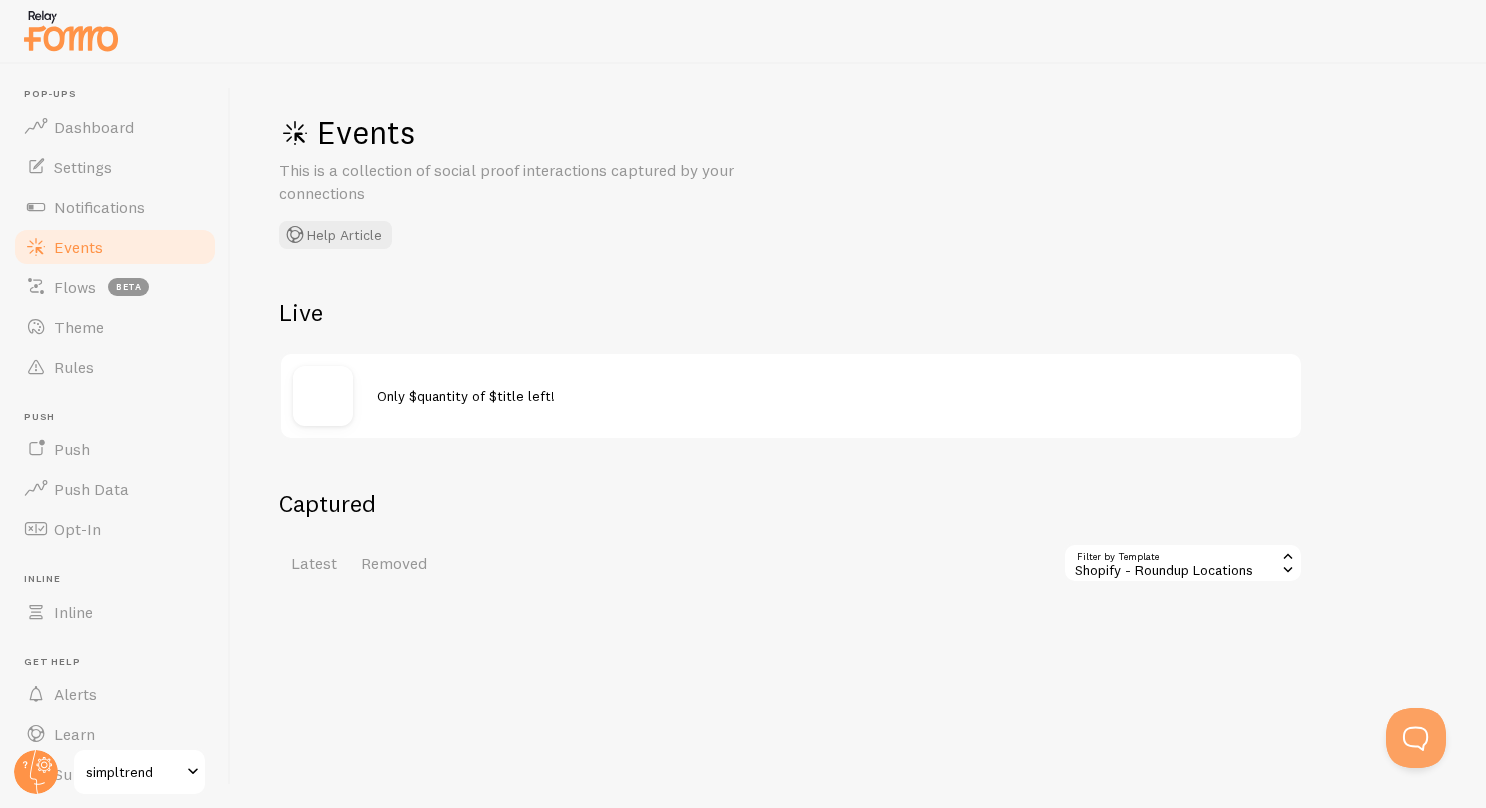 click on "Shopify - Roundup Locations" at bounding box center [1183, 563] 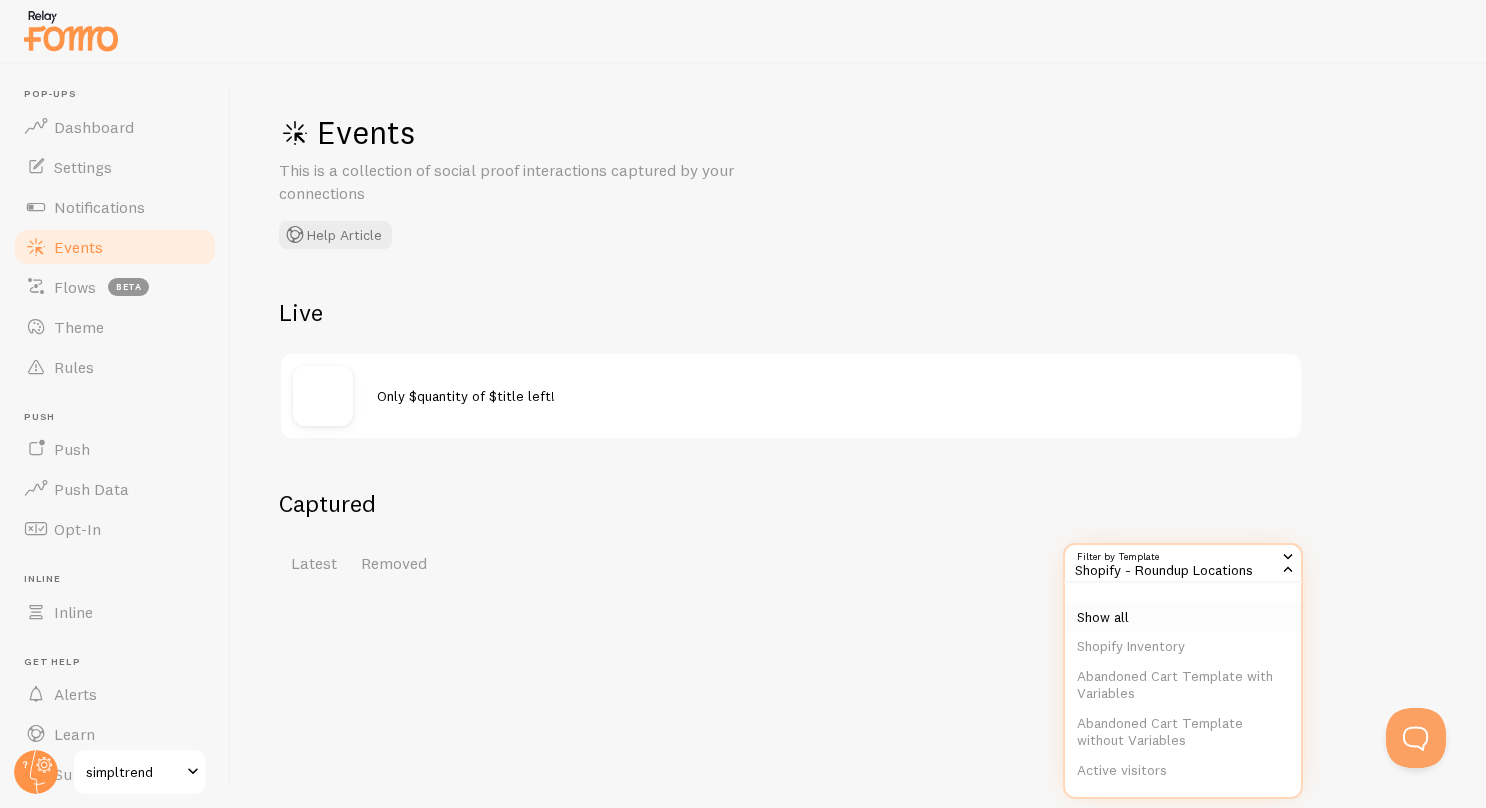 click on "Show all" at bounding box center (1183, 618) 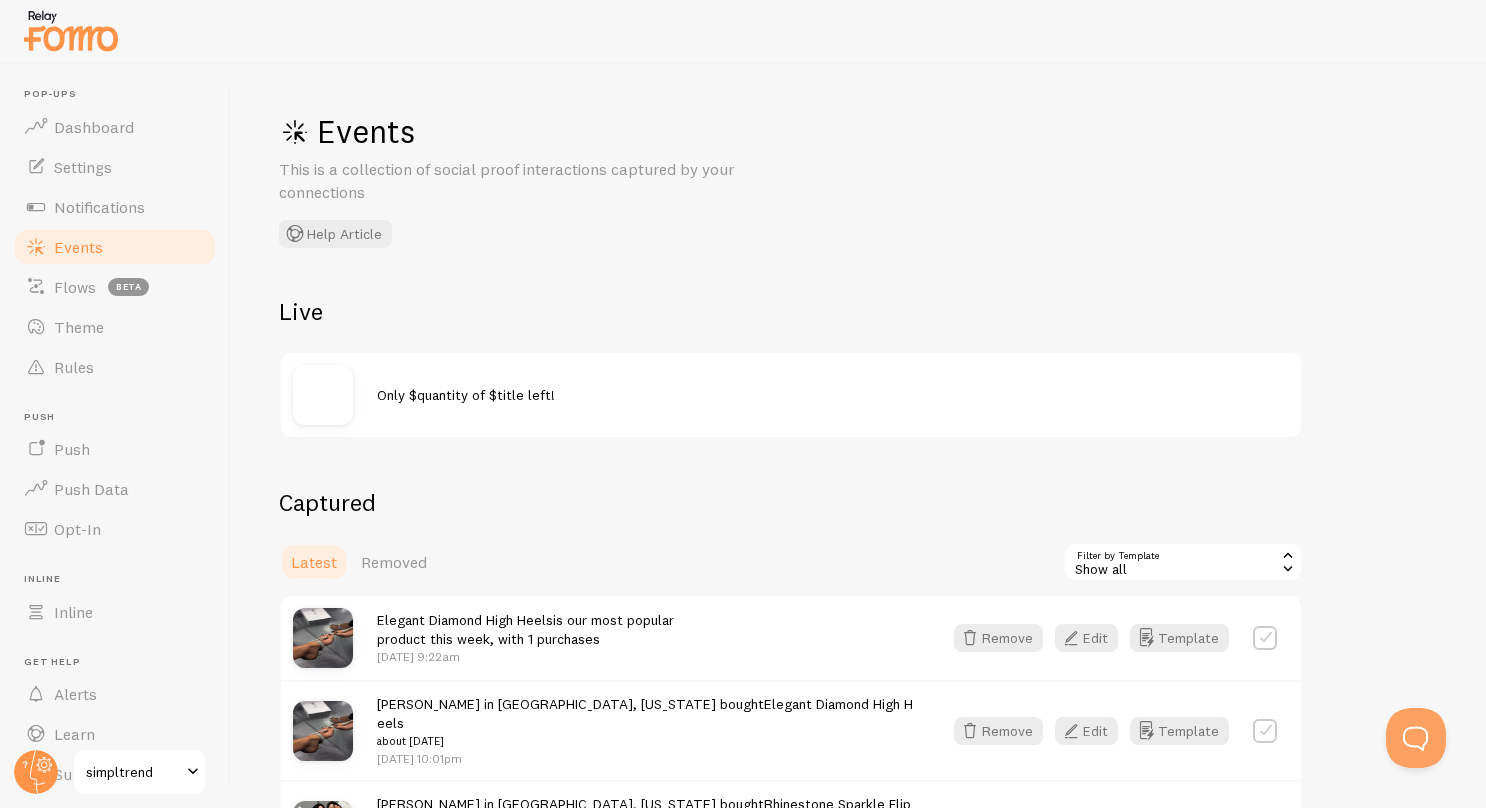 scroll, scrollTop: 0, scrollLeft: 0, axis: both 